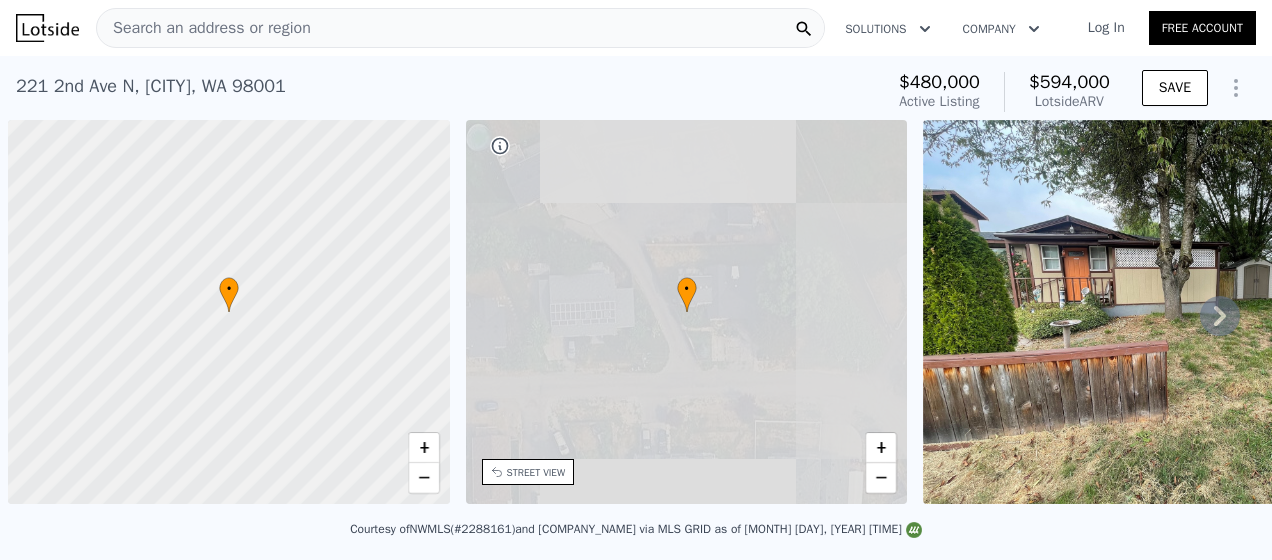 scroll, scrollTop: 0, scrollLeft: 0, axis: both 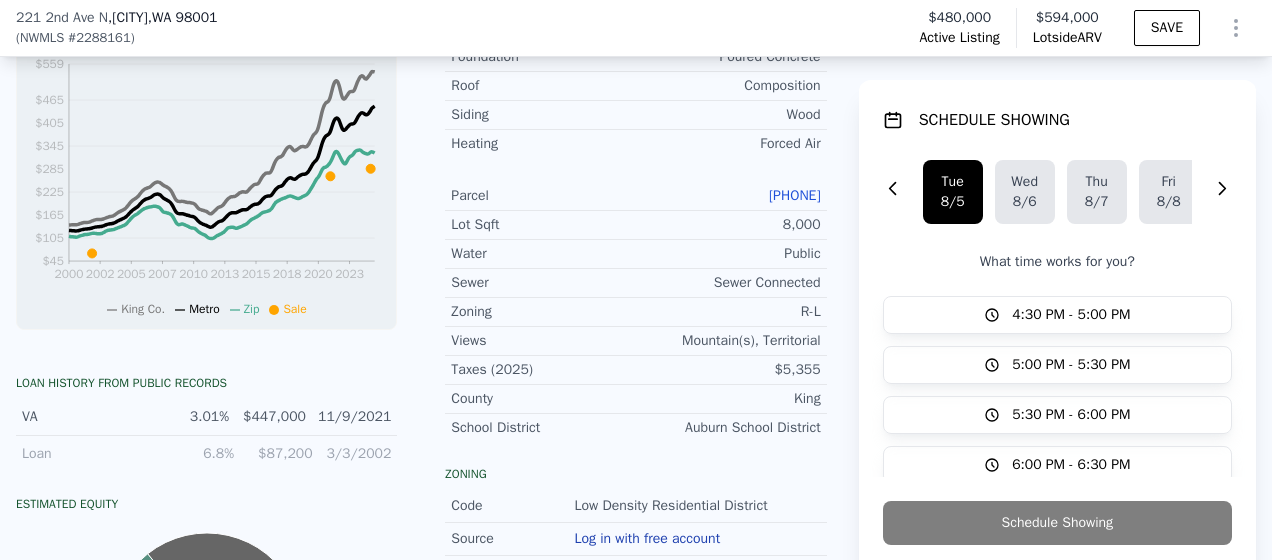 click on "335640-7321" at bounding box center [795, 195] 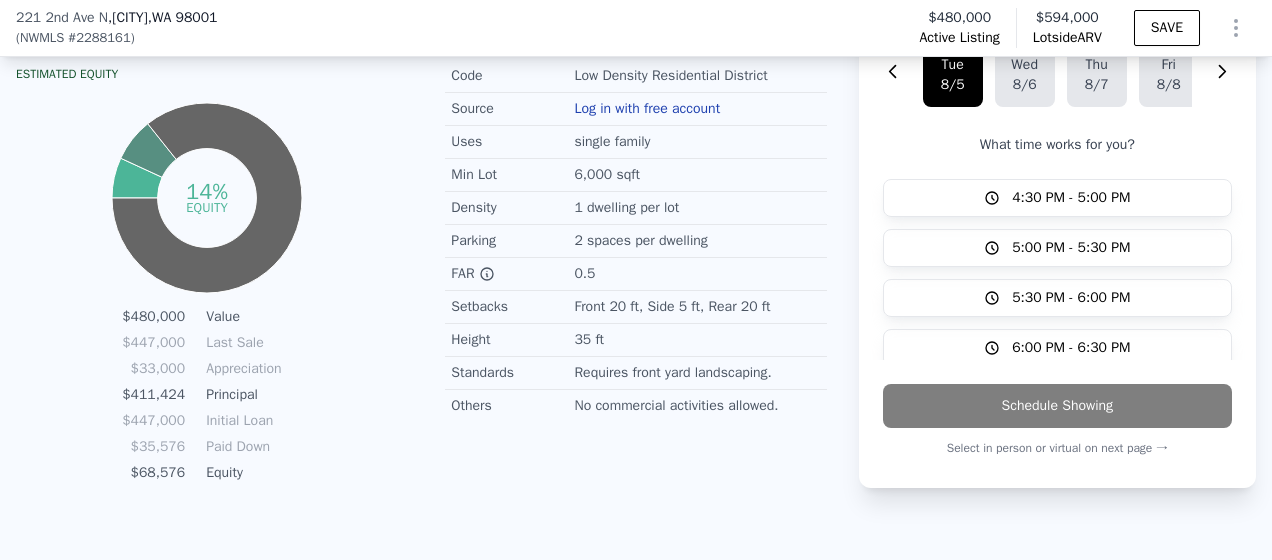scroll, scrollTop: 1302, scrollLeft: 0, axis: vertical 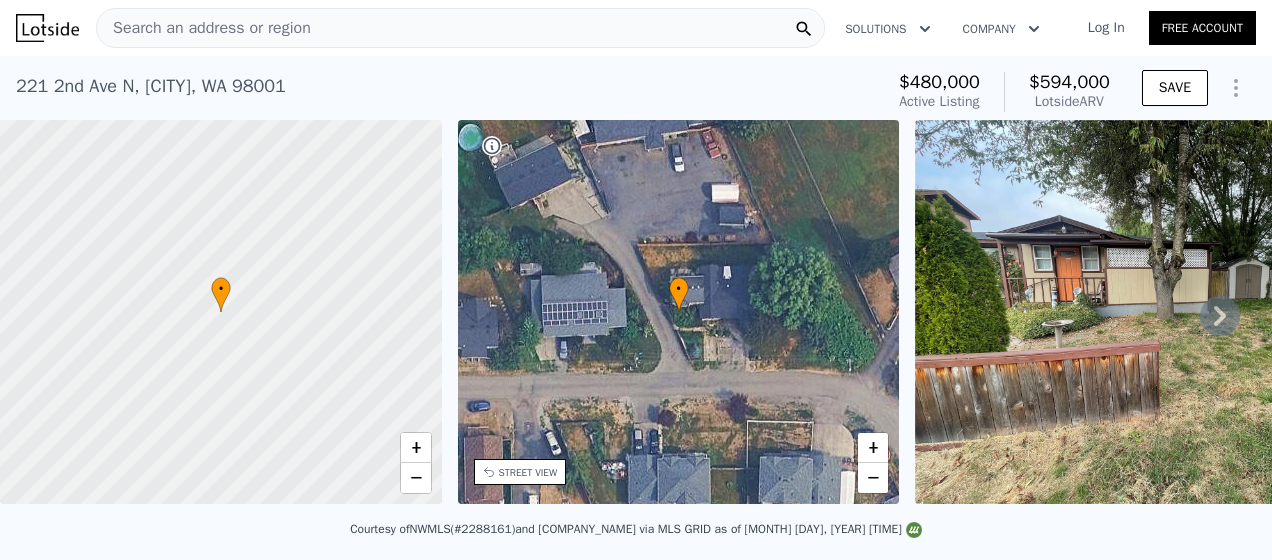 click on "Log In" at bounding box center (1106, 28) 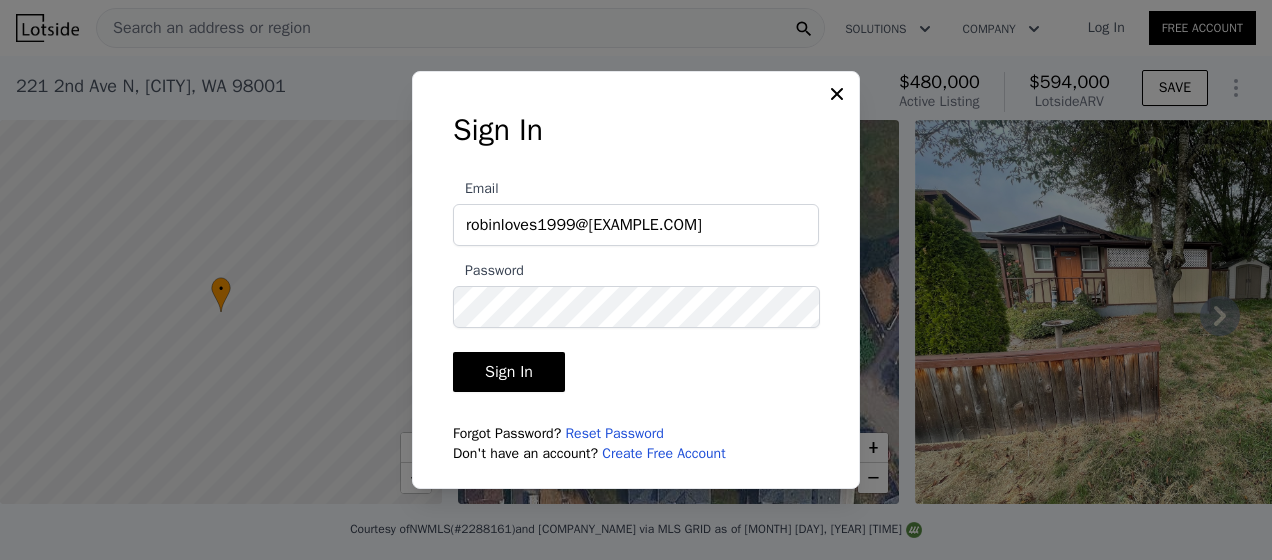 type on "robinloves1999@gmail.com" 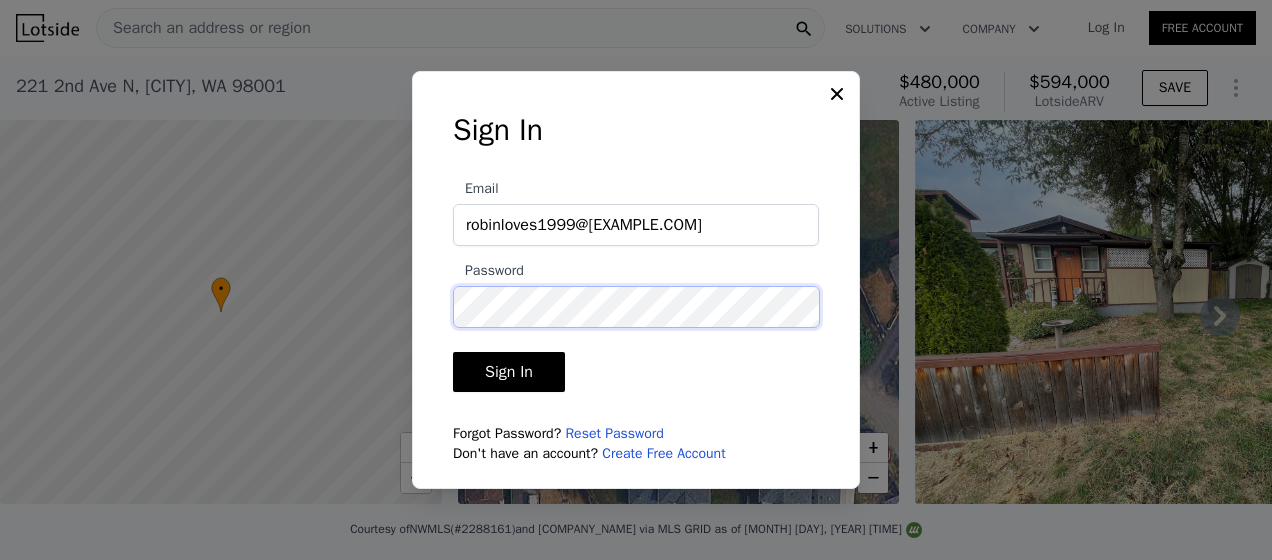 click on "Sign In" at bounding box center [509, 372] 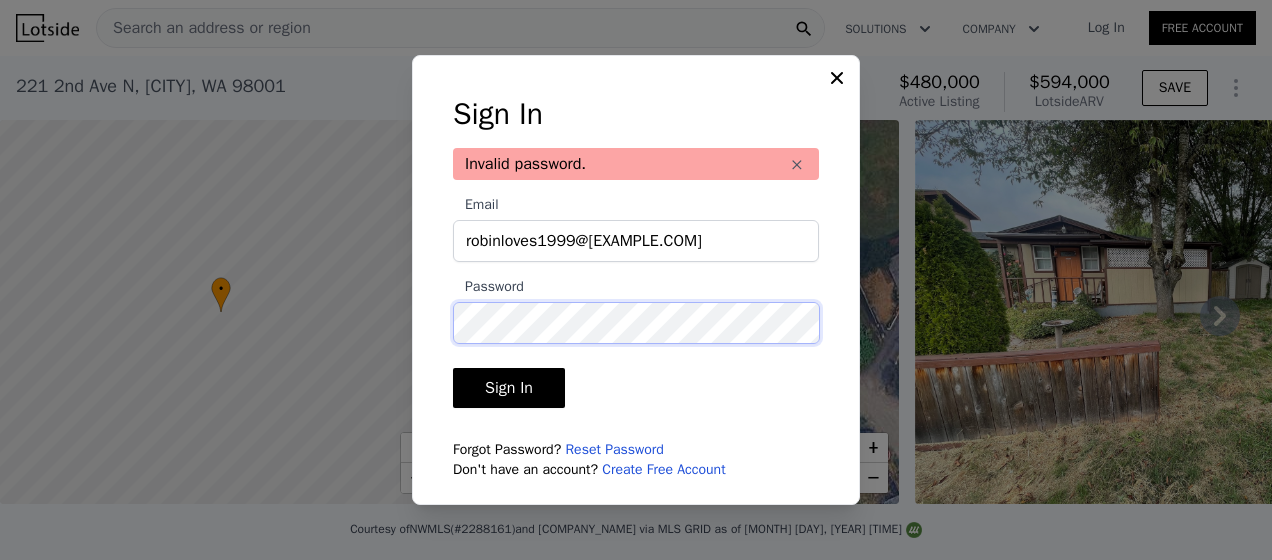 click on "Sign In" at bounding box center [509, 388] 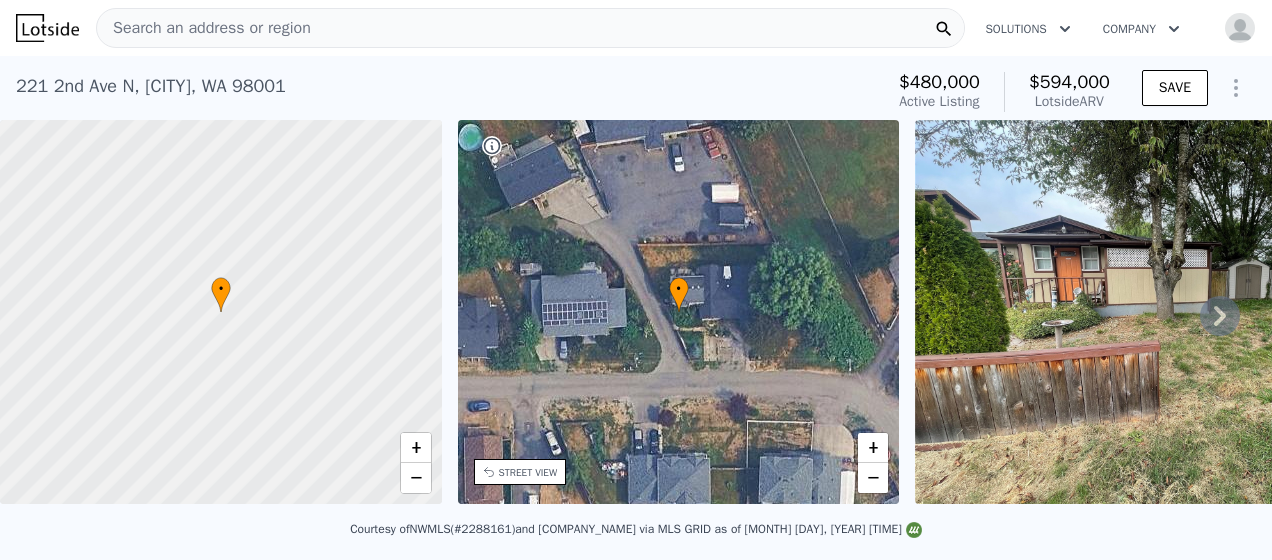 click 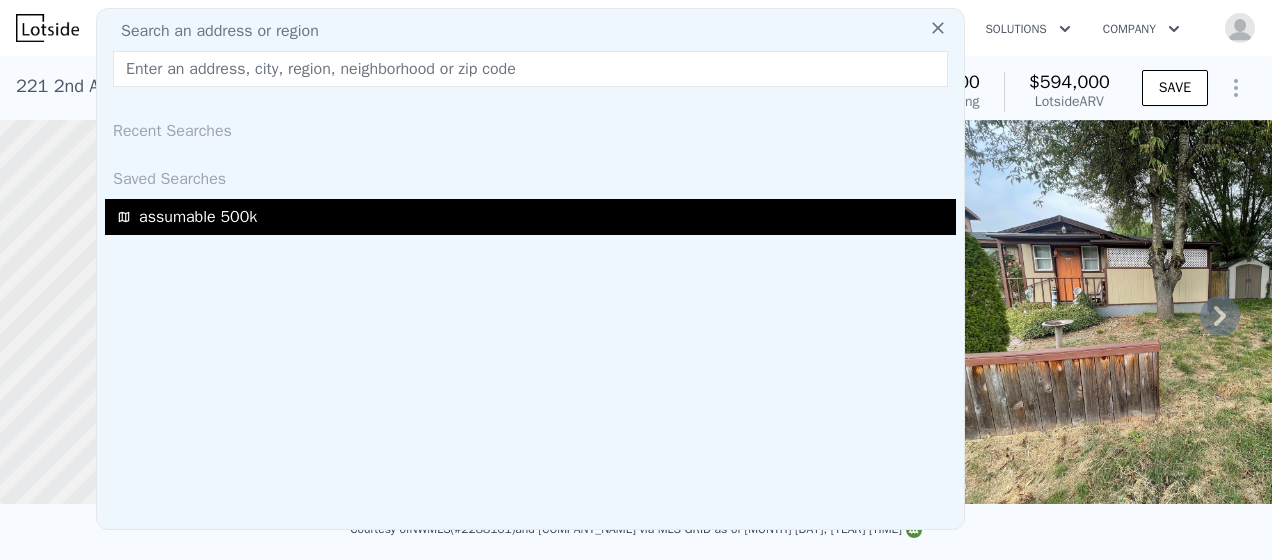 click on "assumable 500k" at bounding box center (198, 217) 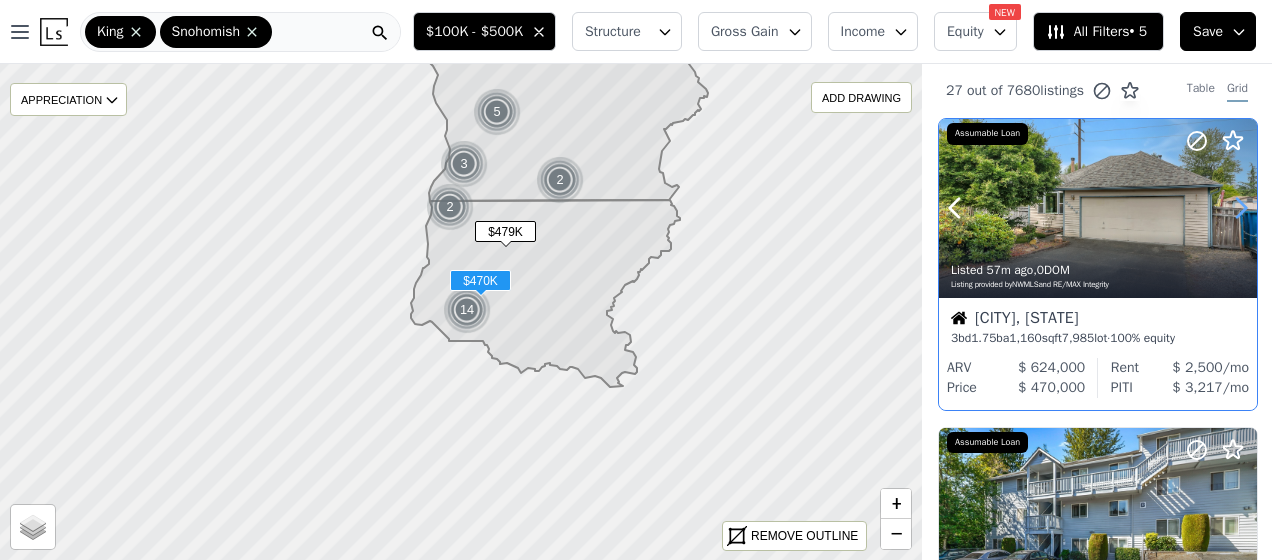 click 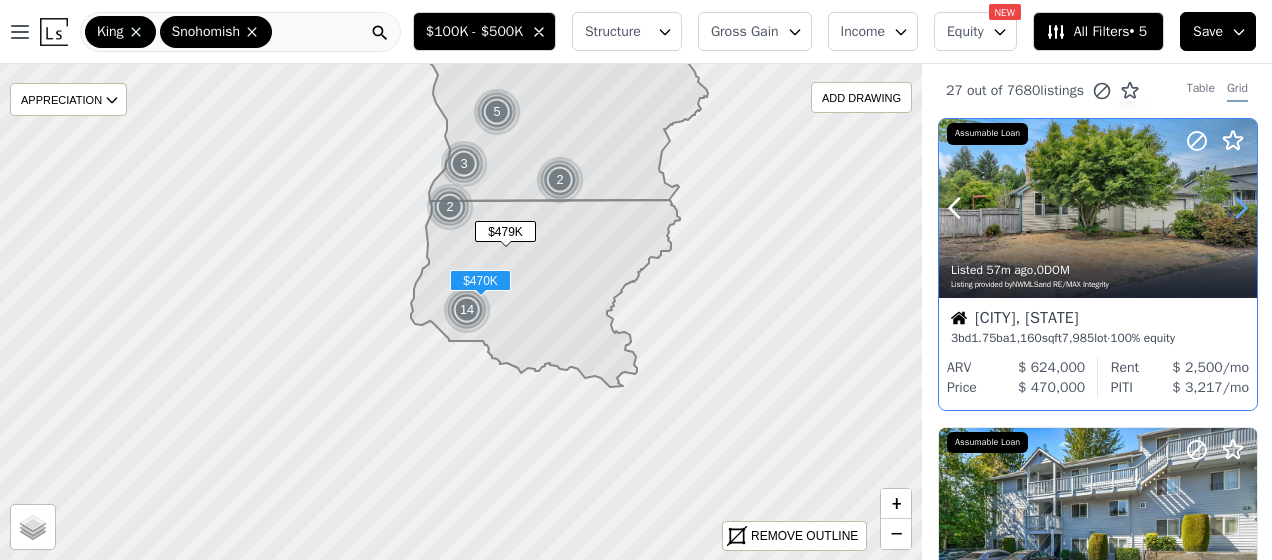 click 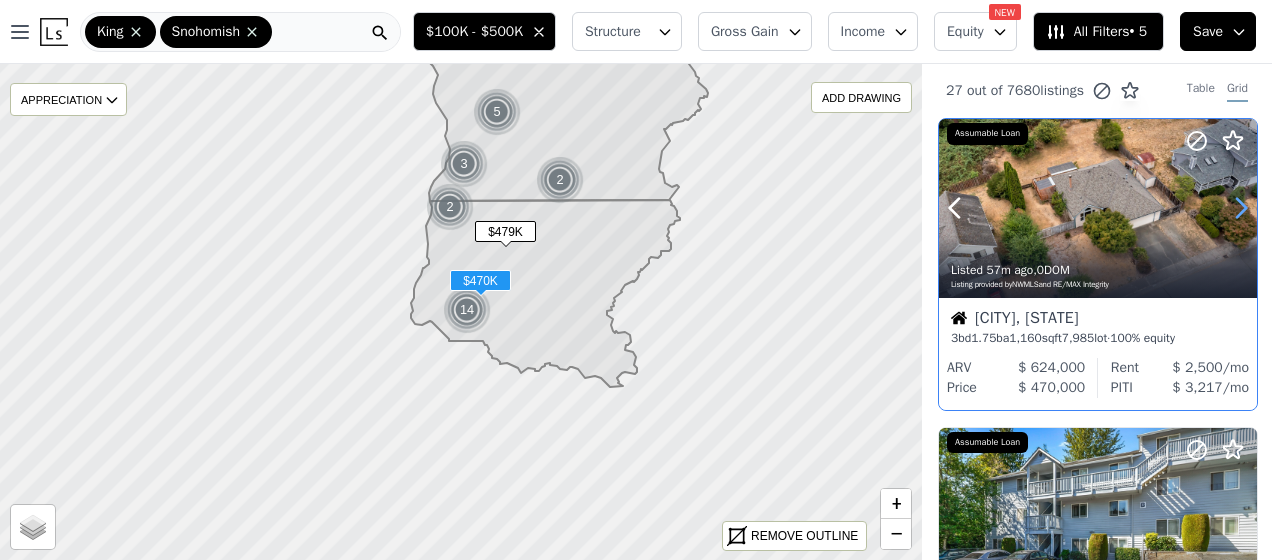 click 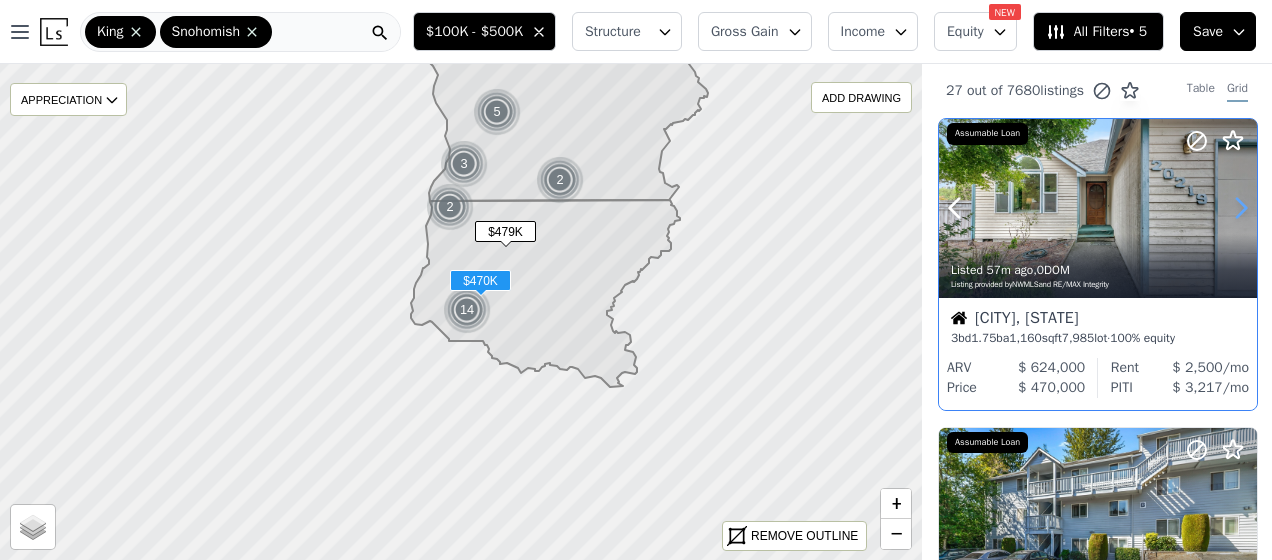 click 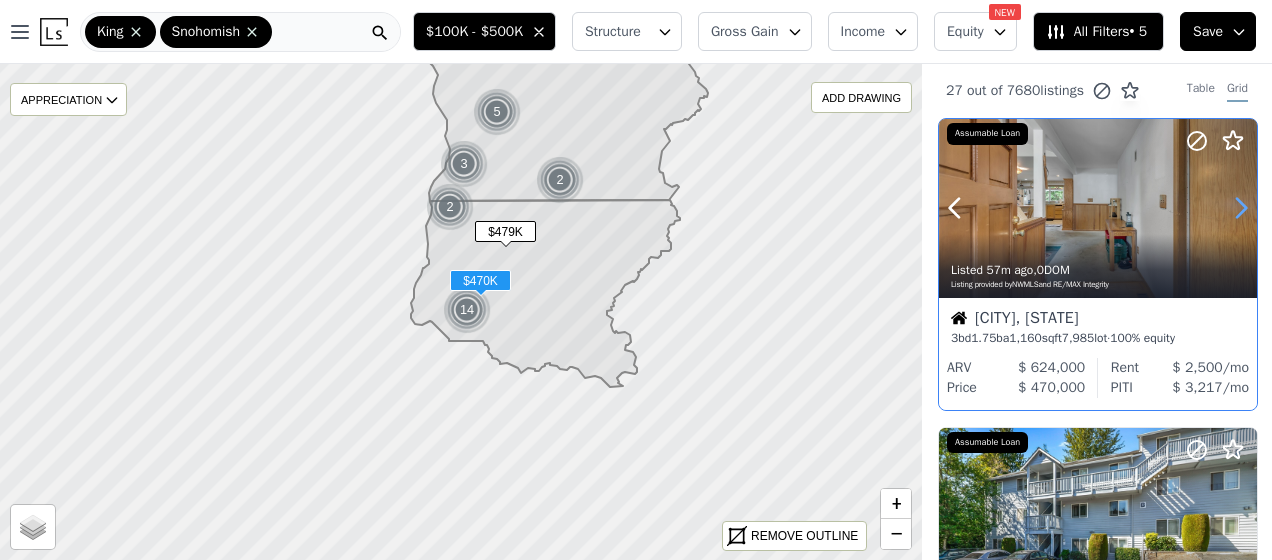 click 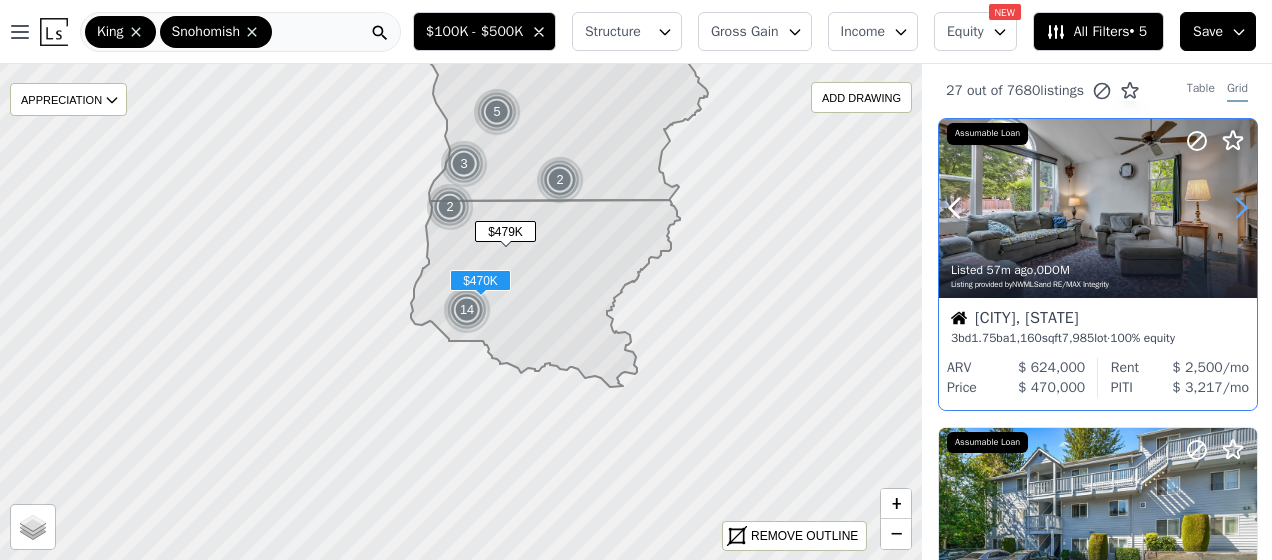 click 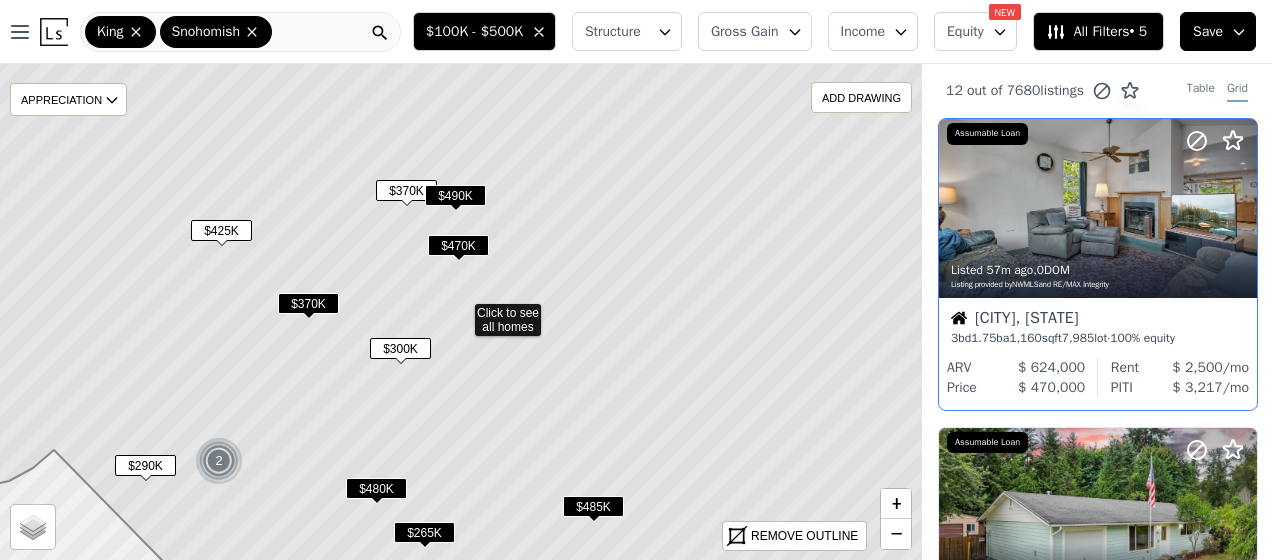 click on "$300K" at bounding box center [400, 348] 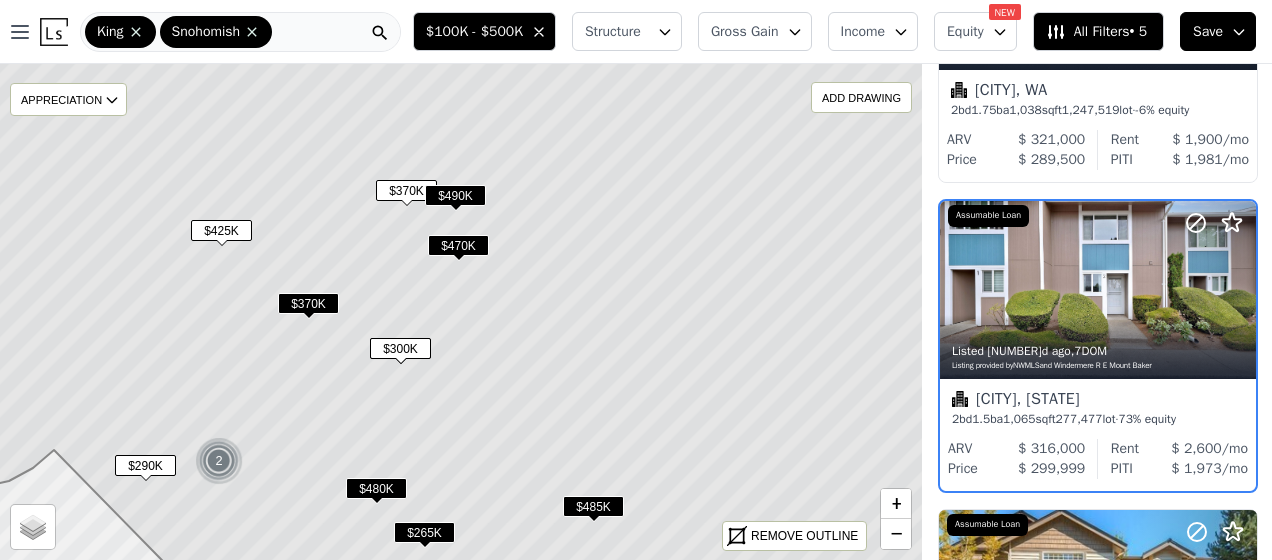 scroll, scrollTop: 1780, scrollLeft: 1, axis: both 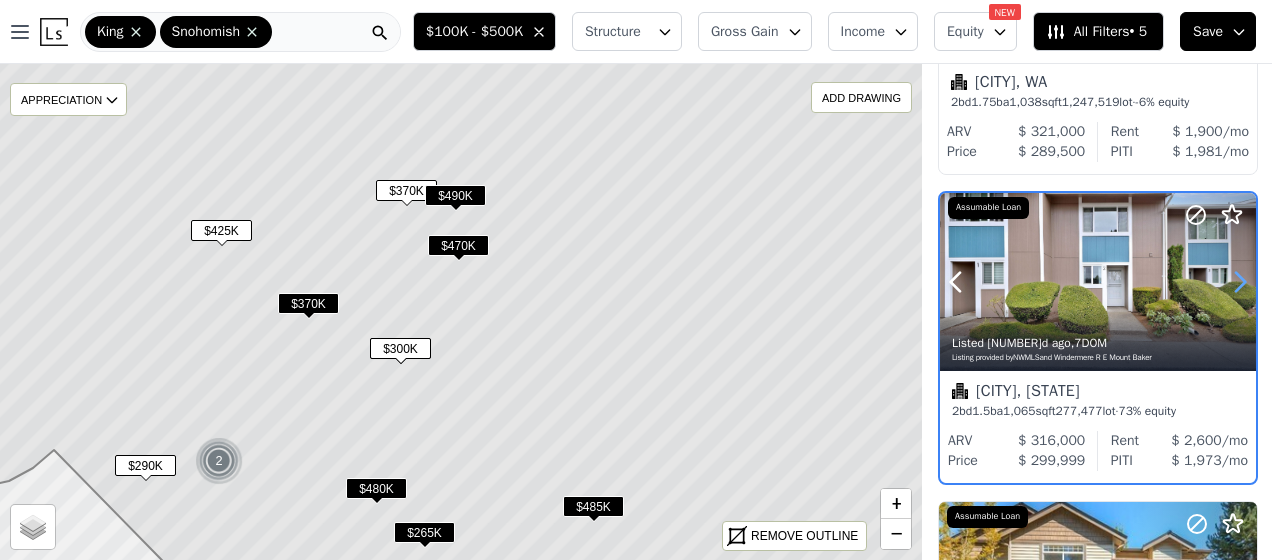 click 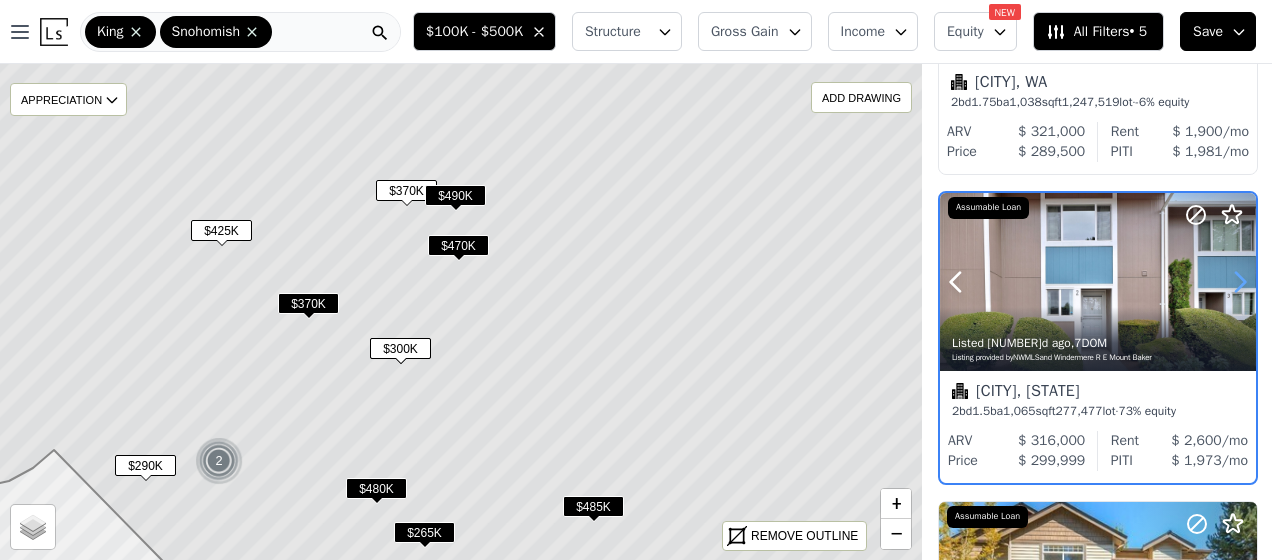 click 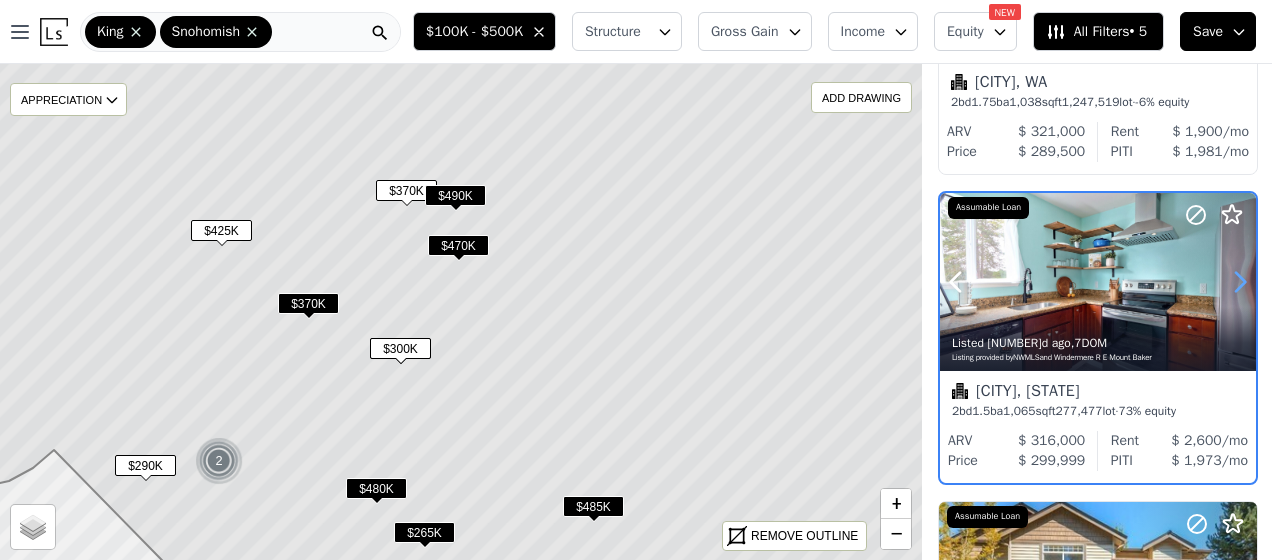 click 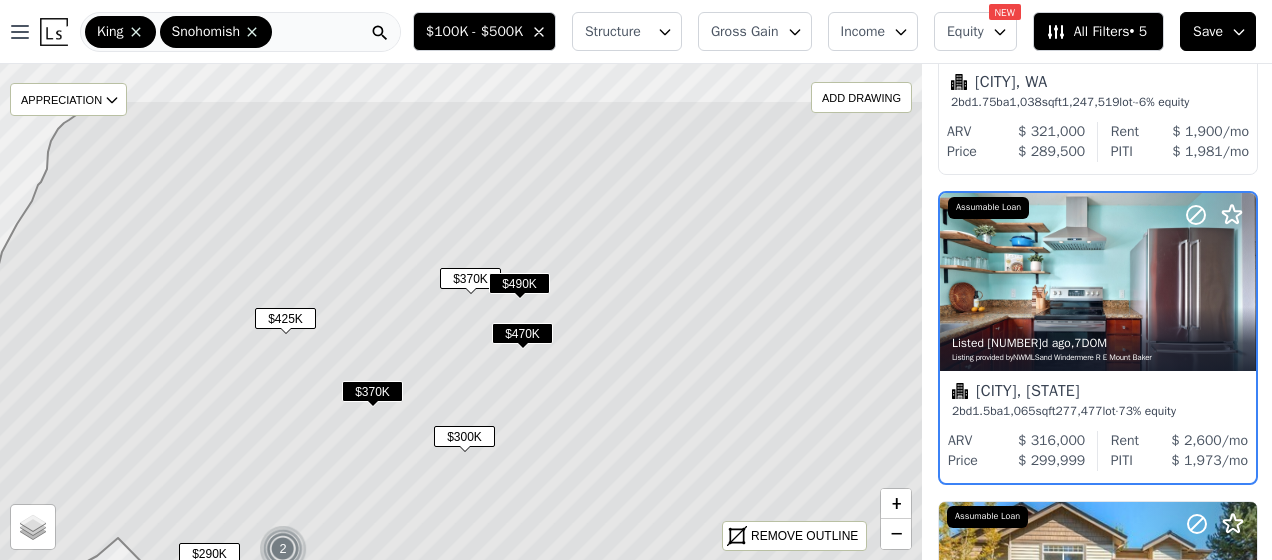 drag, startPoint x: 330, startPoint y: 240, endPoint x: 396, endPoint y: 328, distance: 110 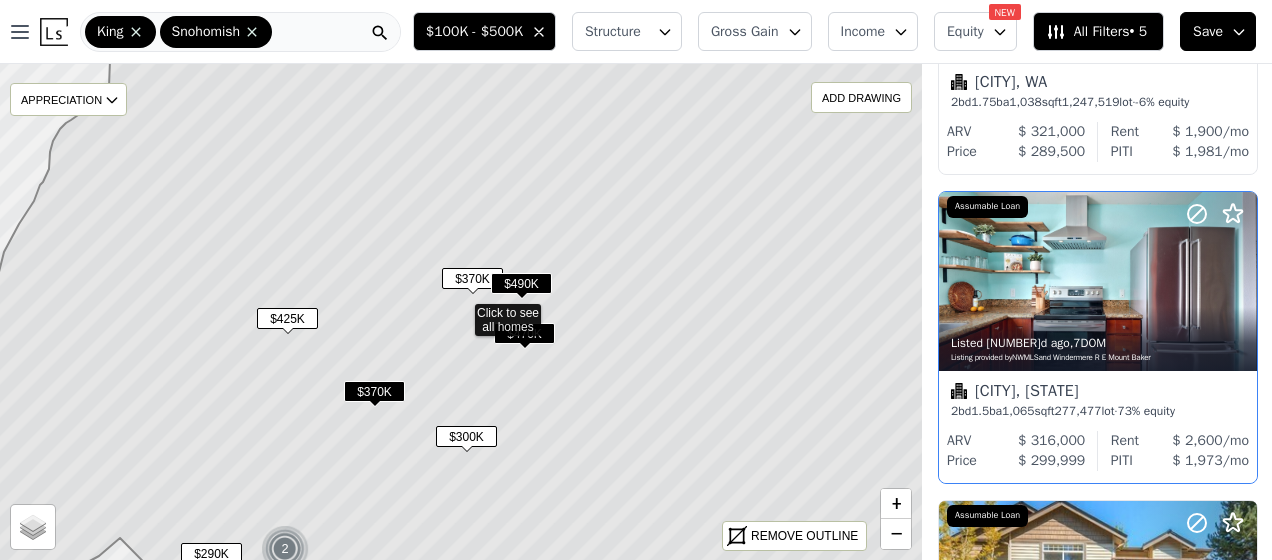 scroll, scrollTop: 1163, scrollLeft: 1, axis: both 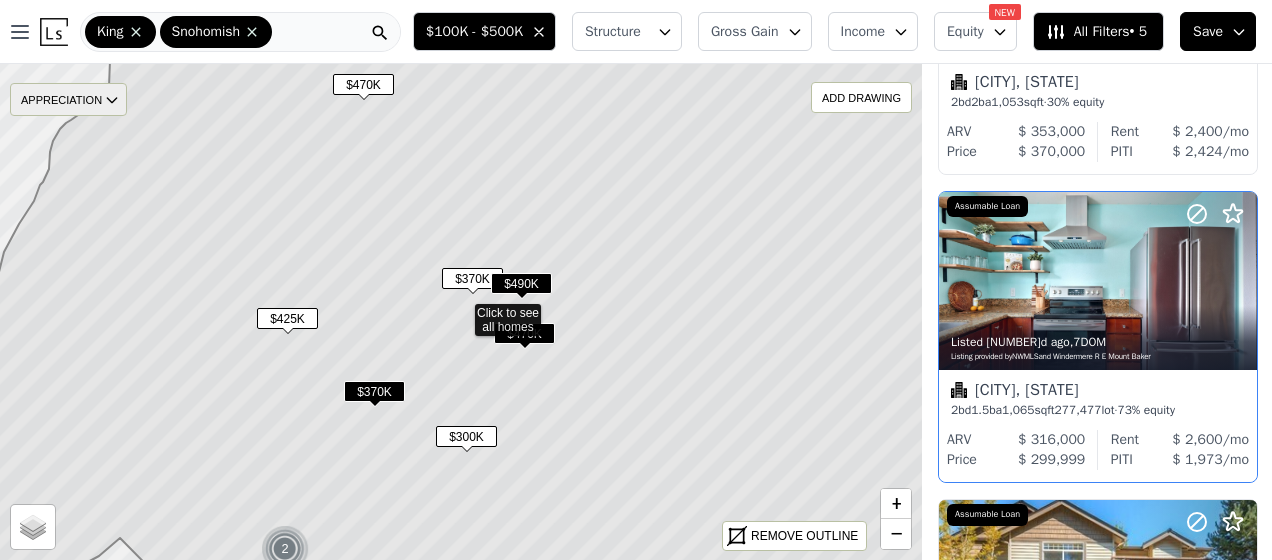 click on "APPRECIATION" at bounding box center (68, 99) 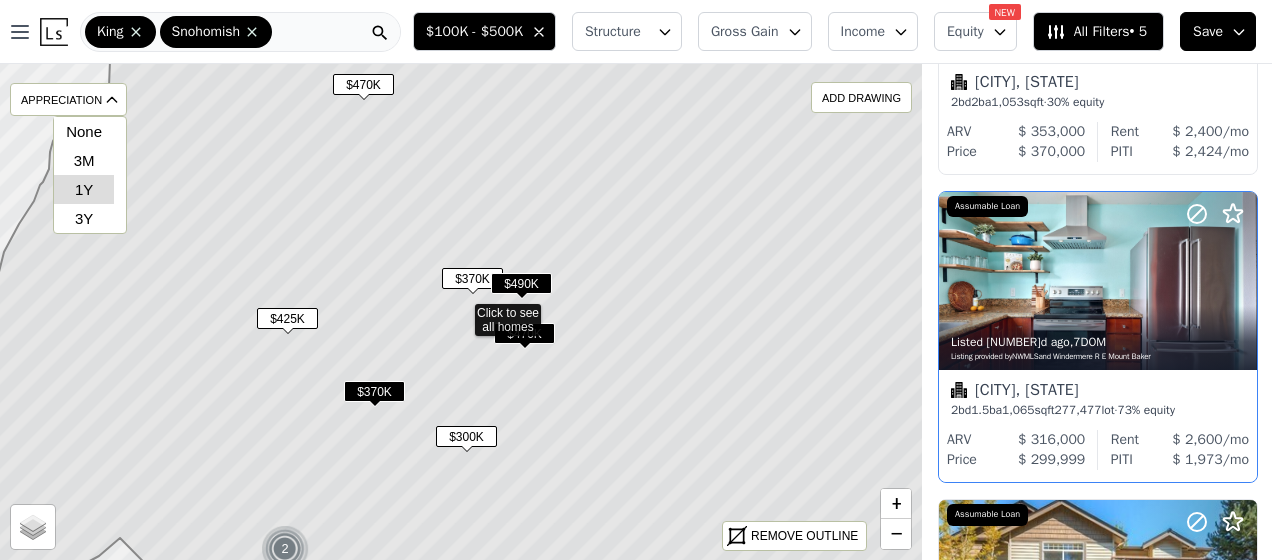click on "1Y" at bounding box center (84, 189) 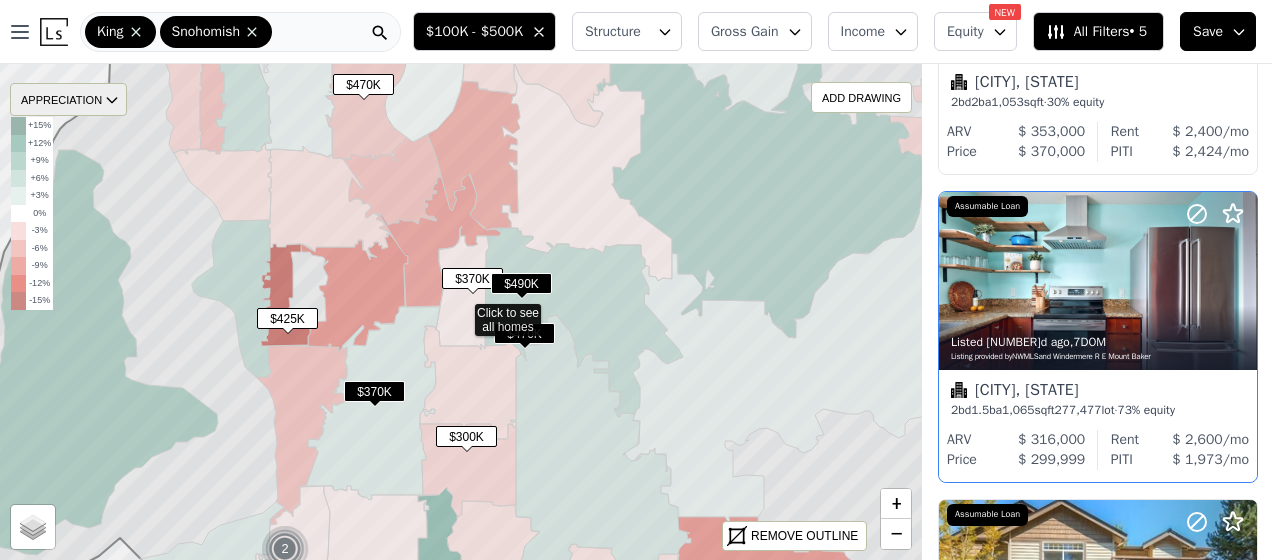 click on "APPRECIATION" at bounding box center (68, 99) 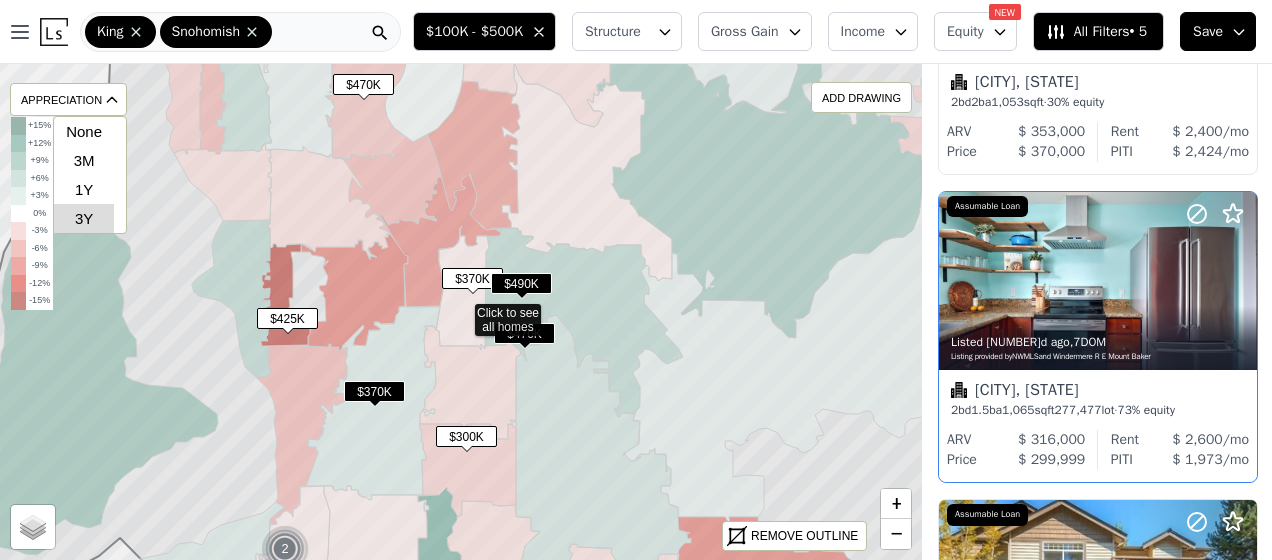click on "3Y" at bounding box center [84, 218] 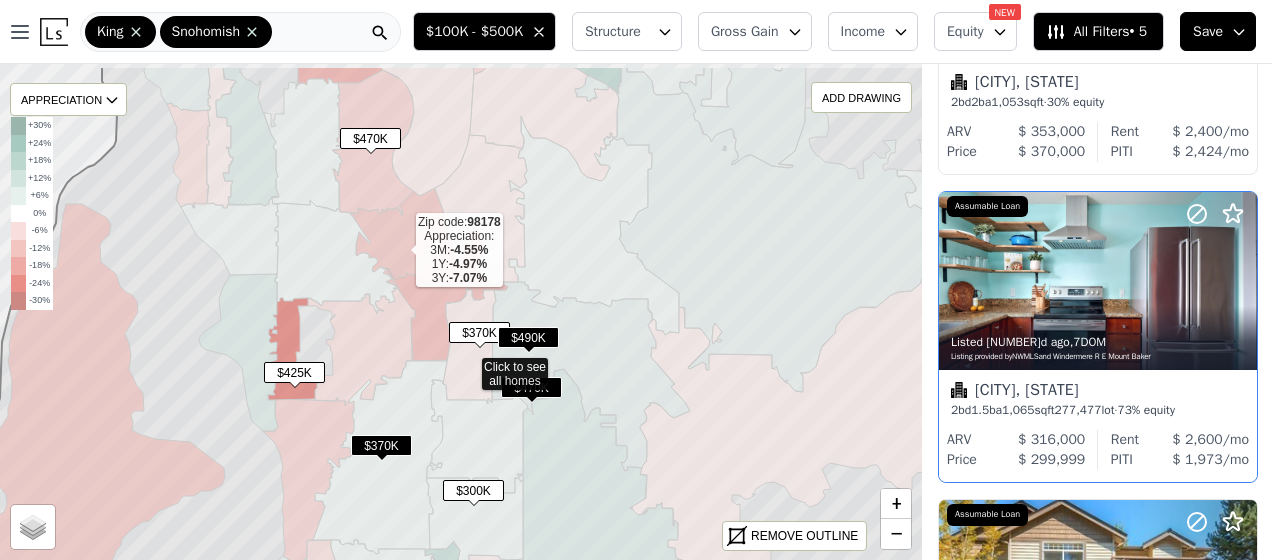 drag, startPoint x: 397, startPoint y: 228, endPoint x: 398, endPoint y: 286, distance: 58.00862 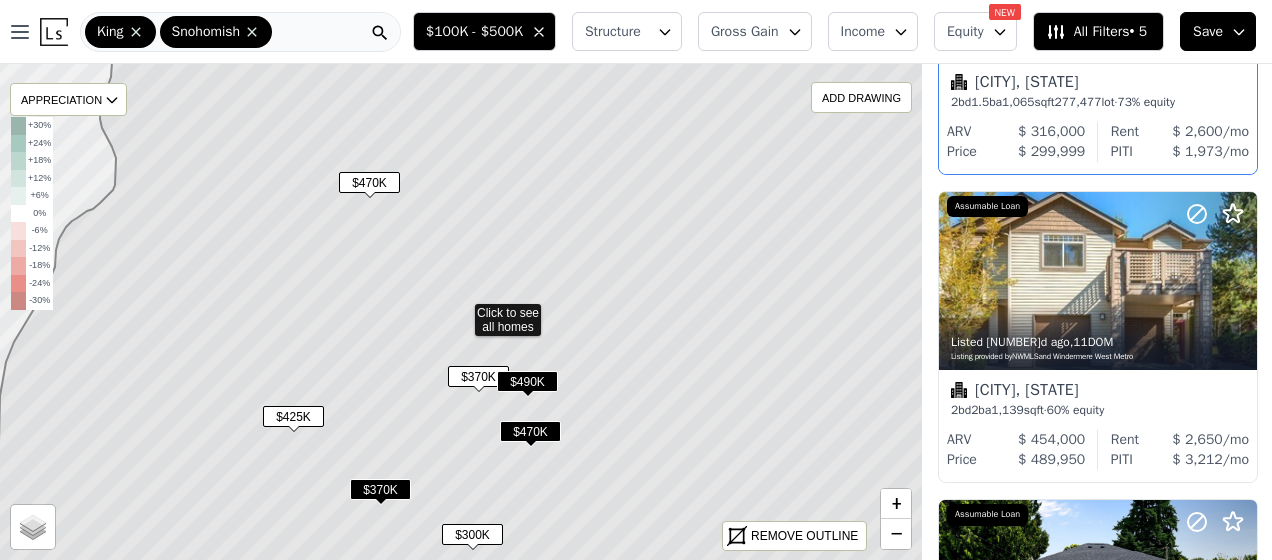 scroll, scrollTop: 854, scrollLeft: 1, axis: both 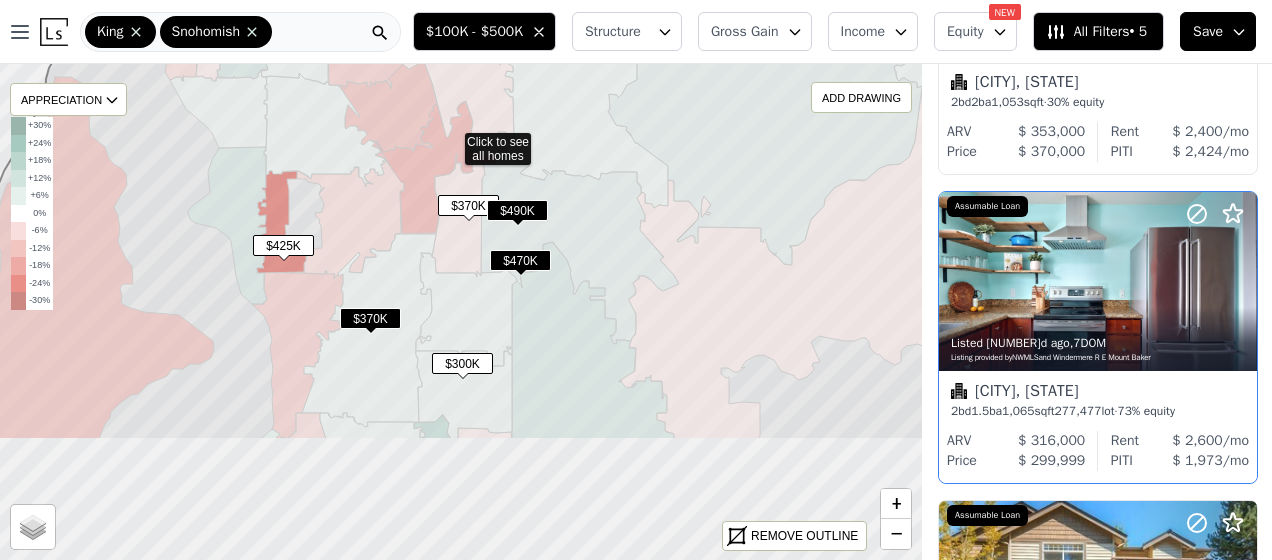 drag, startPoint x: 572, startPoint y: 355, endPoint x: 563, endPoint y: 183, distance: 172.2353 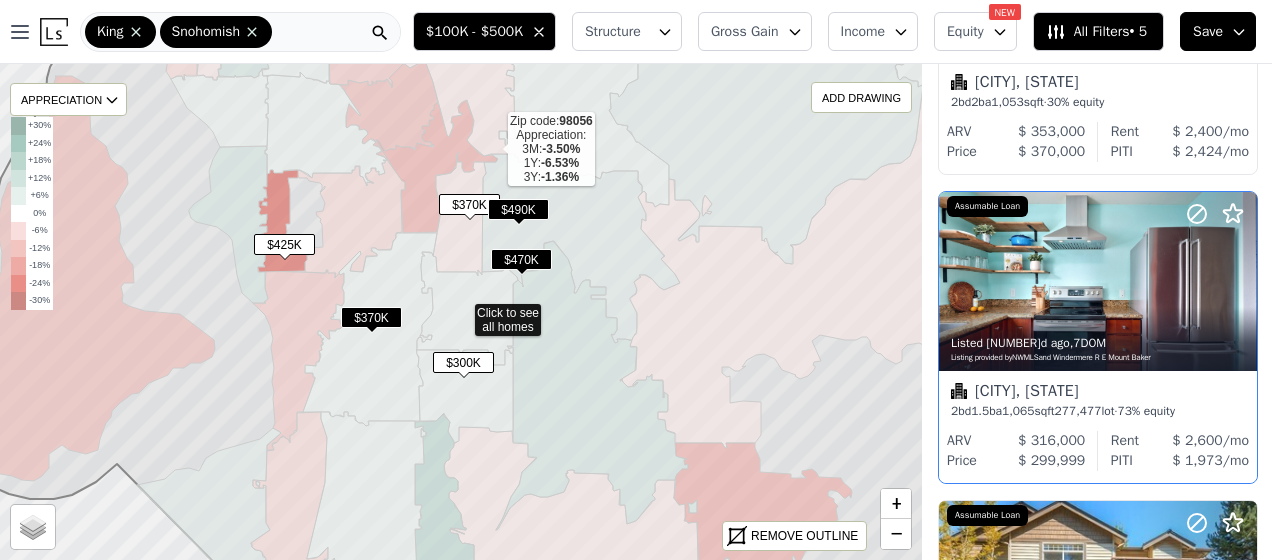scroll, scrollTop: 1780, scrollLeft: 1, axis: both 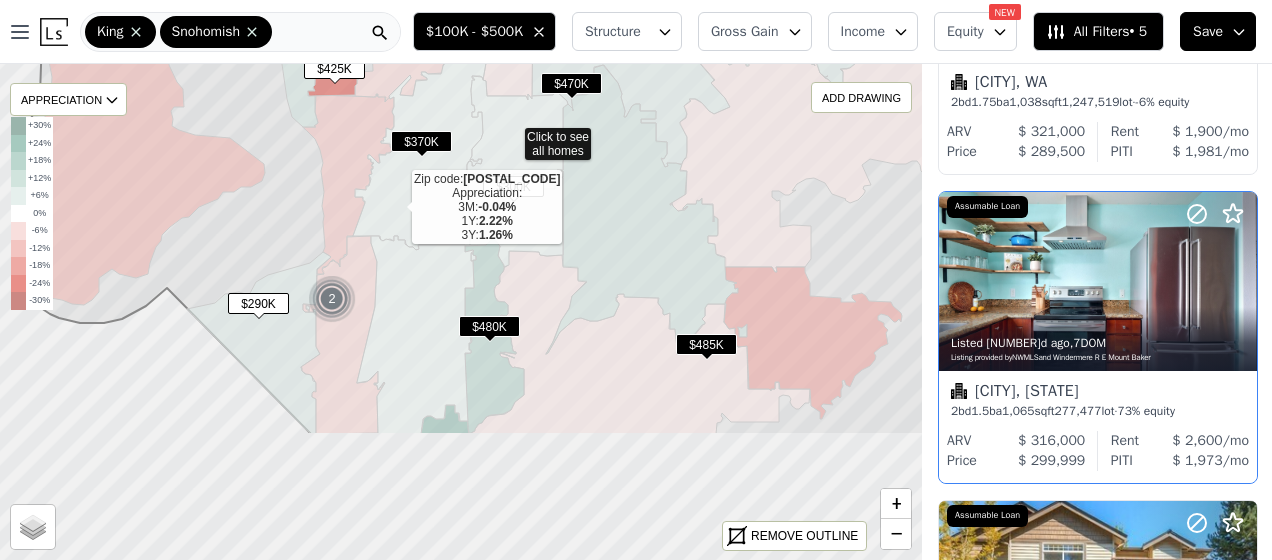drag, startPoint x: 340, startPoint y: 394, endPoint x: 408, endPoint y: 178, distance: 226.45088 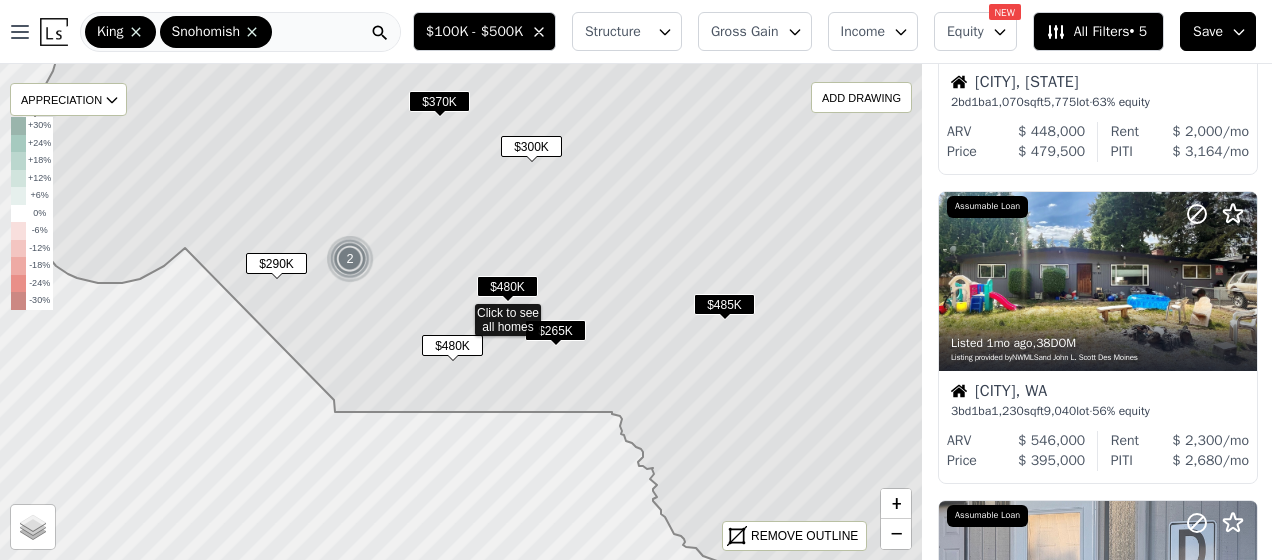 scroll, scrollTop: 1163, scrollLeft: 1, axis: both 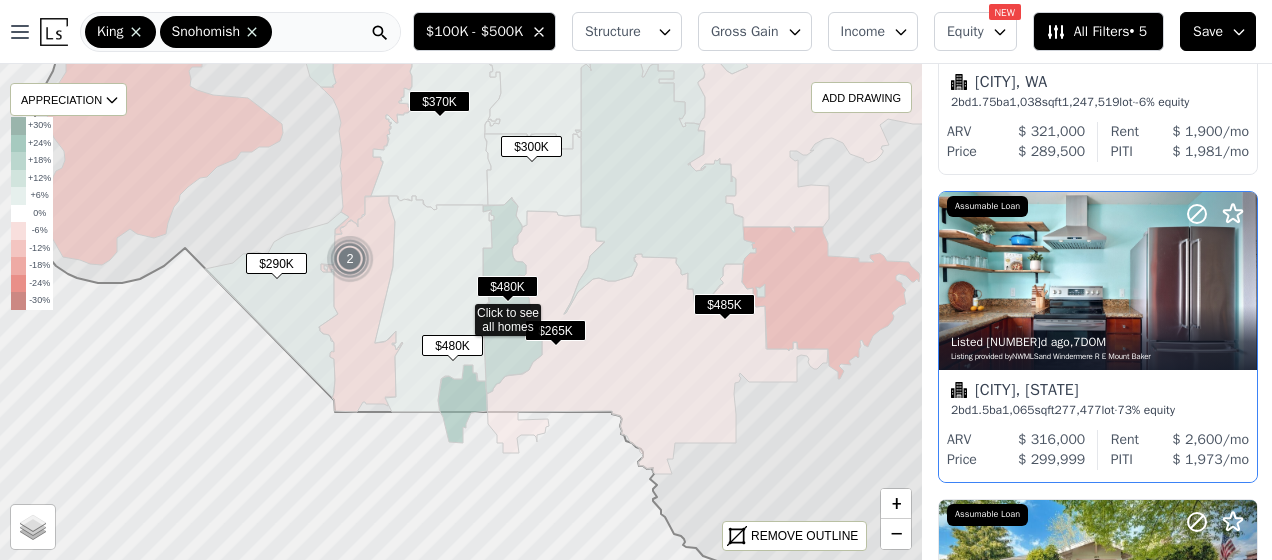 click on "King Snohomish" at bounding box center [240, 32] 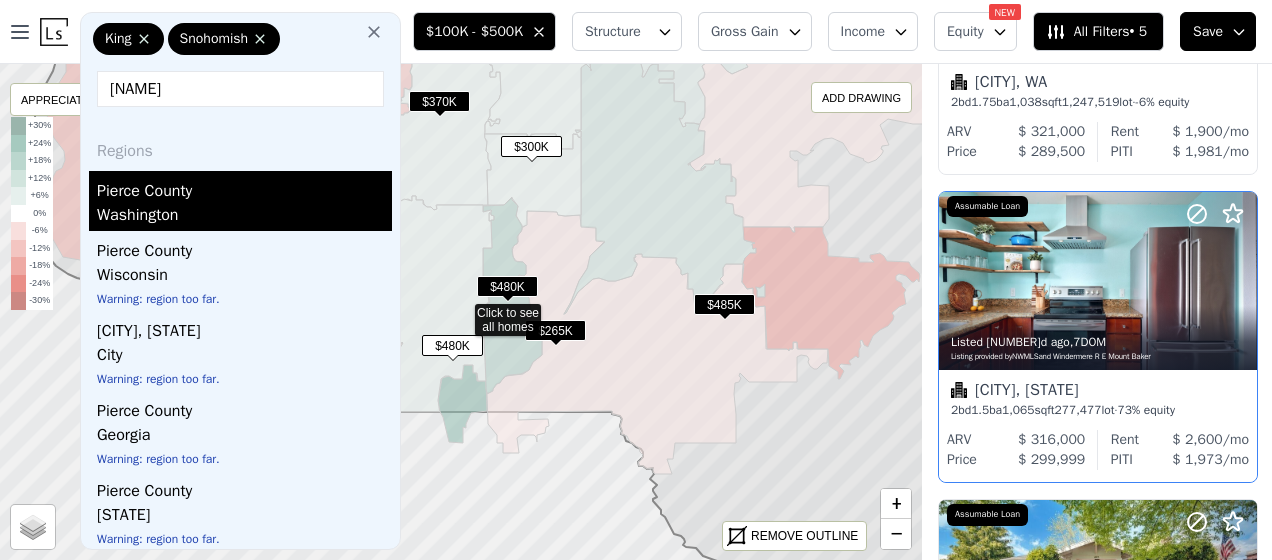 type on "pierce" 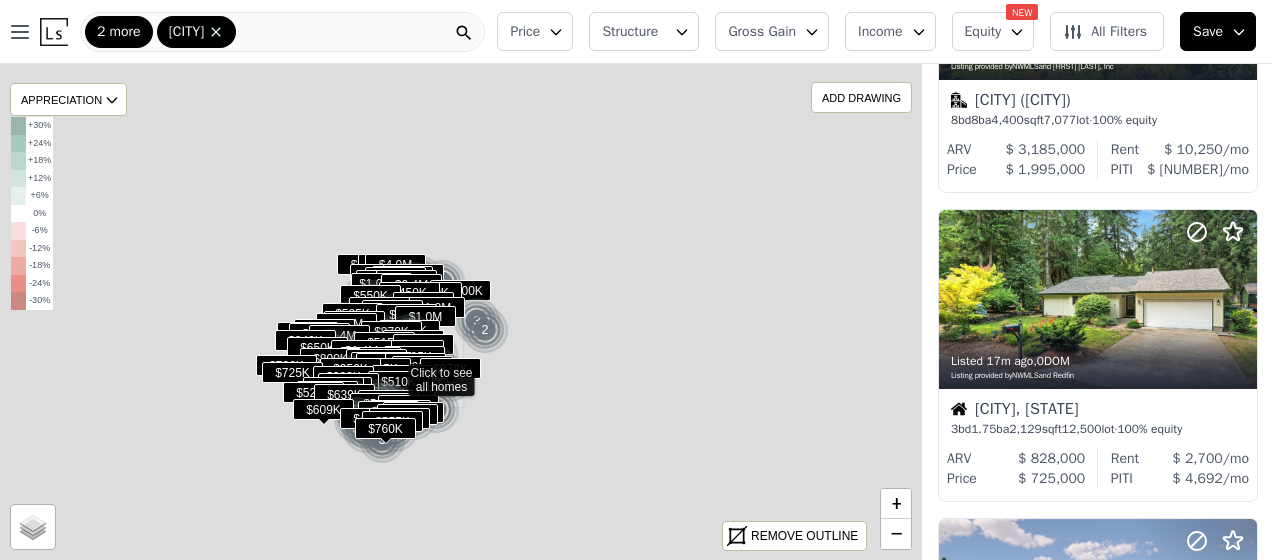 scroll, scrollTop: 1186, scrollLeft: 1, axis: both 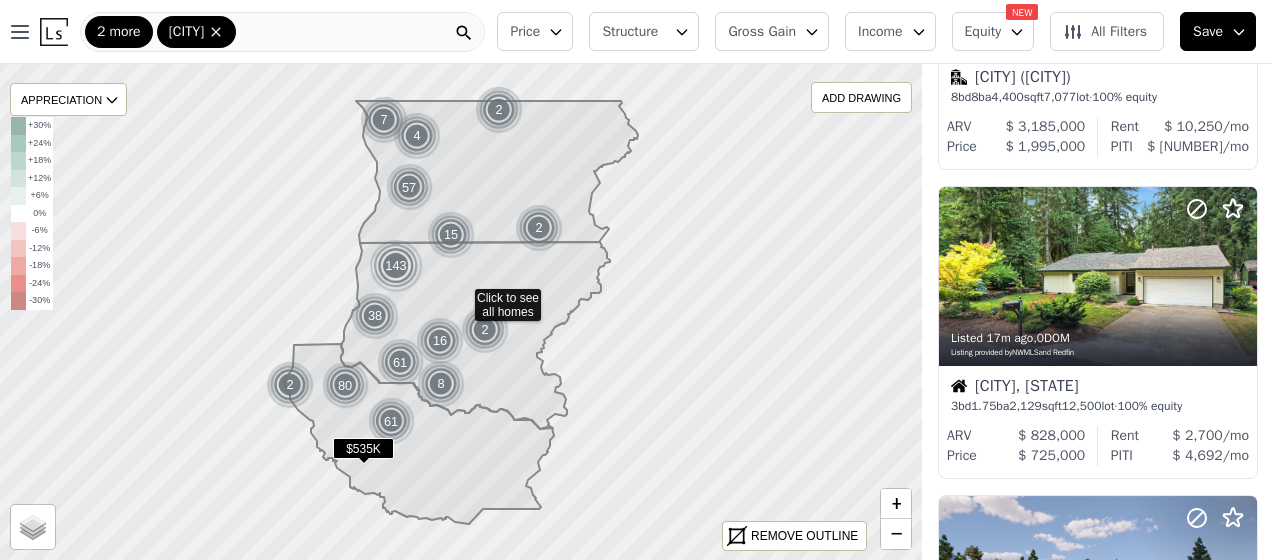 click on "Equity" at bounding box center (993, 31) 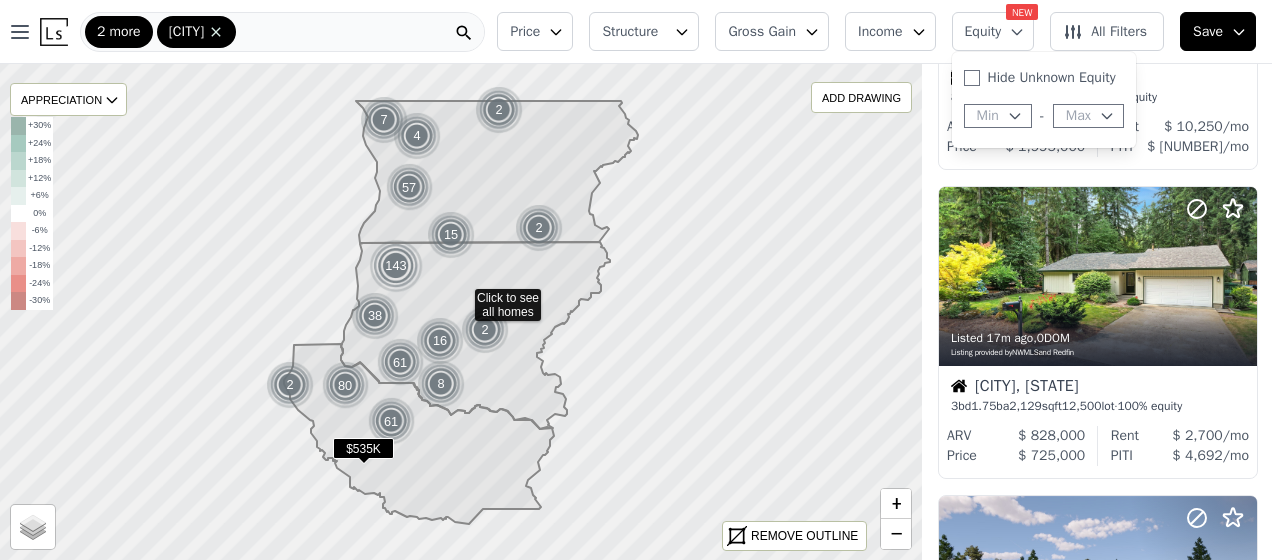 click on "Equity" at bounding box center (993, 31) 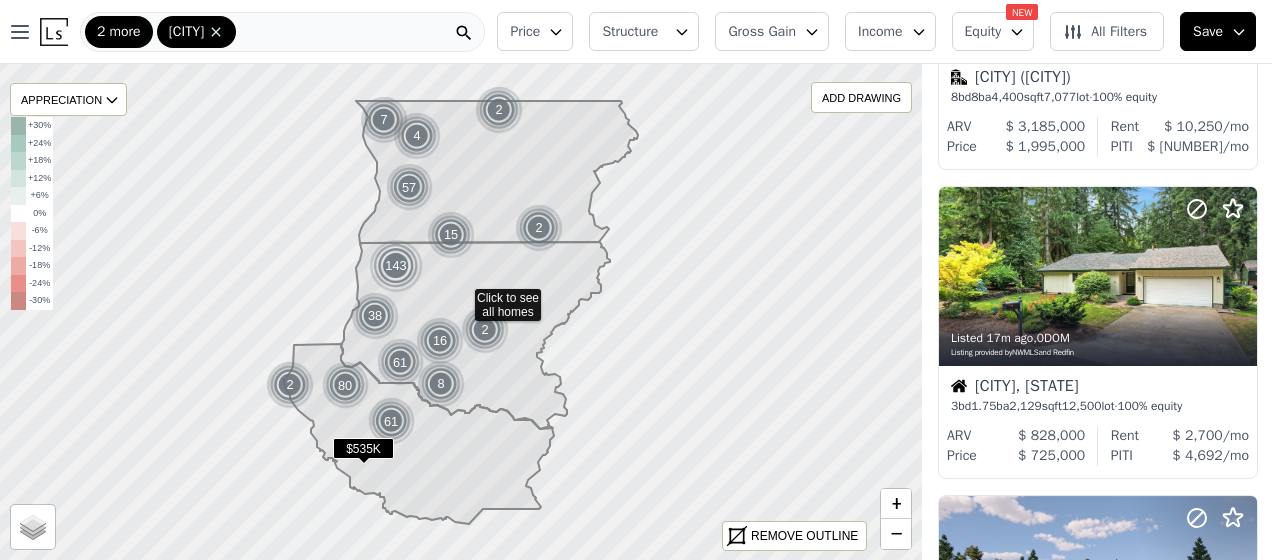 click 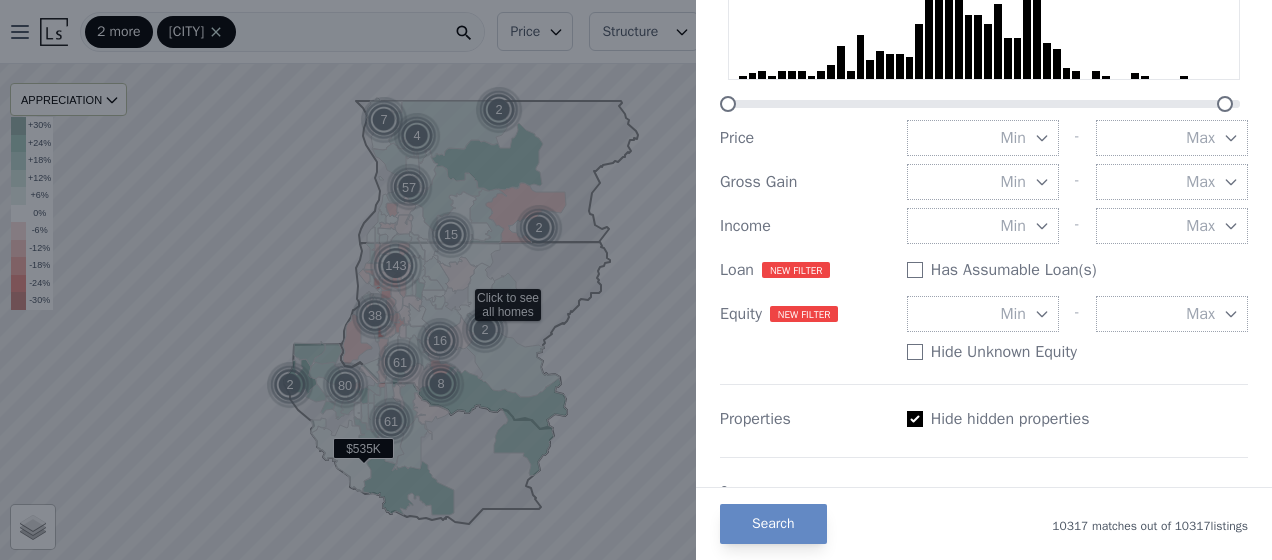 scroll, scrollTop: 165, scrollLeft: 0, axis: vertical 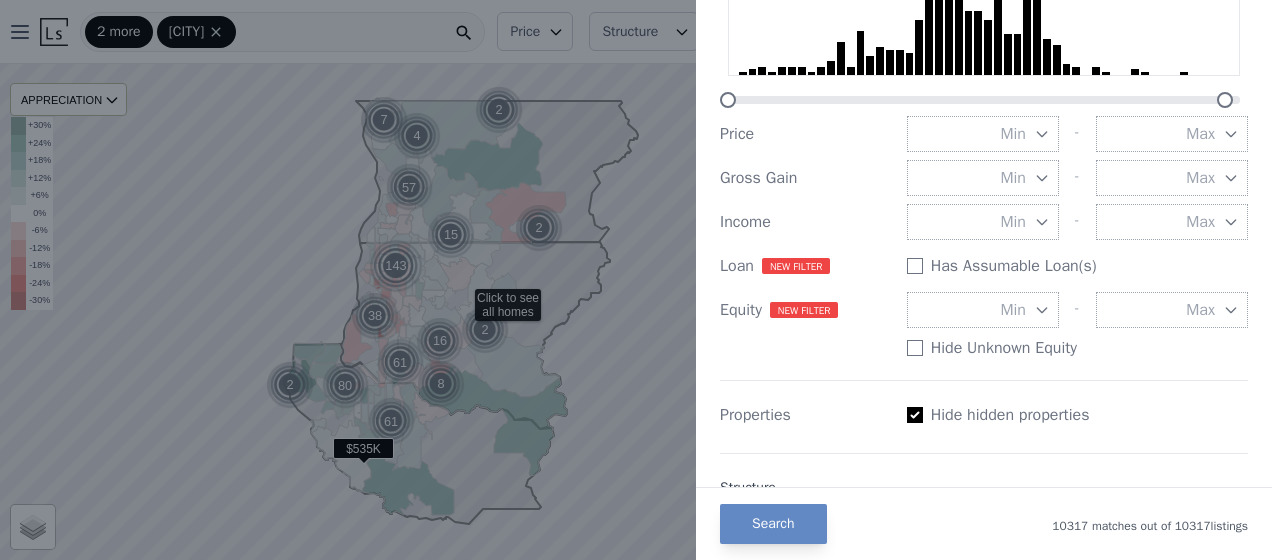 click on "Min" at bounding box center (1013, 222) 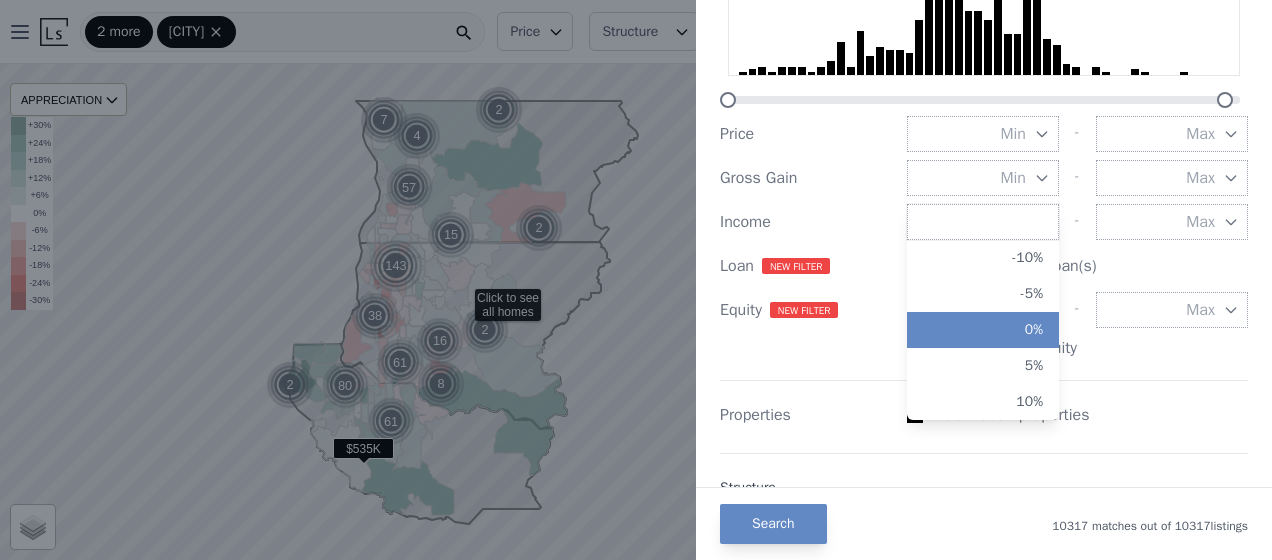 click on "0%" at bounding box center (983, 330) 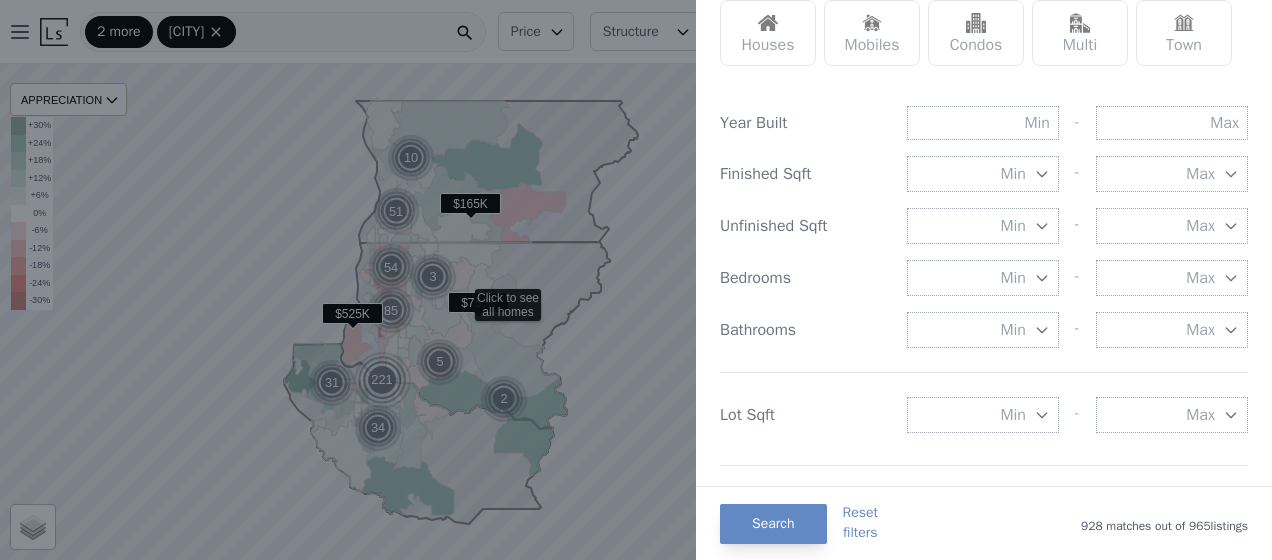scroll, scrollTop: 0, scrollLeft: 0, axis: both 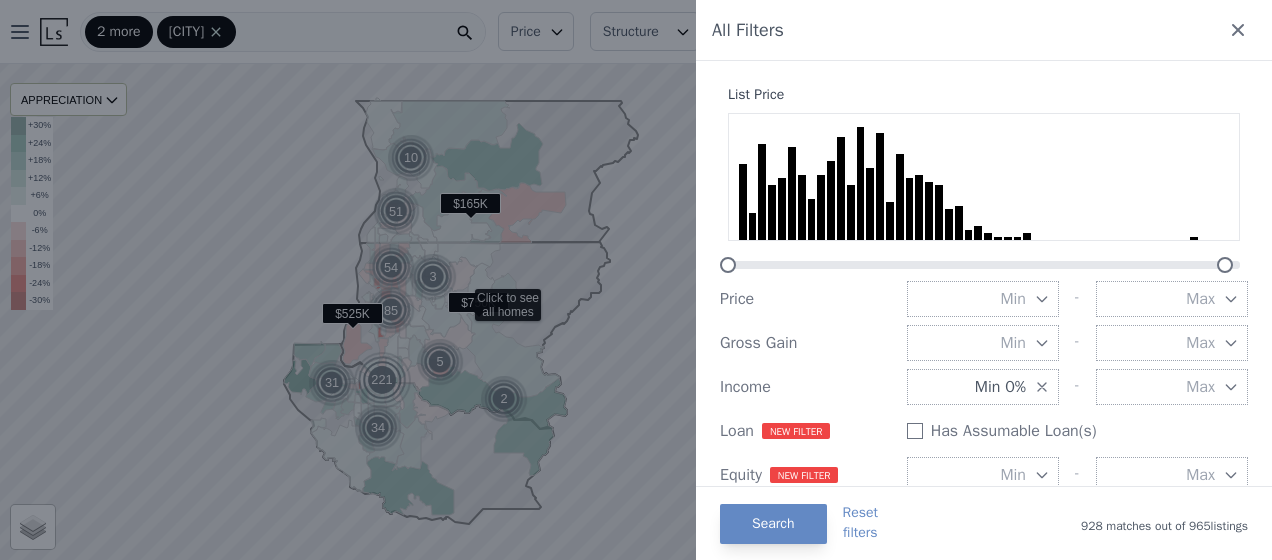 click on "Min" at bounding box center [983, 299] 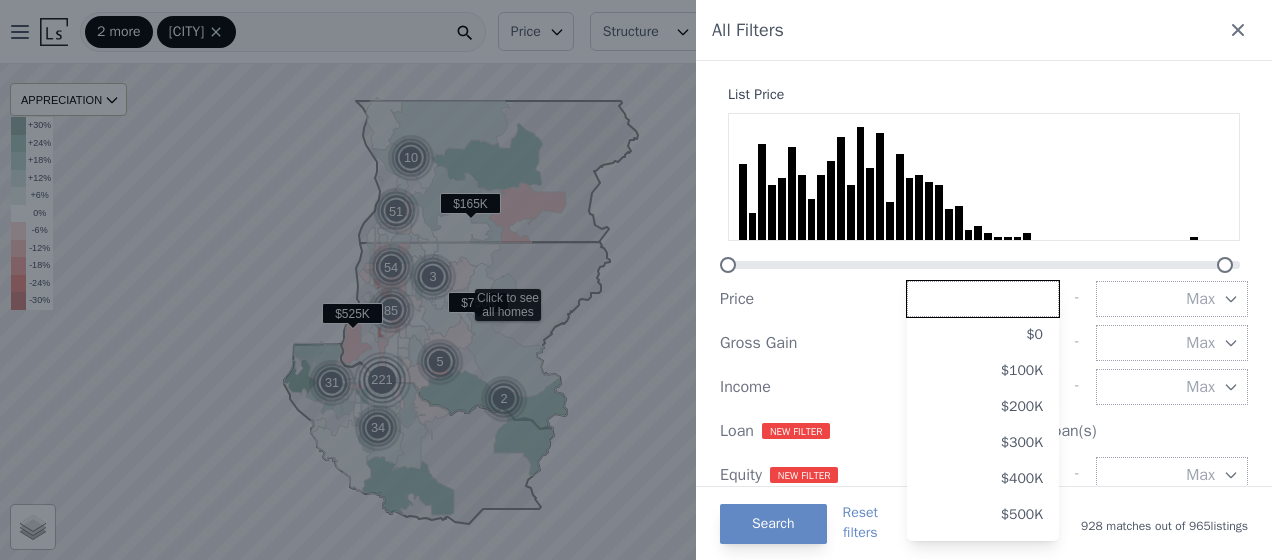 click at bounding box center (983, 299) 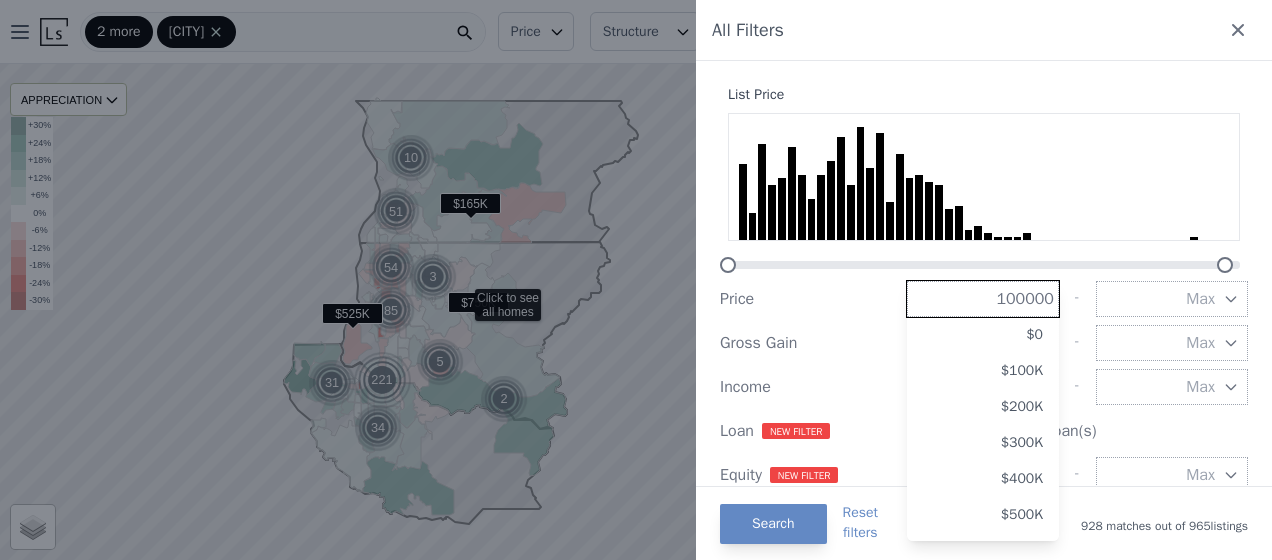 type on "100000" 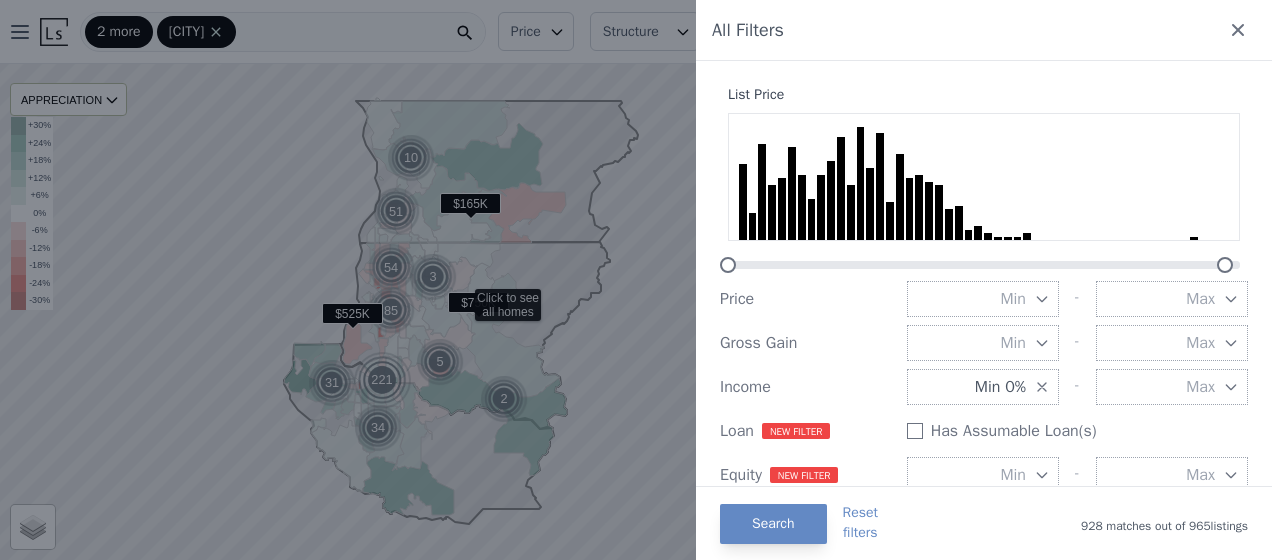 click on "Min" at bounding box center [983, 299] 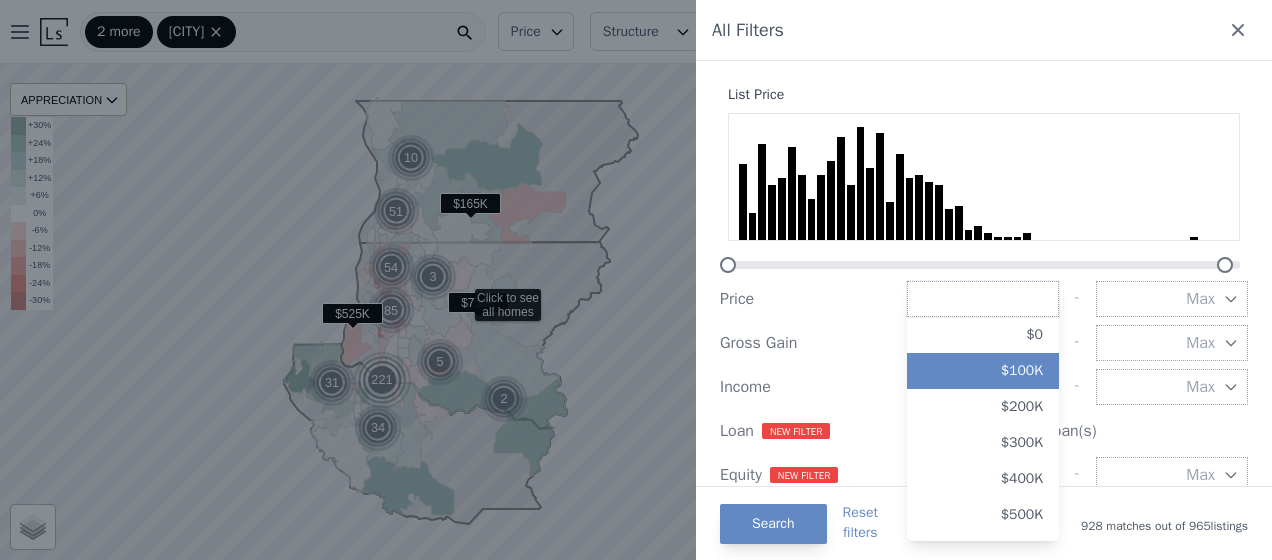 click on "$100K" at bounding box center (983, 371) 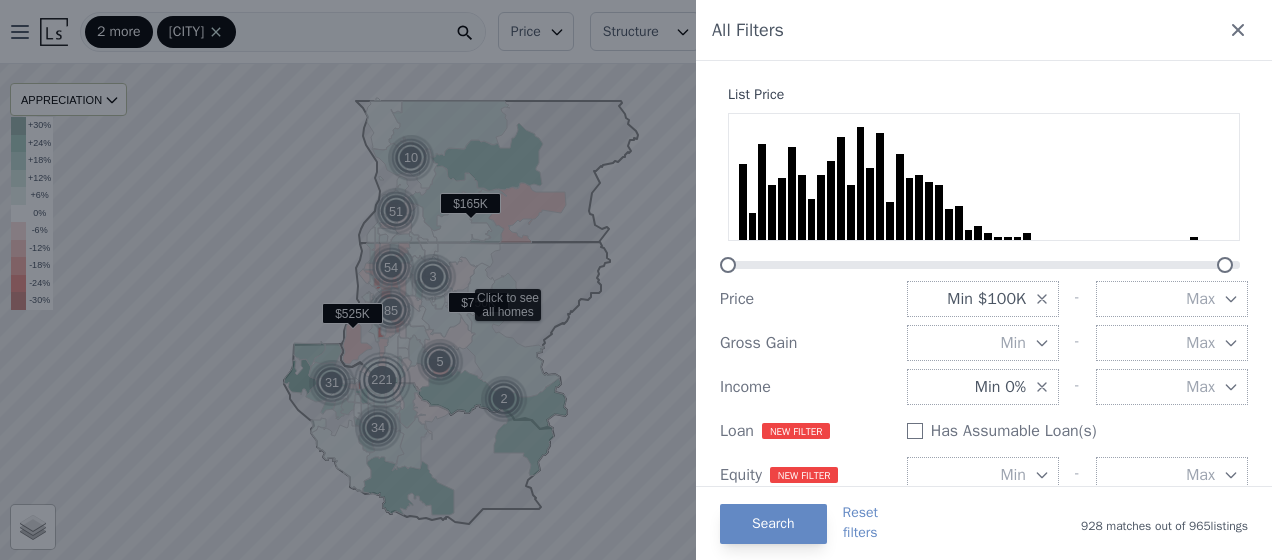 click on "Max" at bounding box center (1172, 299) 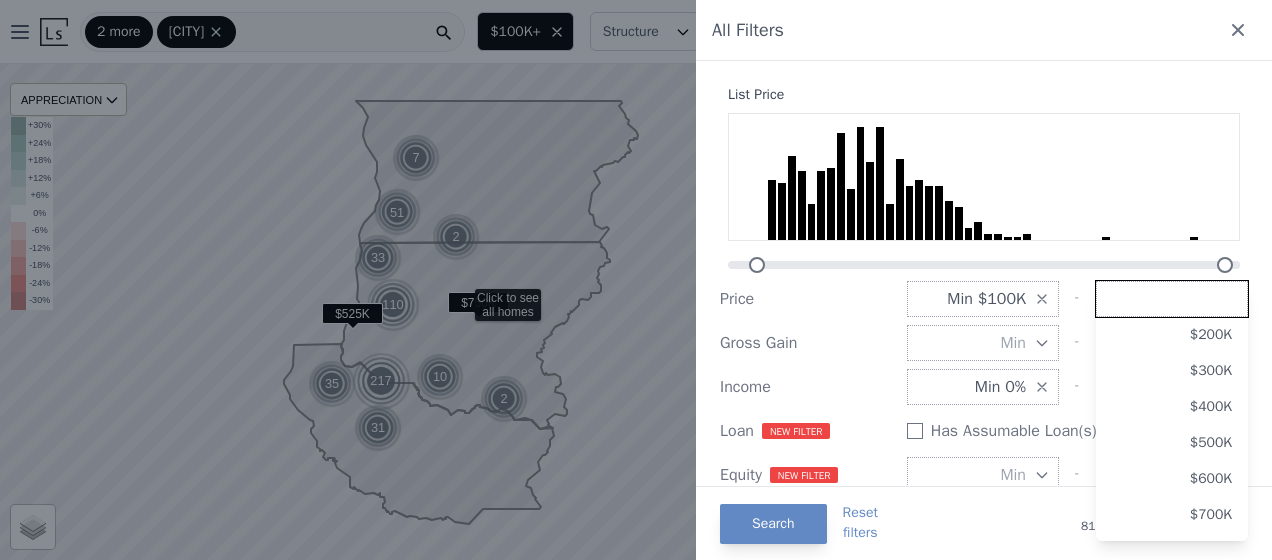 click at bounding box center (1172, 299) 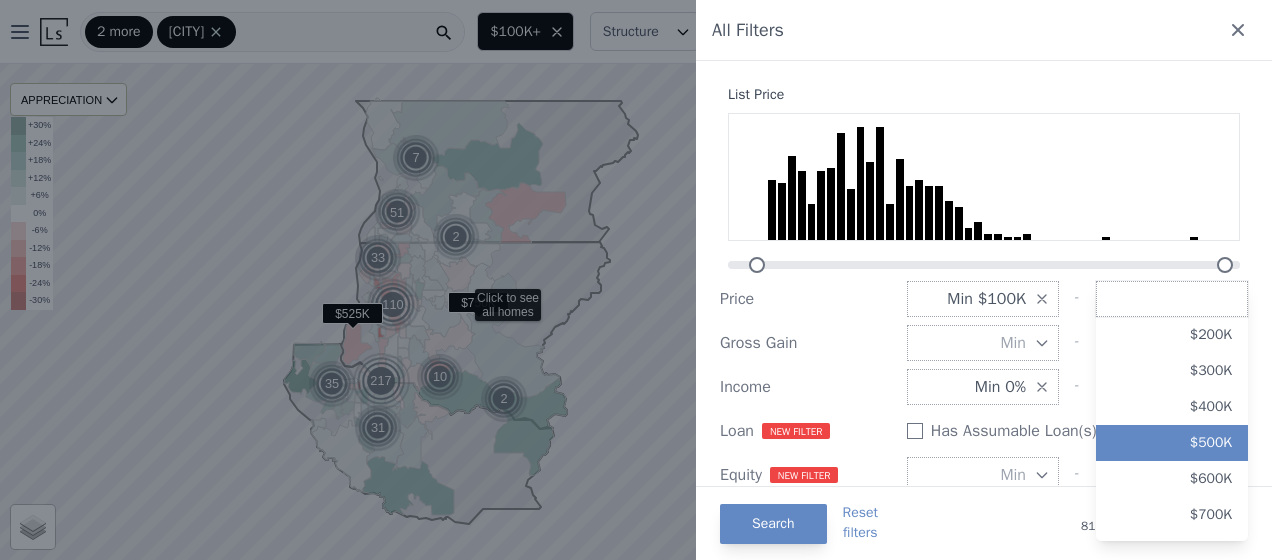 click on "$500K" at bounding box center [1172, 443] 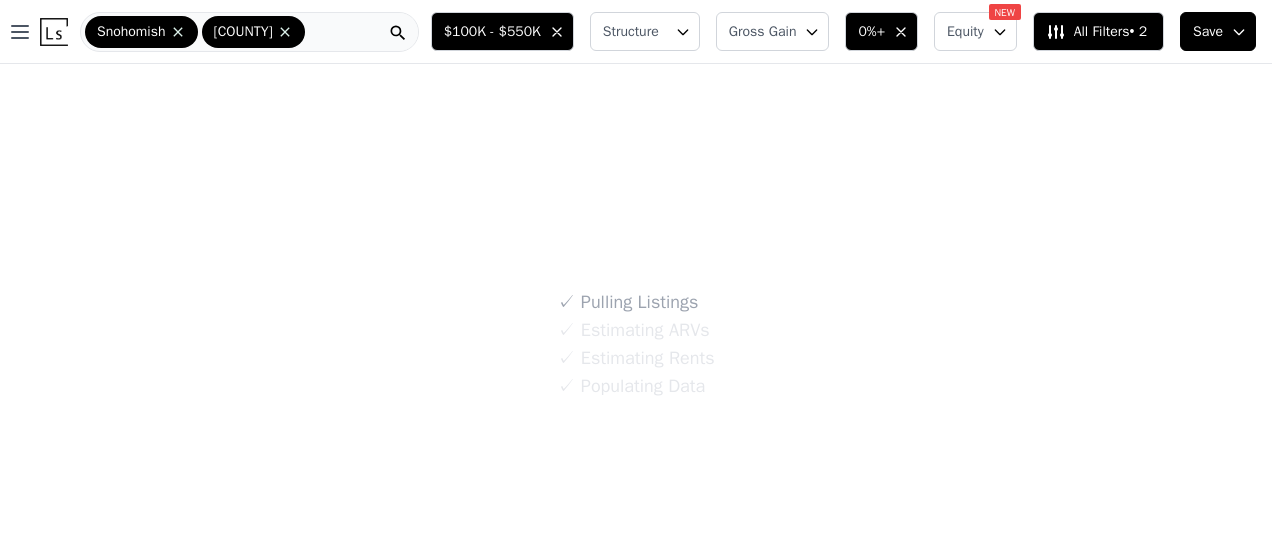 scroll, scrollTop: 0, scrollLeft: 0, axis: both 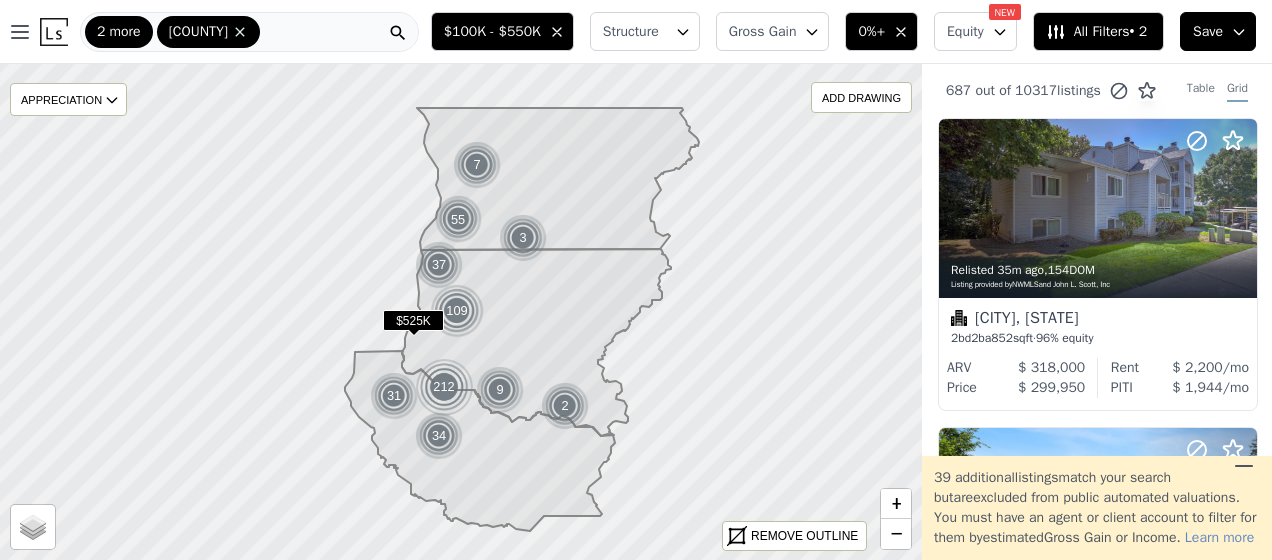 click on "All Filters  • 2" at bounding box center [1098, 31] 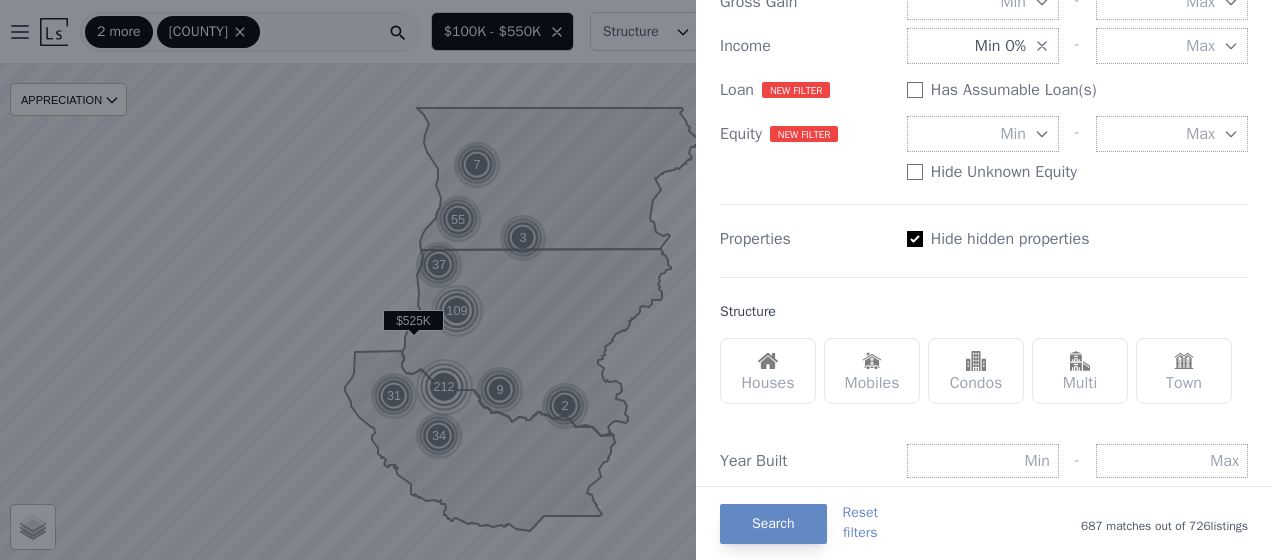 scroll, scrollTop: 343, scrollLeft: 0, axis: vertical 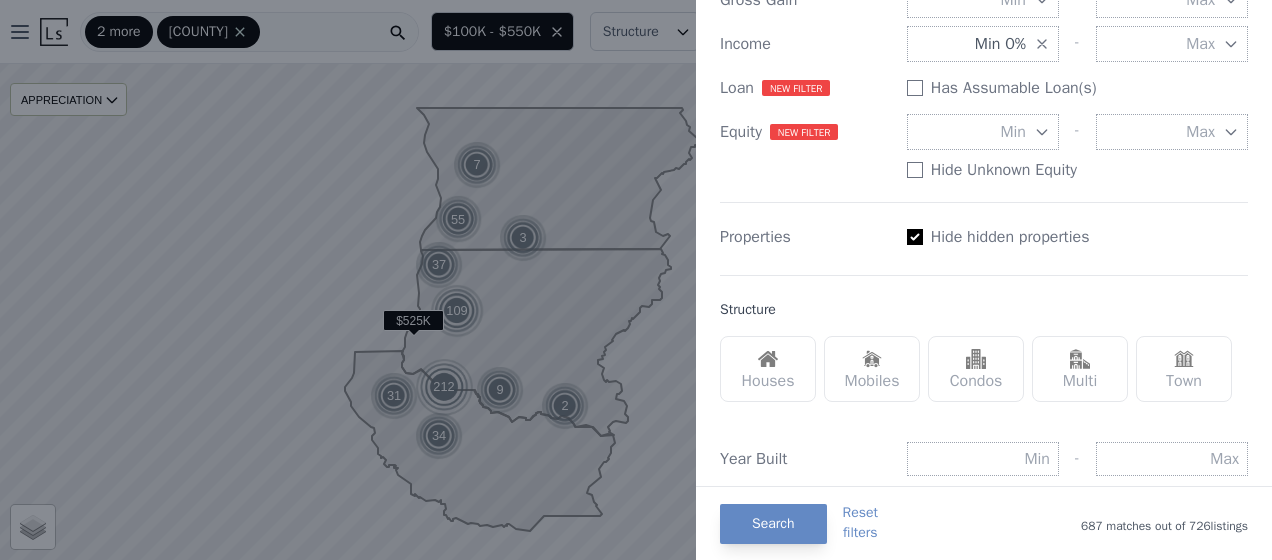 click on "Has Assumable Loan(s)" at bounding box center (915, 237) 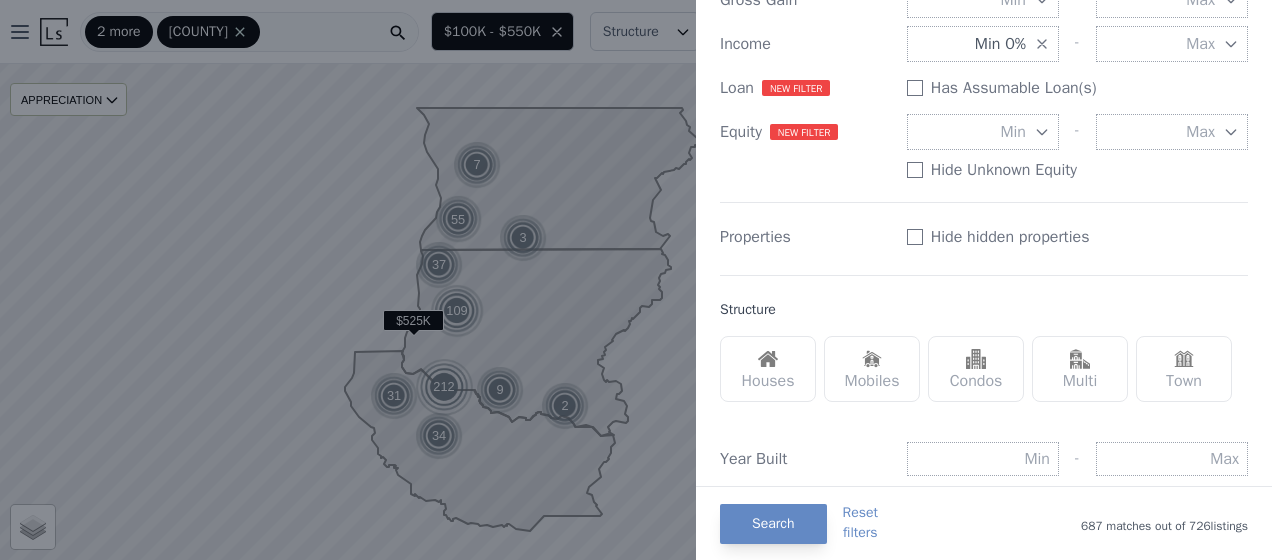 checkbox on "false" 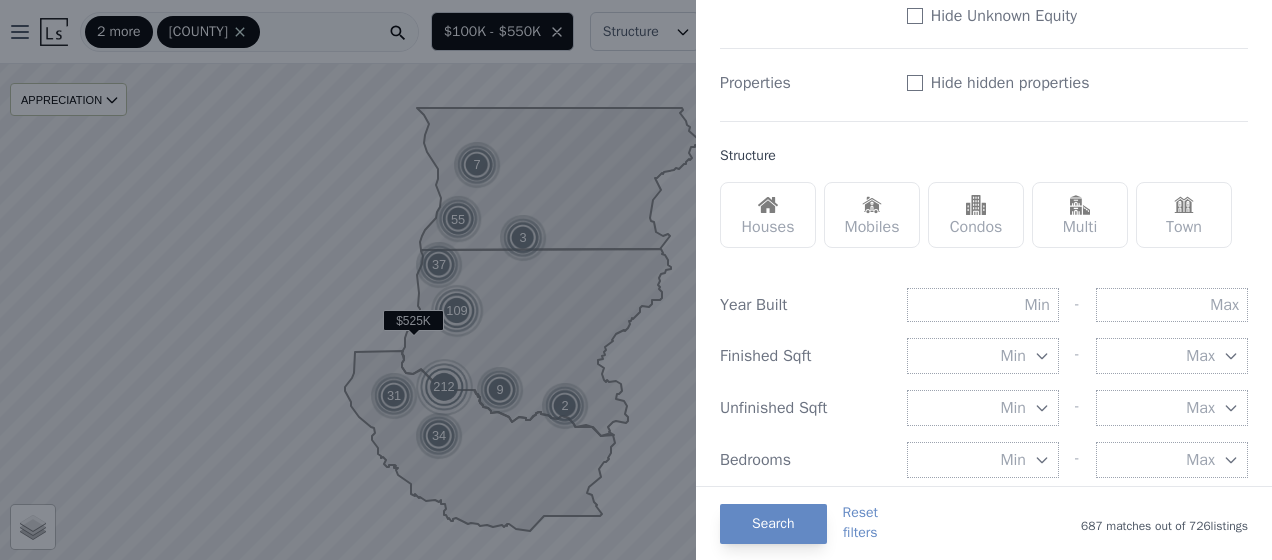 scroll, scrollTop: 498, scrollLeft: 0, axis: vertical 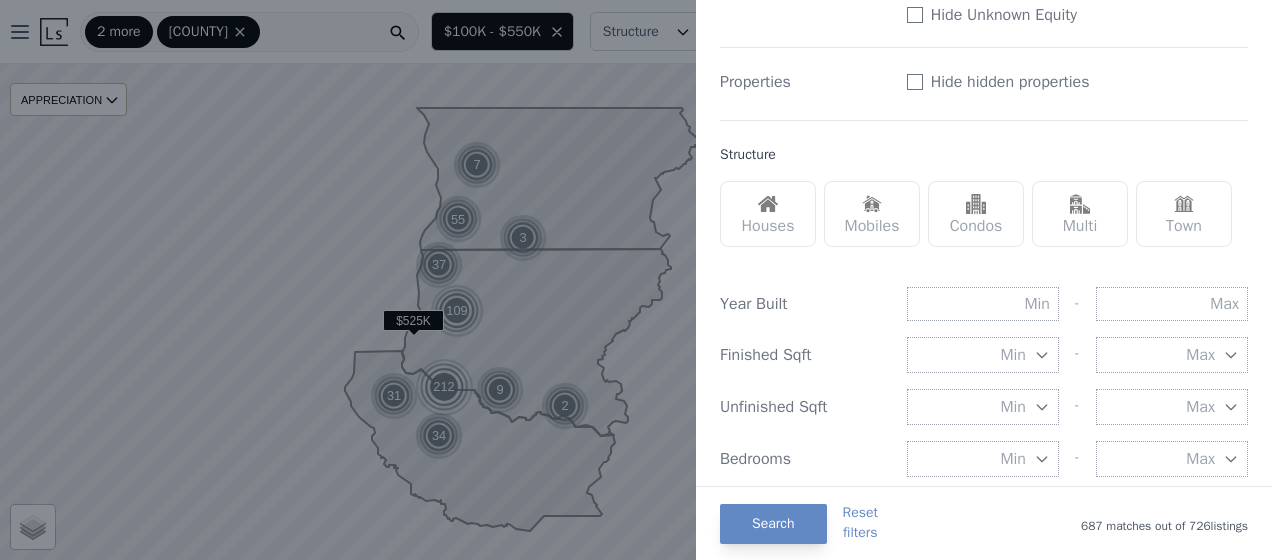 click on "Houses" at bounding box center (768, 214) 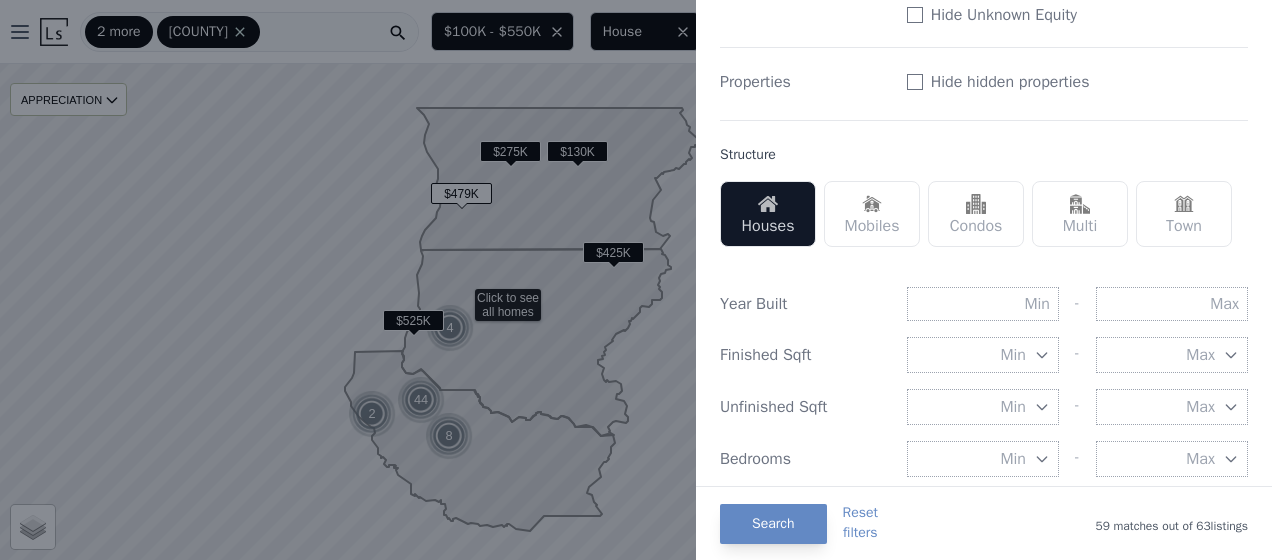 click on "Condos" at bounding box center (976, 214) 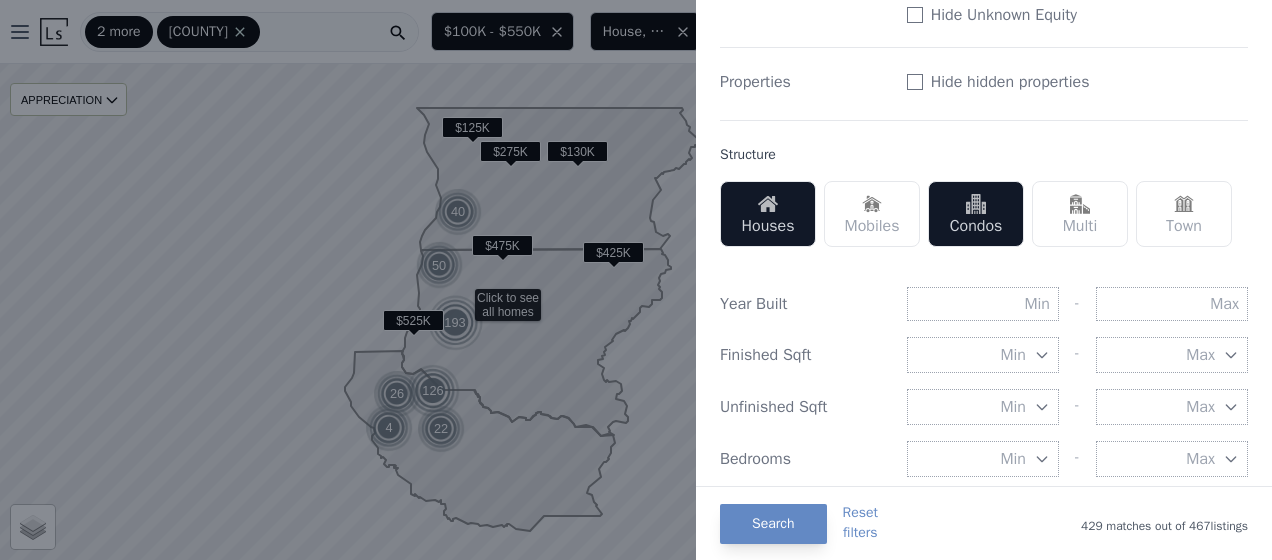 click on "Multi" at bounding box center (1080, 214) 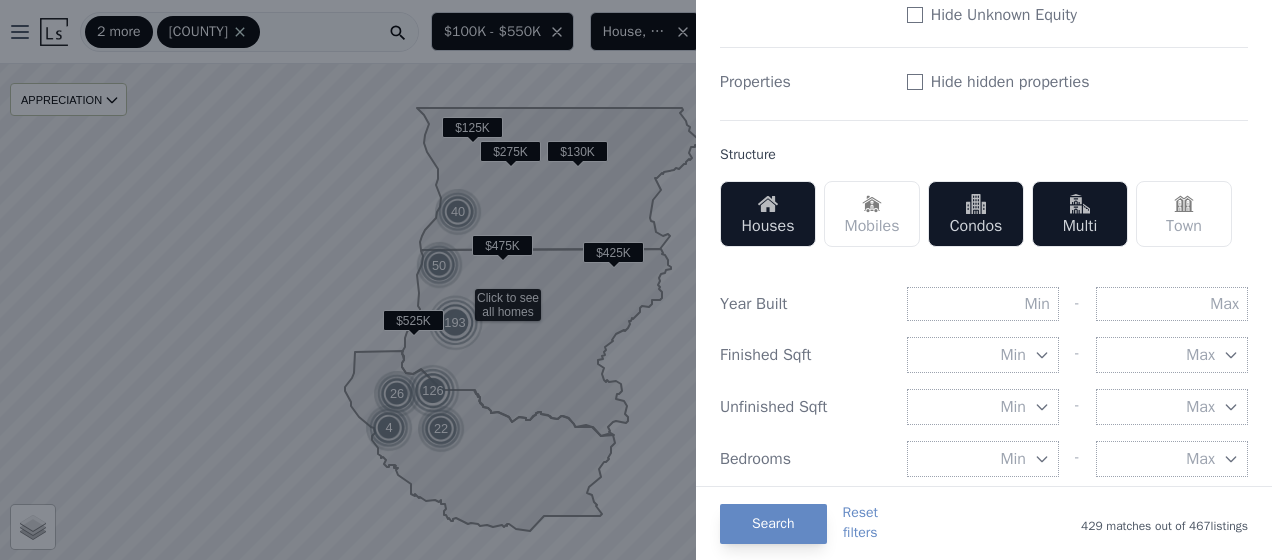 click on "Town" at bounding box center [1184, 214] 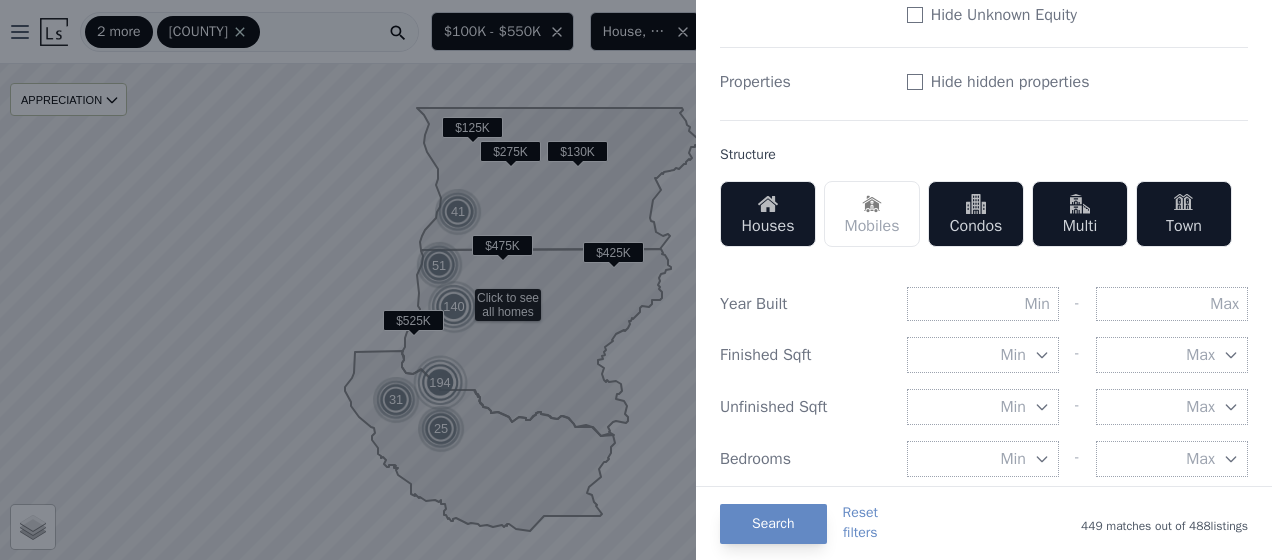 scroll, scrollTop: 720, scrollLeft: 0, axis: vertical 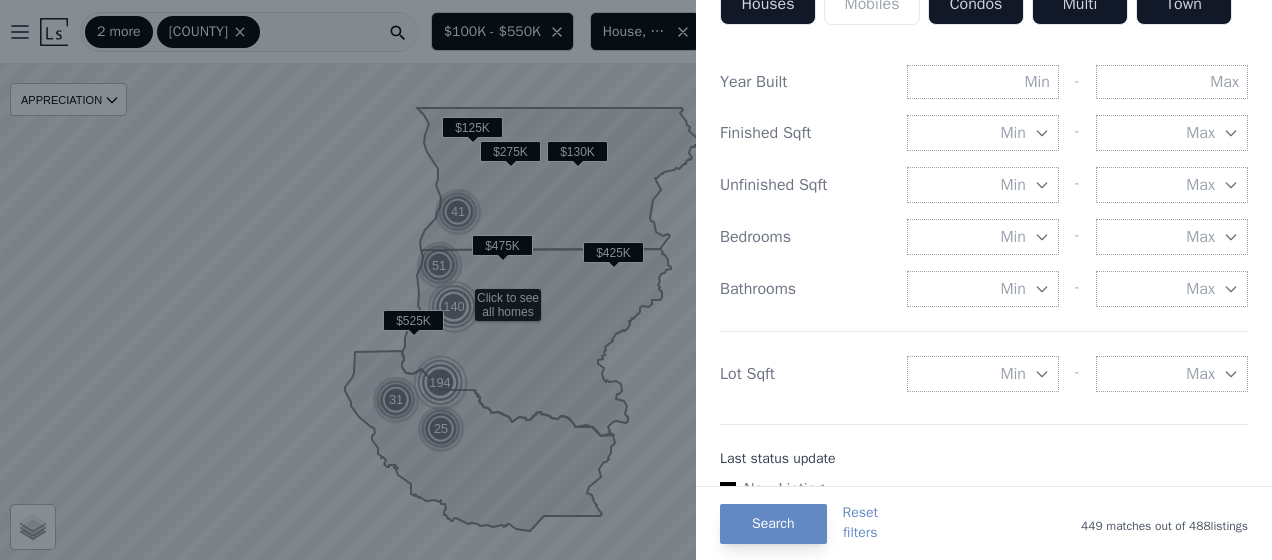 click on "Min" at bounding box center (983, 237) 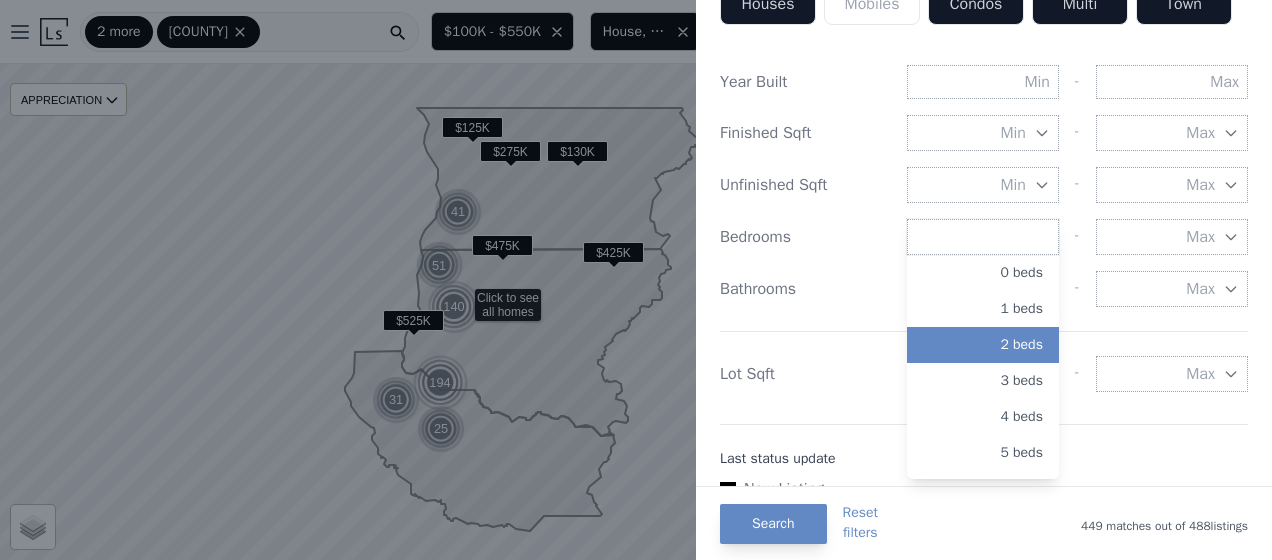 click on "2 beds" at bounding box center (983, 345) 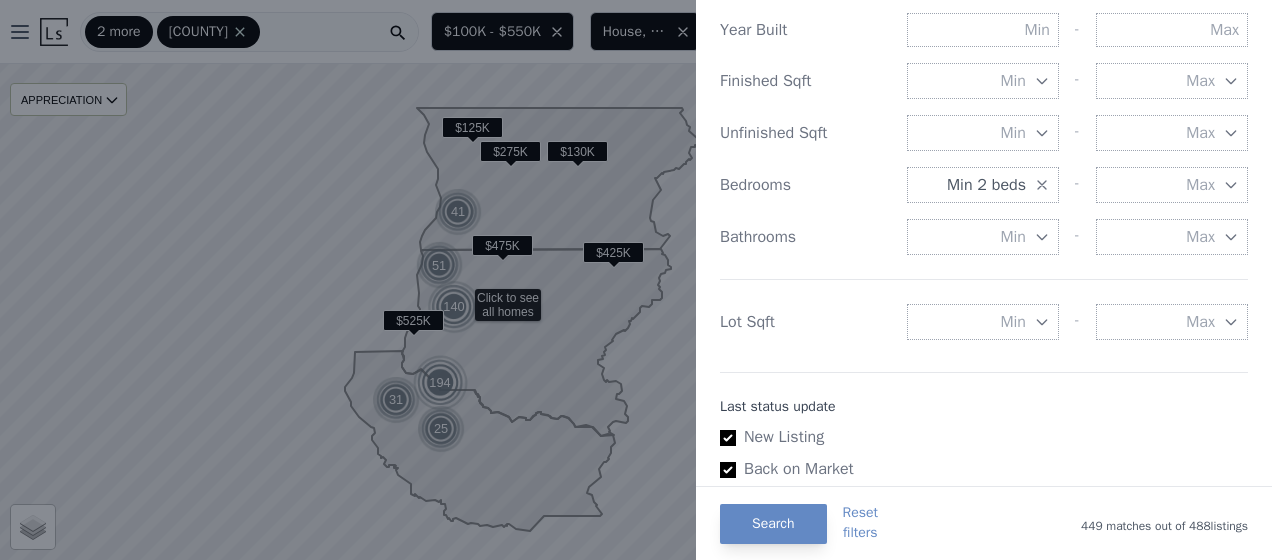 scroll, scrollTop: 776, scrollLeft: 0, axis: vertical 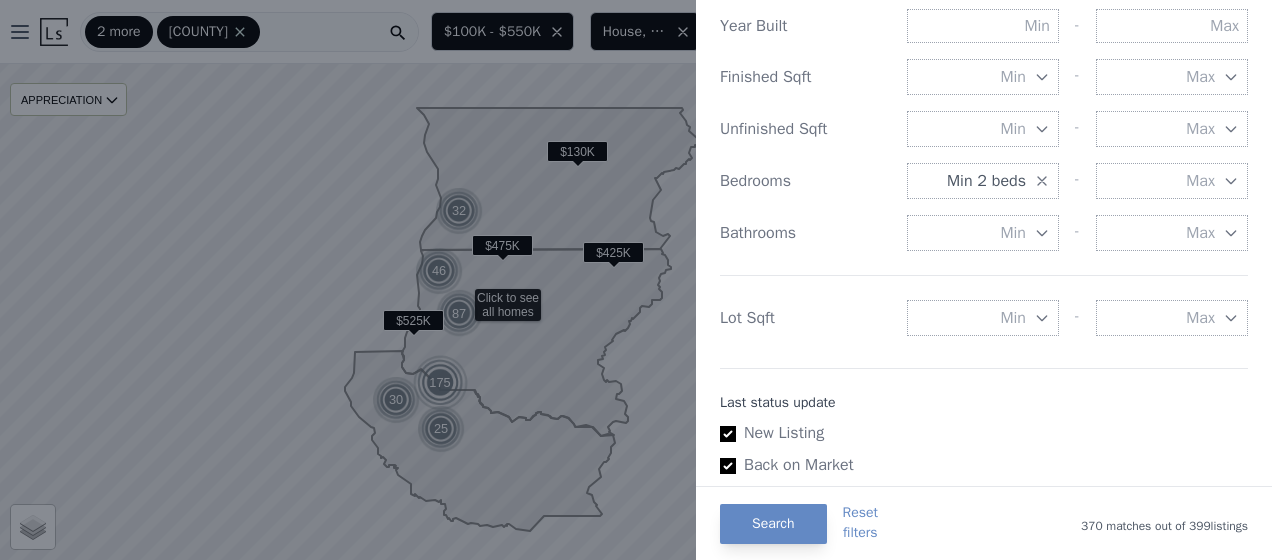 click on "Min" at bounding box center [983, 318] 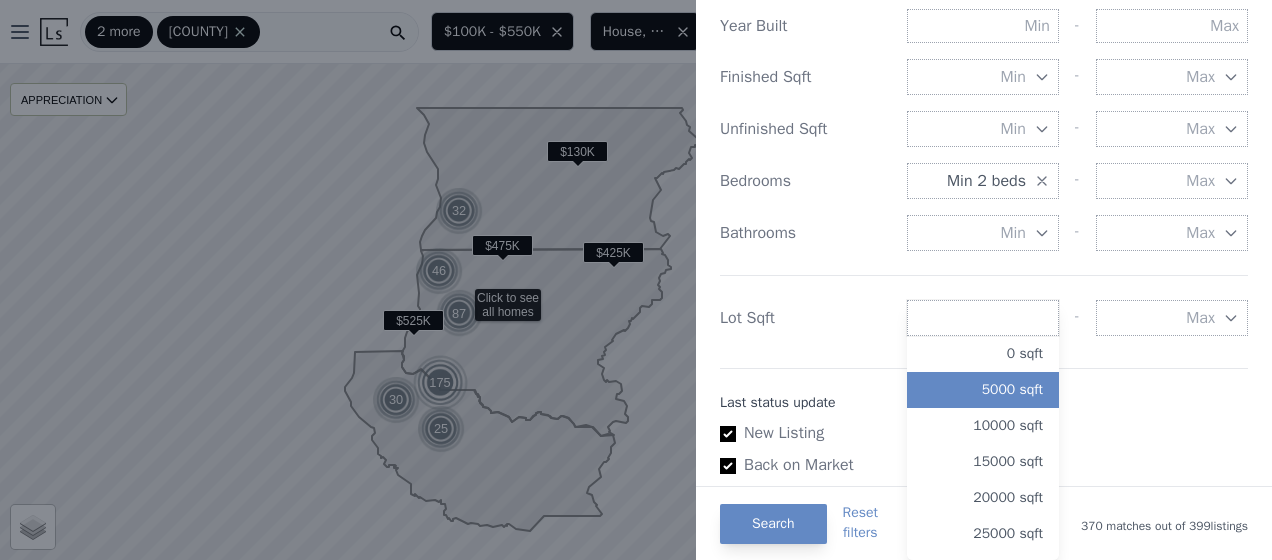 click on "5000 sqft" at bounding box center [983, 390] 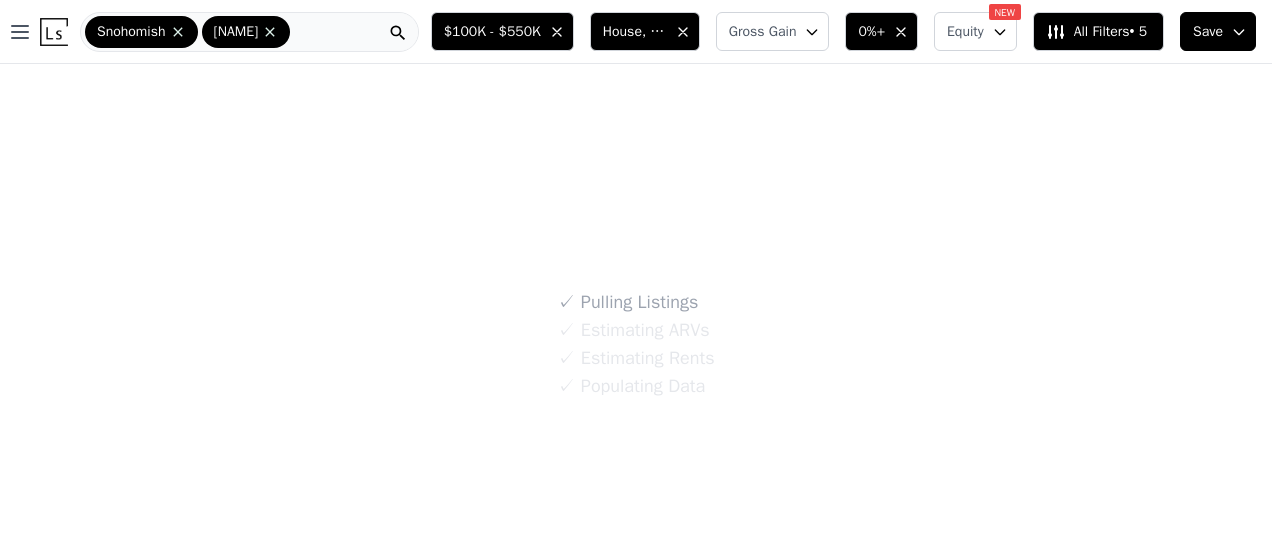 scroll, scrollTop: 0, scrollLeft: 0, axis: both 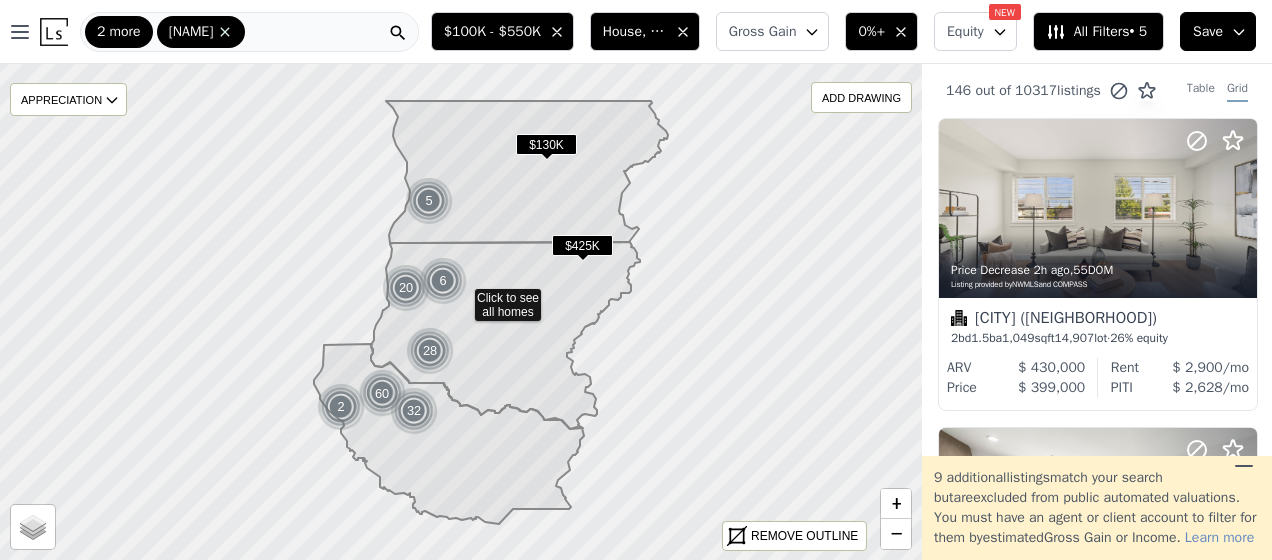 click 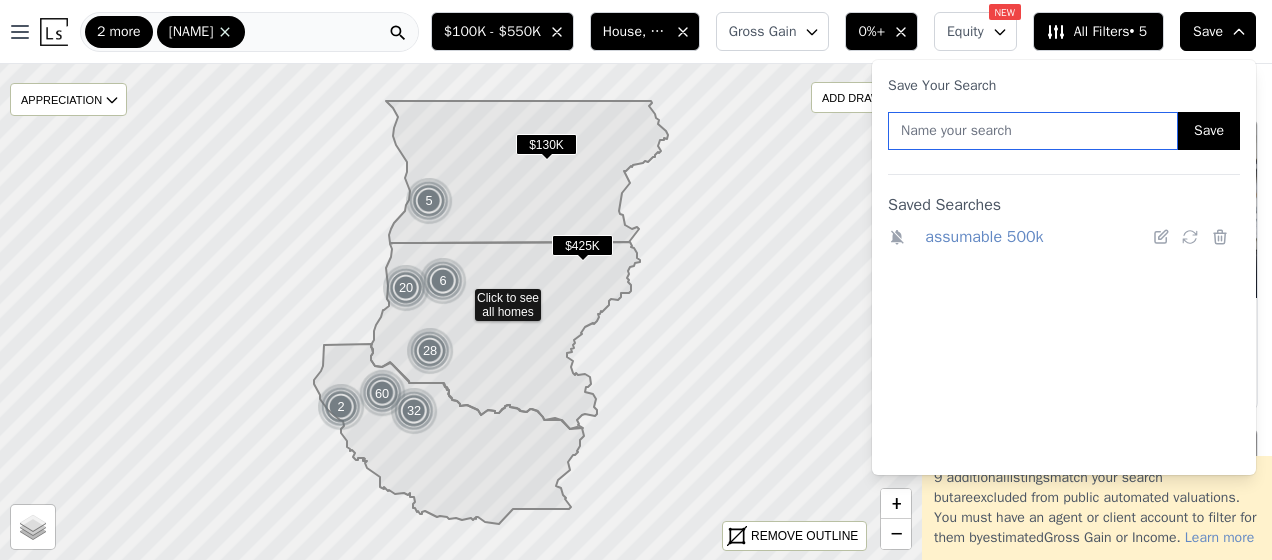click at bounding box center (1033, 131) 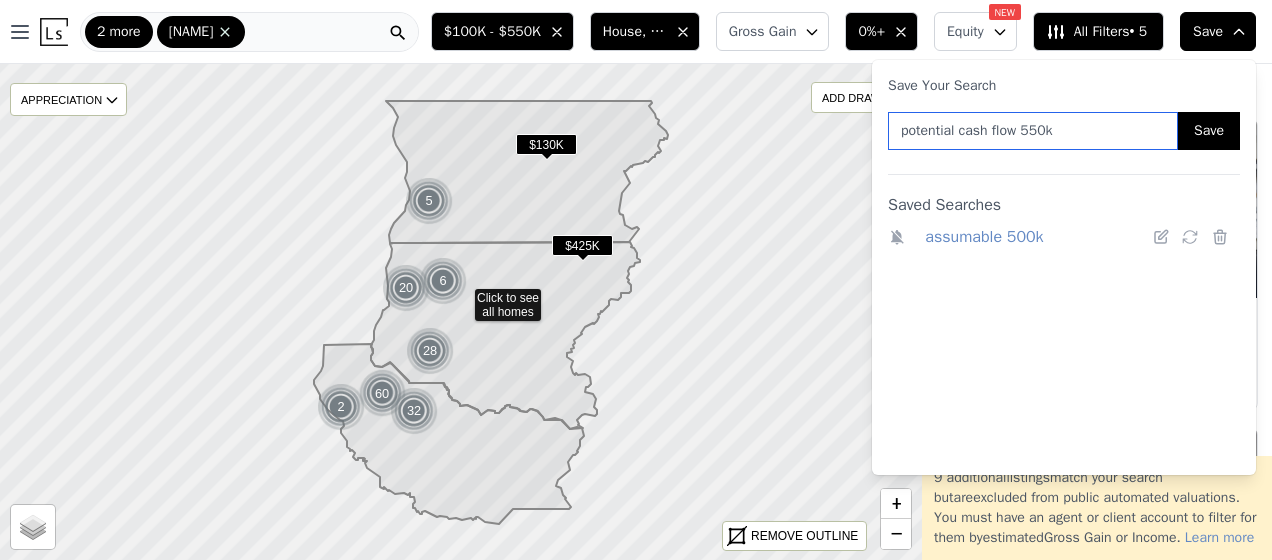 type on "potential cash flow 550k" 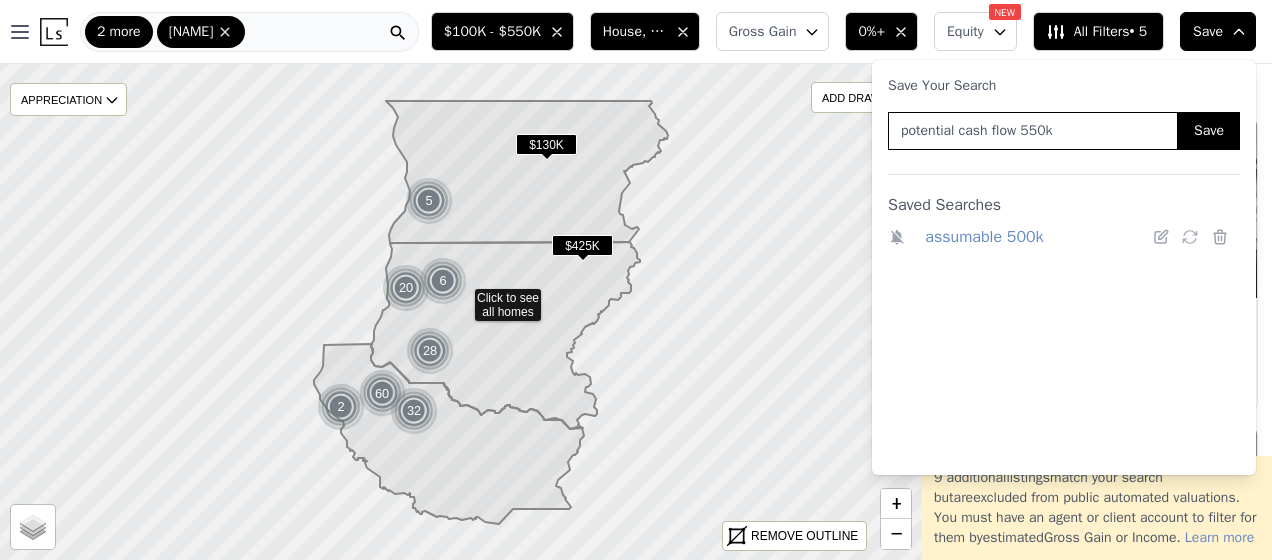 click on "Save" at bounding box center (1209, 131) 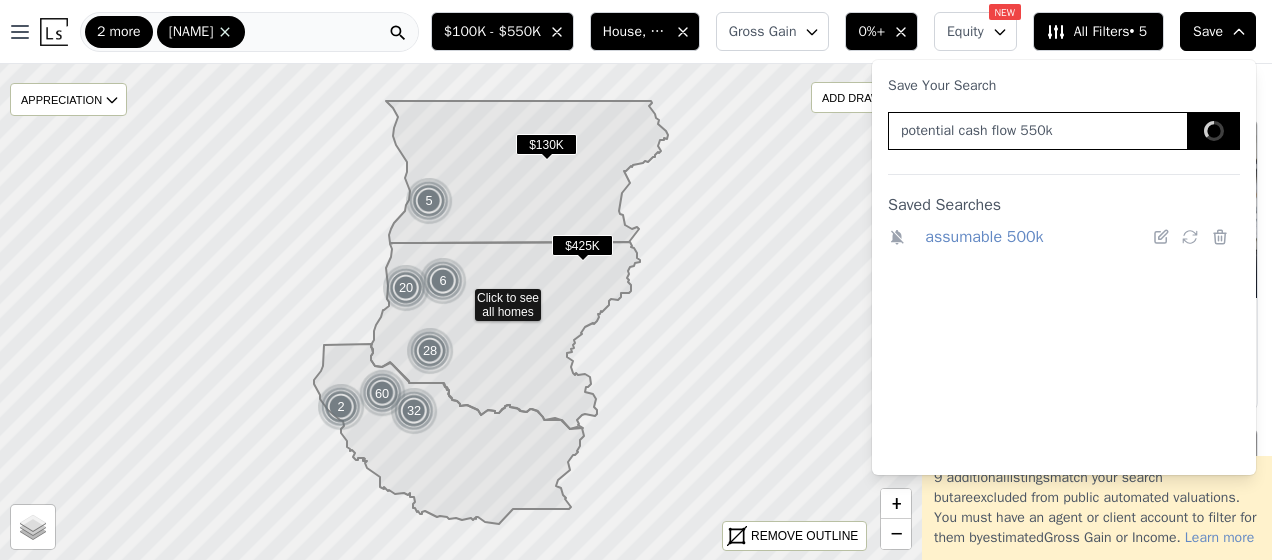 type 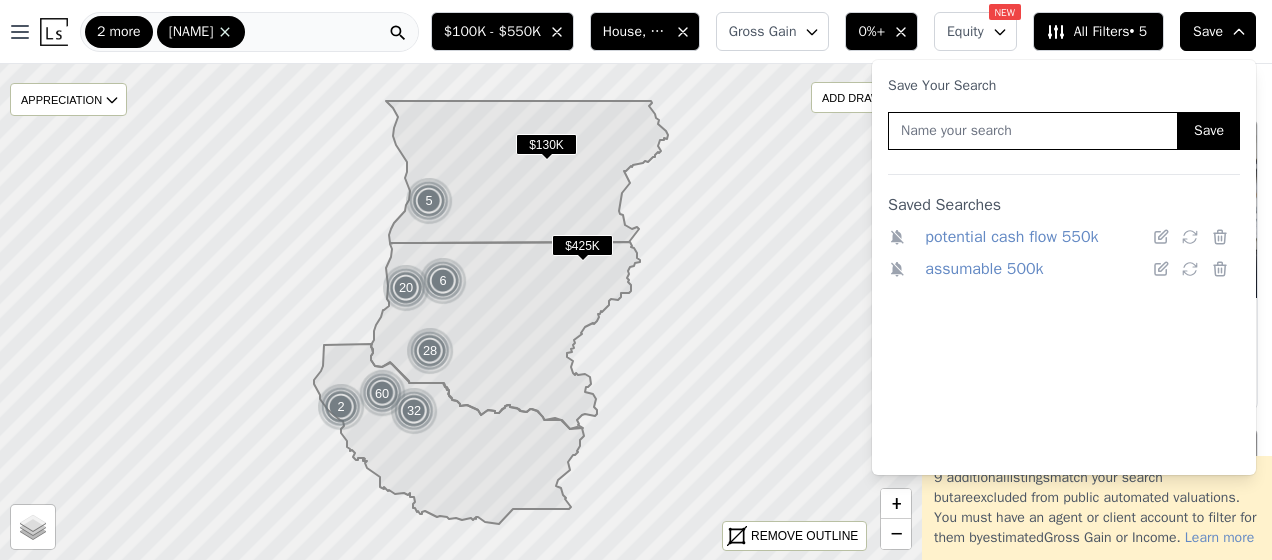 click on "potential cash flow 550k" at bounding box center [1011, 237] 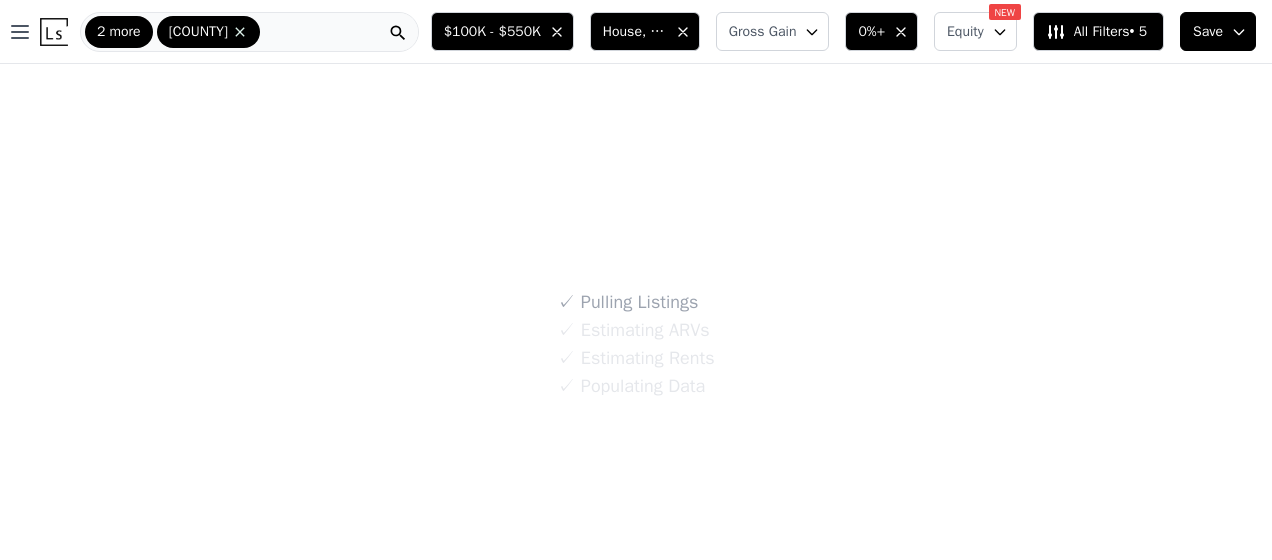 scroll, scrollTop: 0, scrollLeft: 0, axis: both 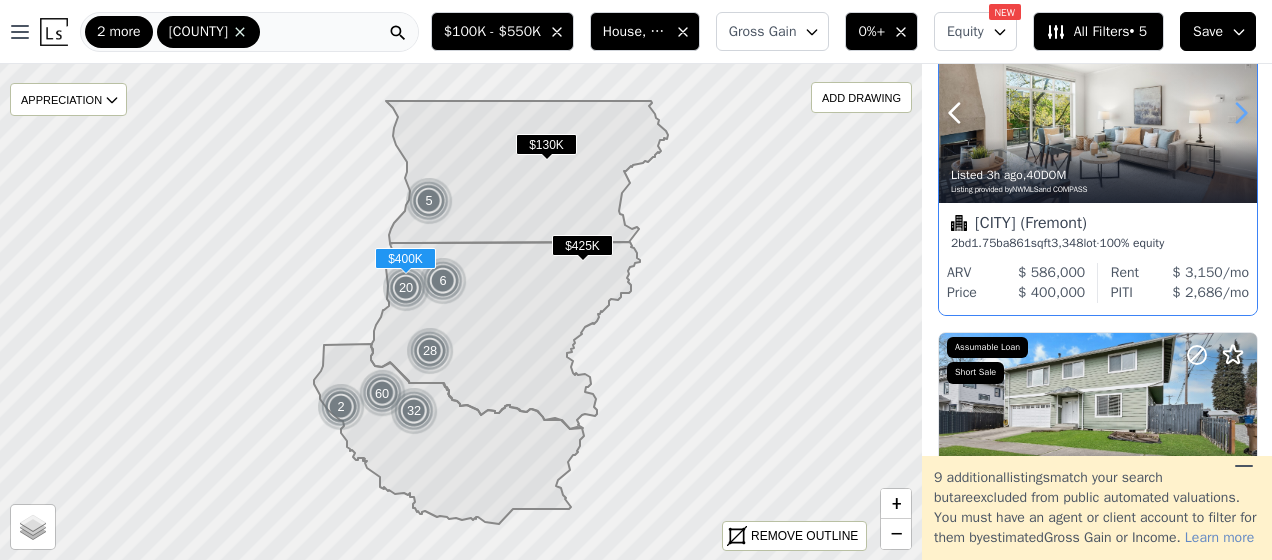 click 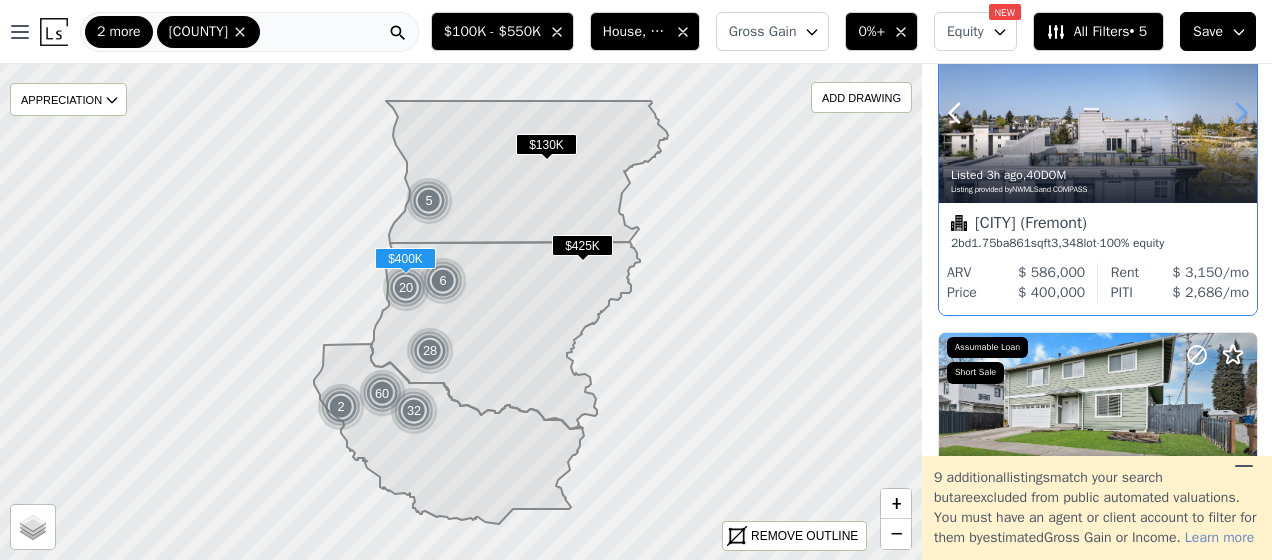 click 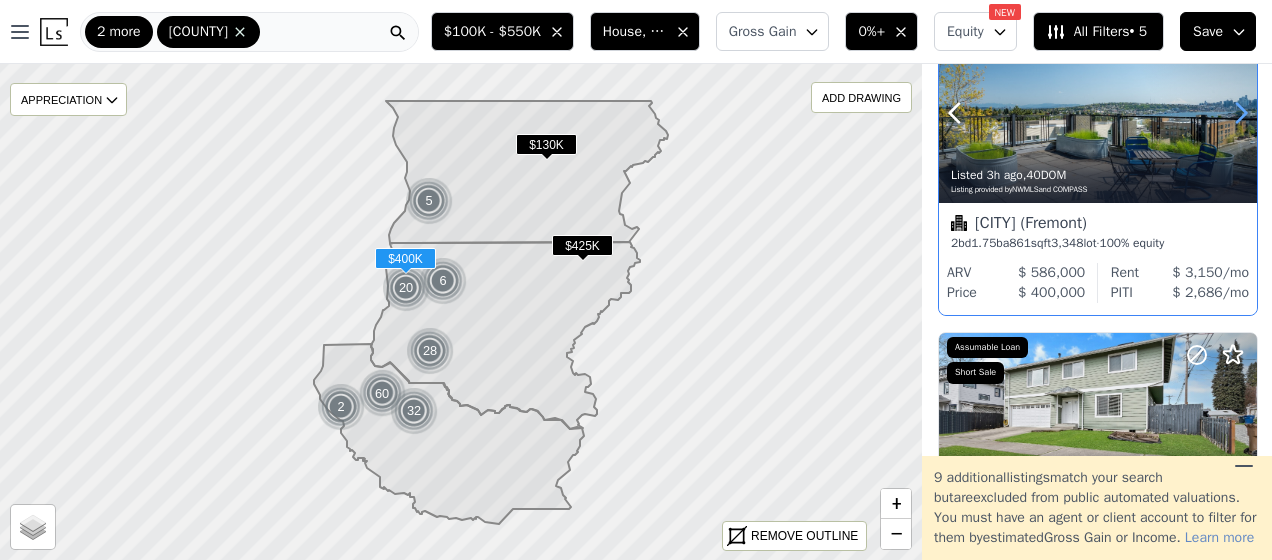 click 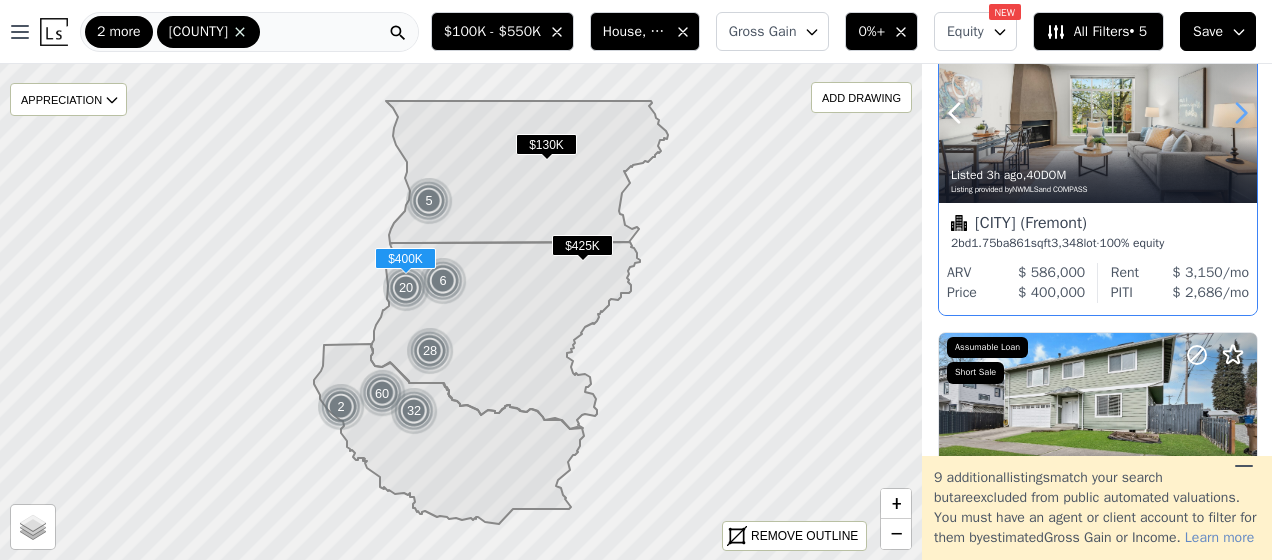 click 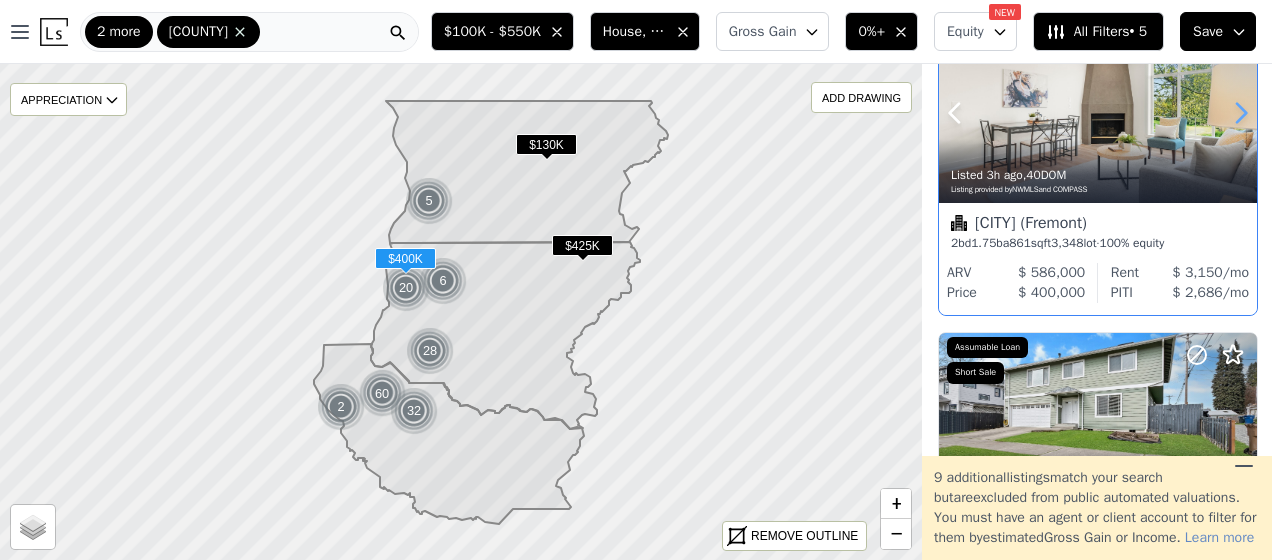 click 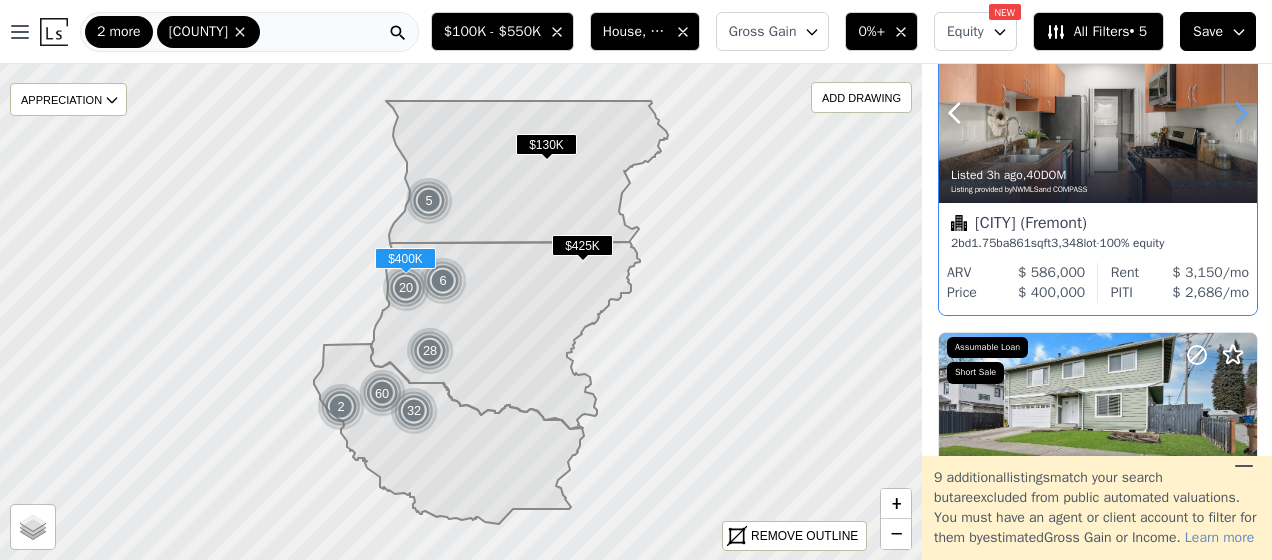 click 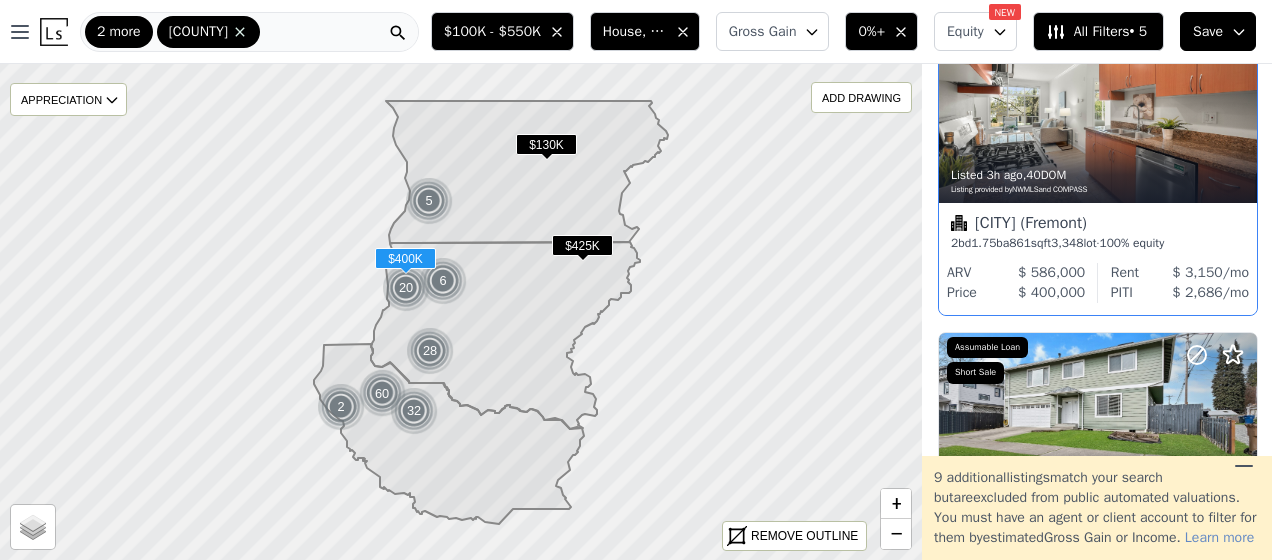 click on "[CITY] (Fremont)" at bounding box center (1098, 225) 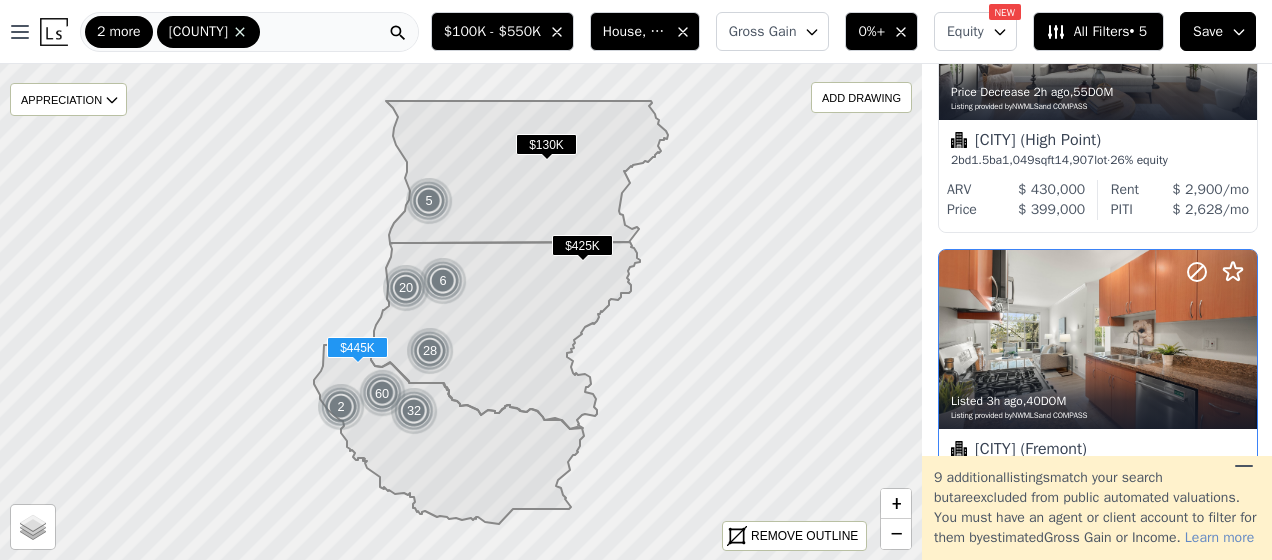 scroll, scrollTop: 0, scrollLeft: 0, axis: both 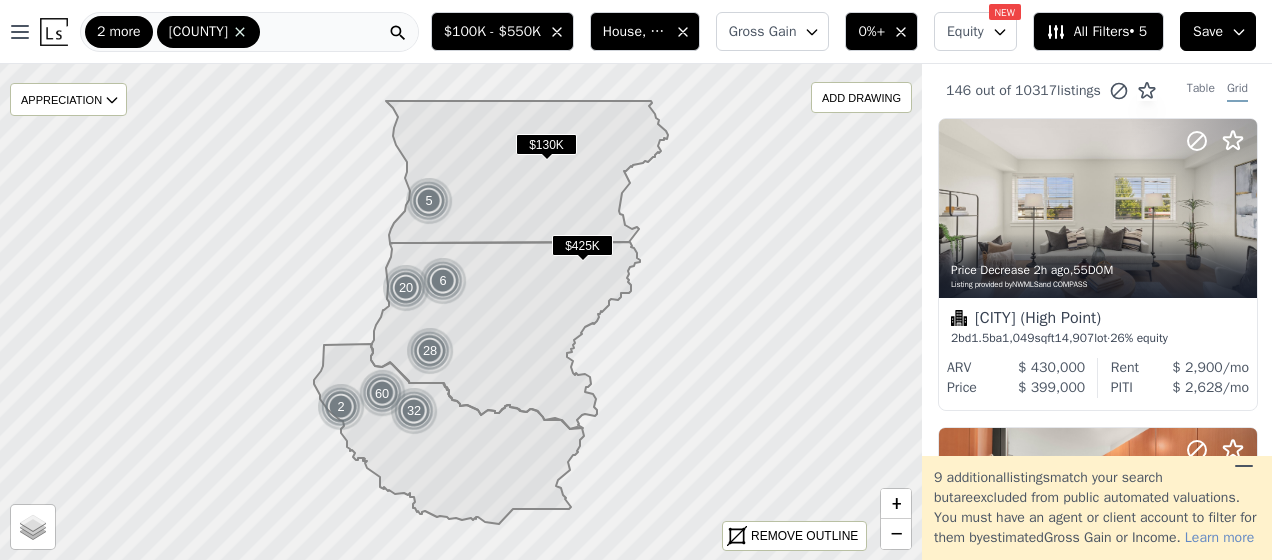 click on "All Filters  • 5" at bounding box center (1096, 32) 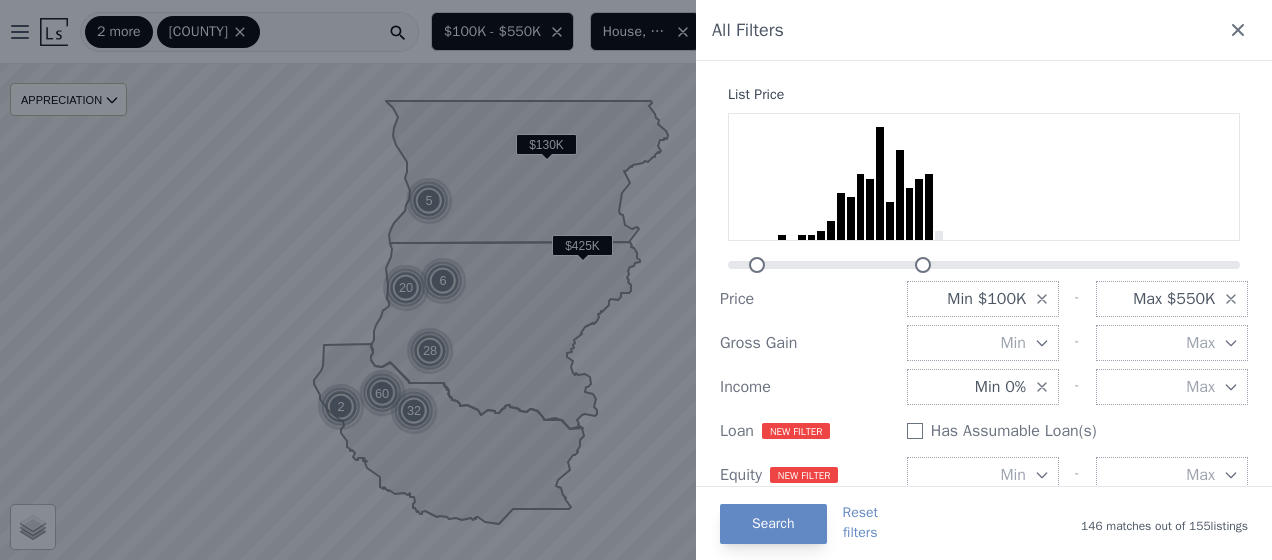 click at bounding box center (636, 280) 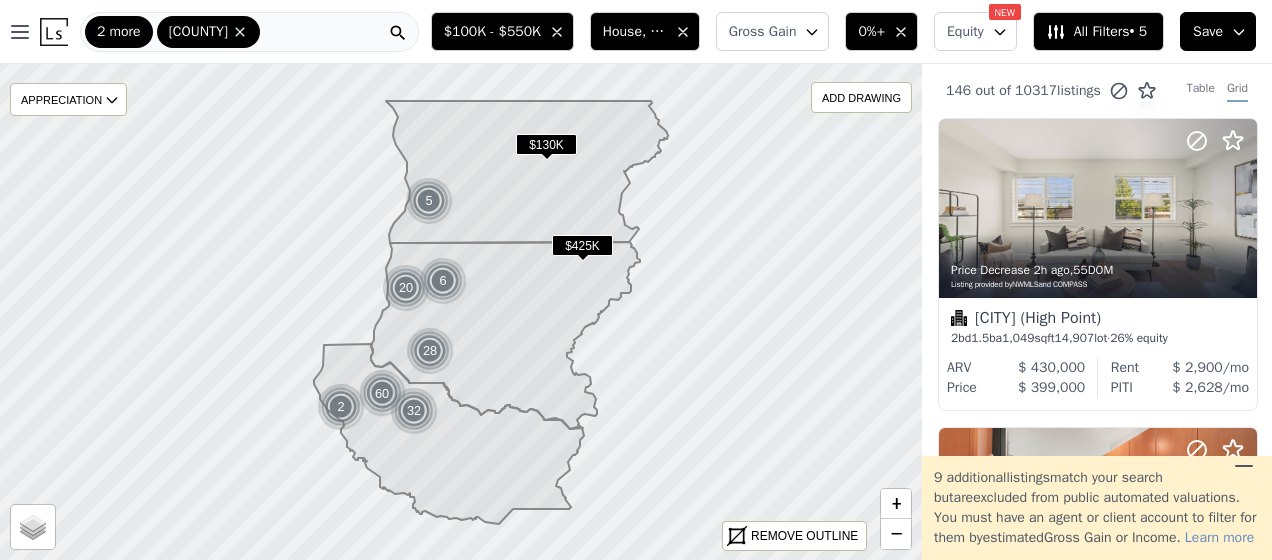 click on "House, Condominium, Multifamily, Townhouse" at bounding box center [645, 31] 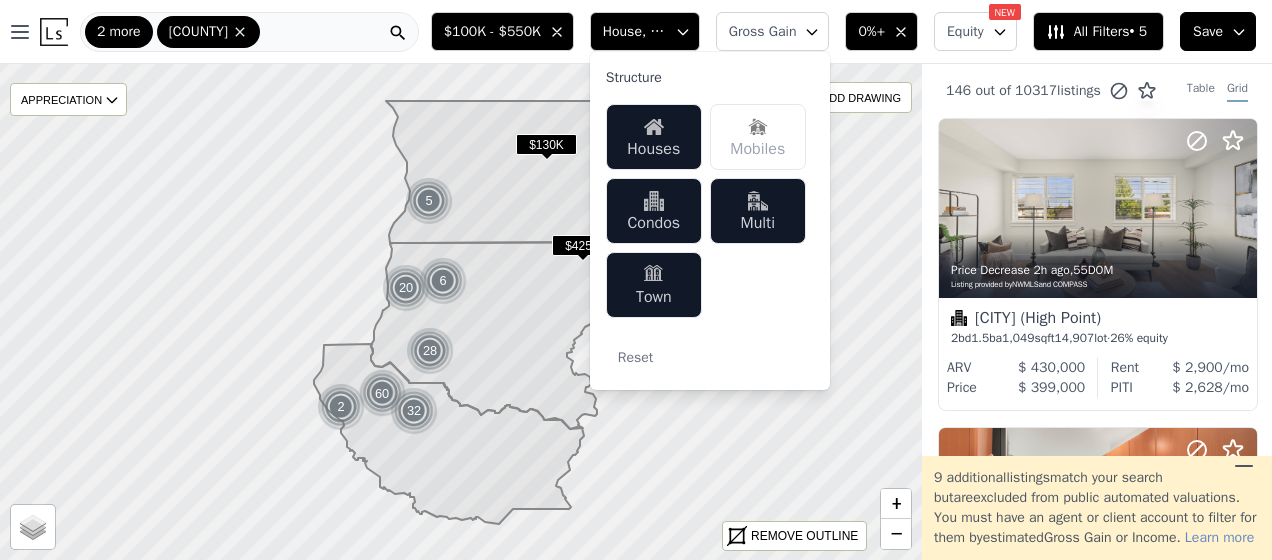 click on "Condos" at bounding box center [654, 211] 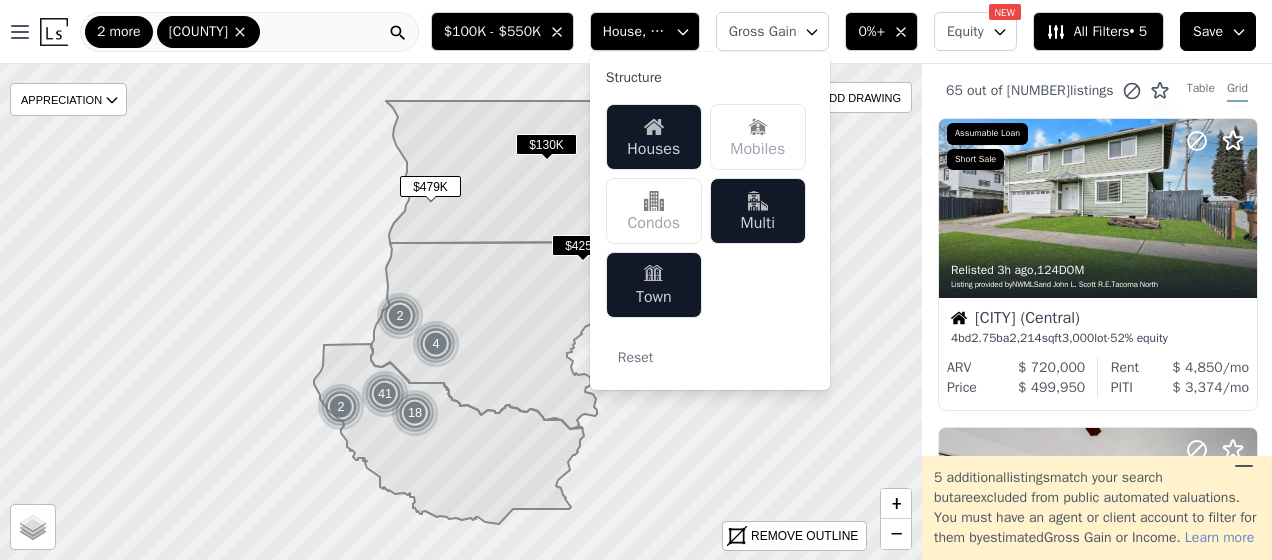 click on "Open main menu     2 more Pierce" at bounding box center (211, 32) 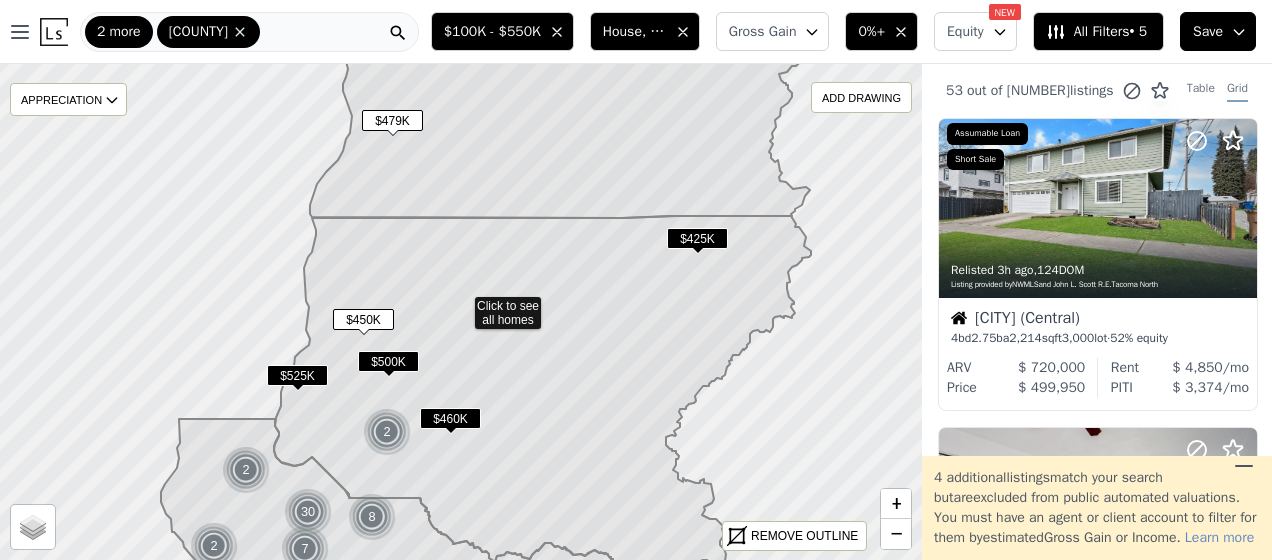 click 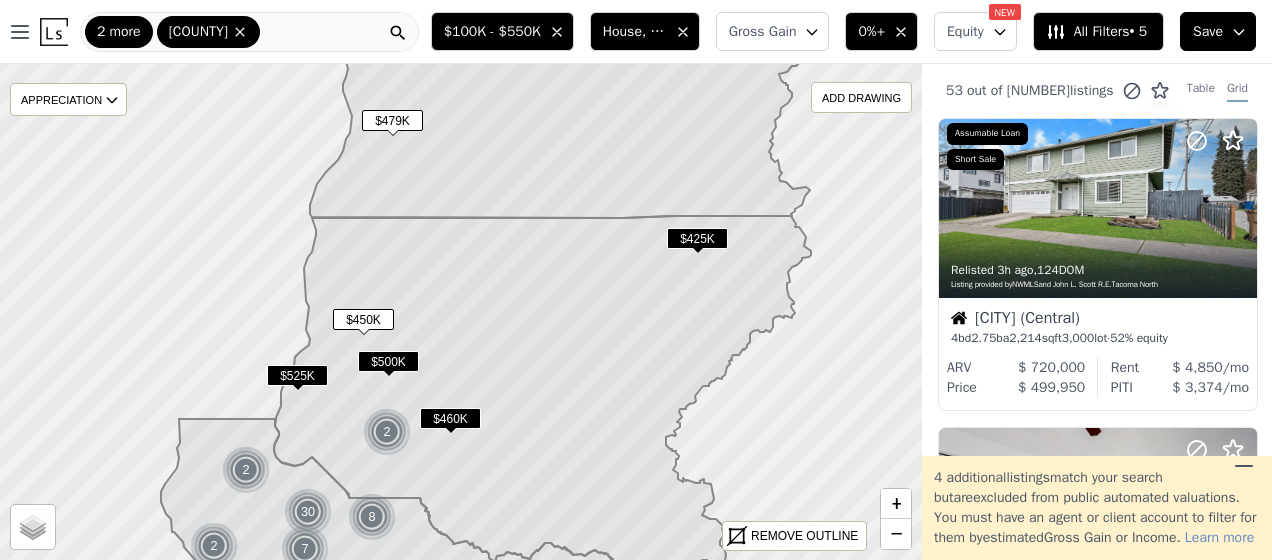 click on "$450K" at bounding box center (363, 319) 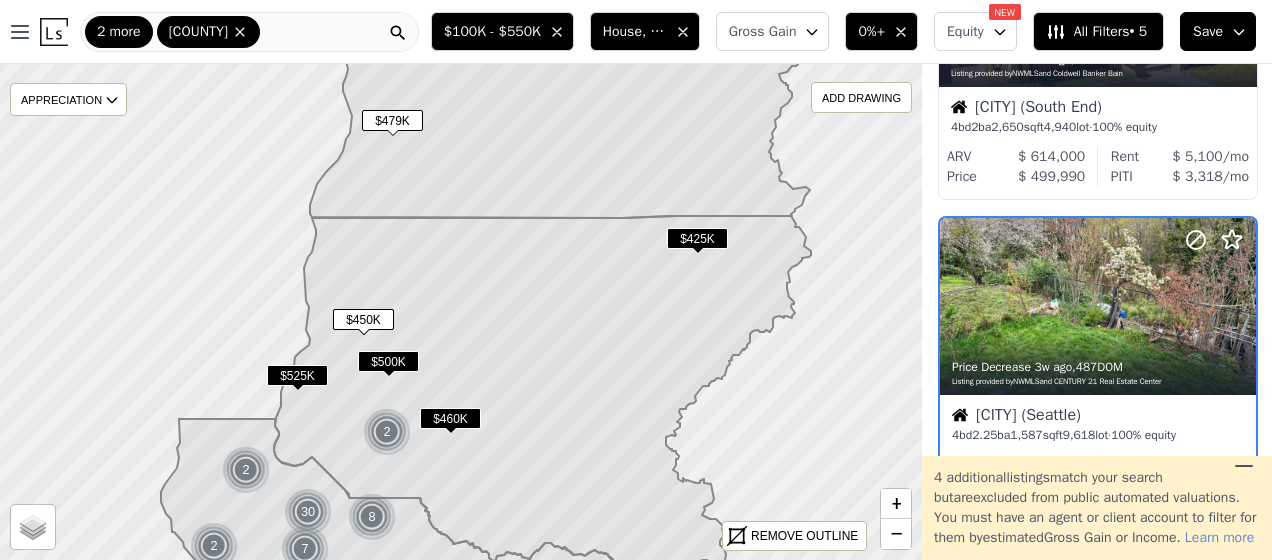 scroll, scrollTop: 1257, scrollLeft: 1, axis: both 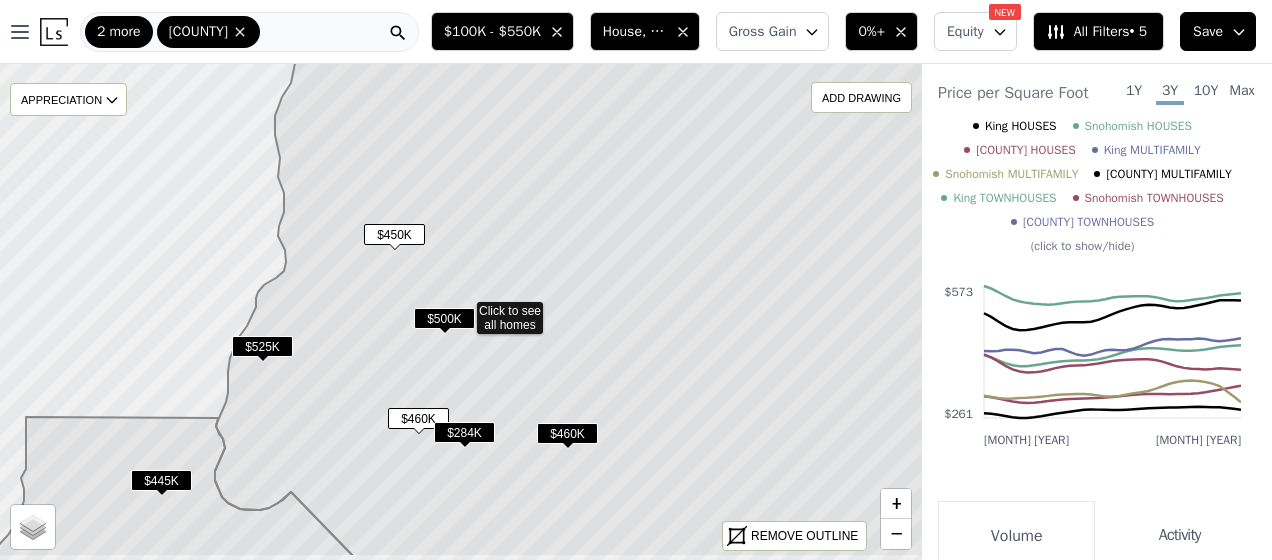 drag, startPoint x: 349, startPoint y: 438, endPoint x: 427, endPoint y: 361, distance: 109.60383 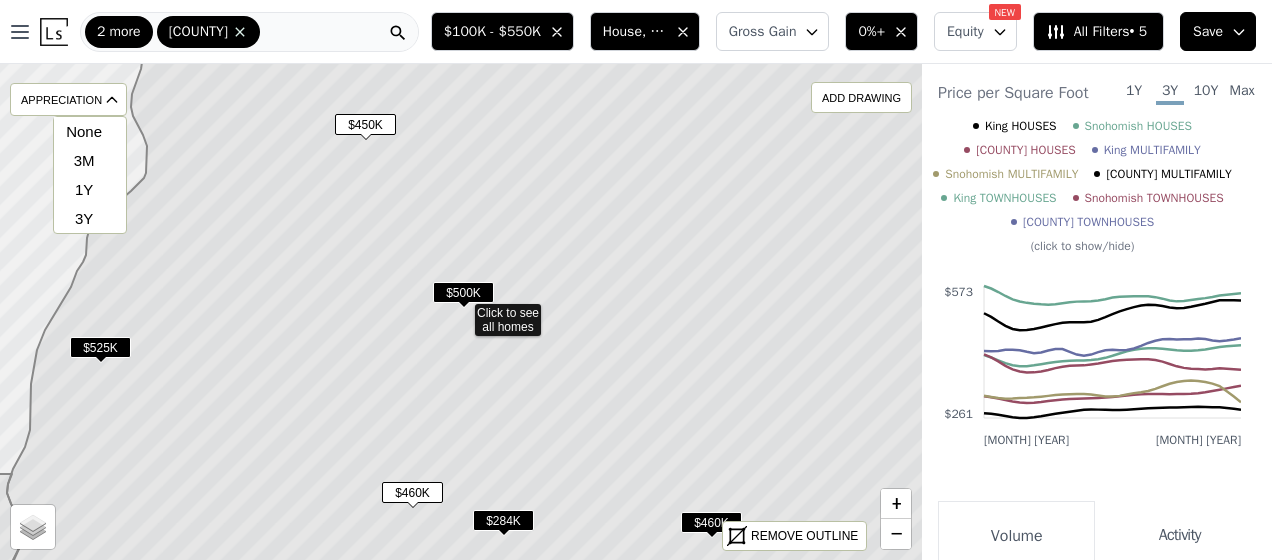 click 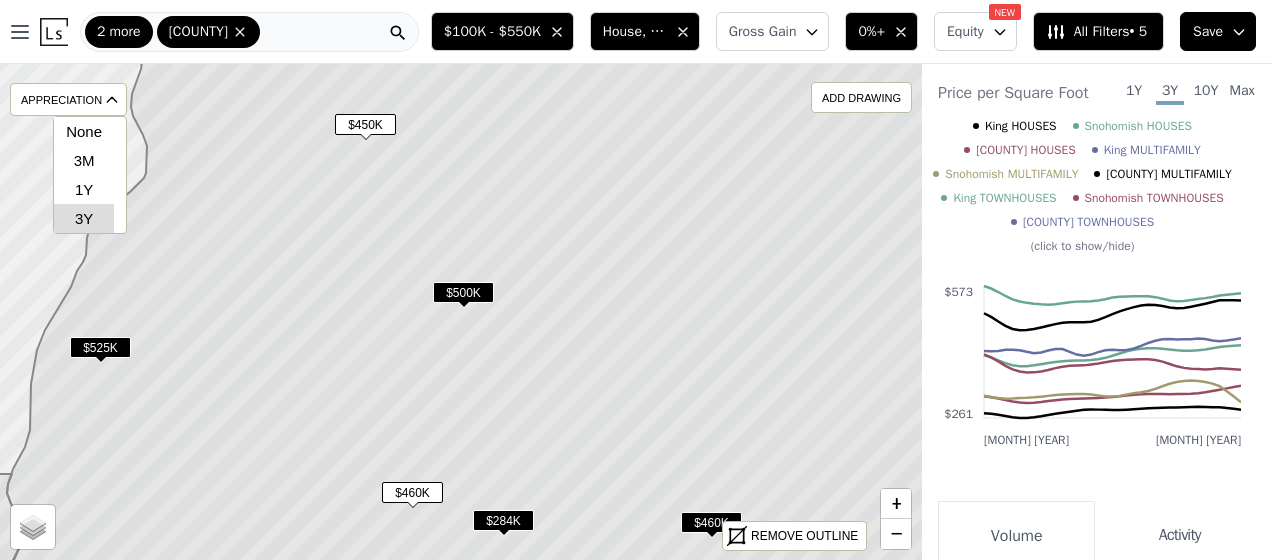 click on "3Y" at bounding box center (84, 218) 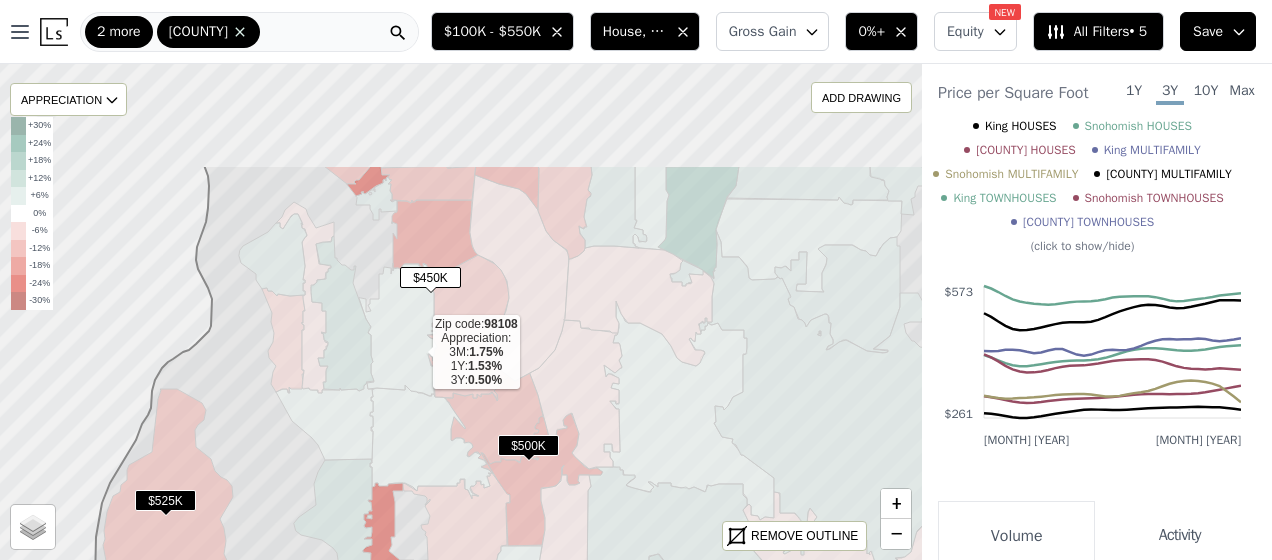 drag, startPoint x: 351, startPoint y: 197, endPoint x: 432, endPoint y: 301, distance: 131.82185 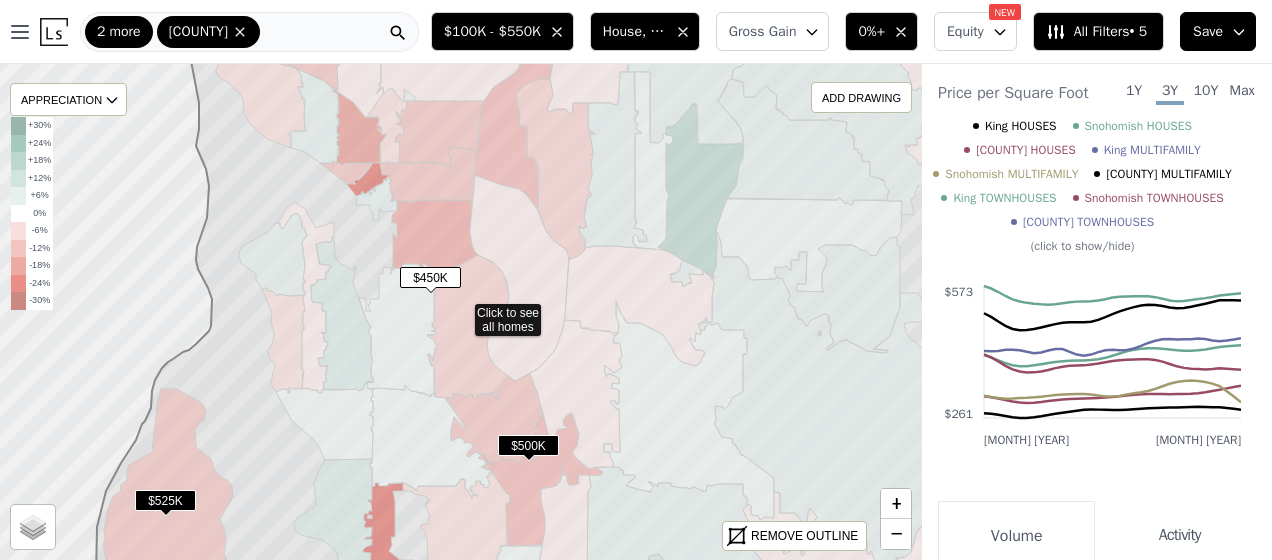 click on "$450K" at bounding box center [430, 277] 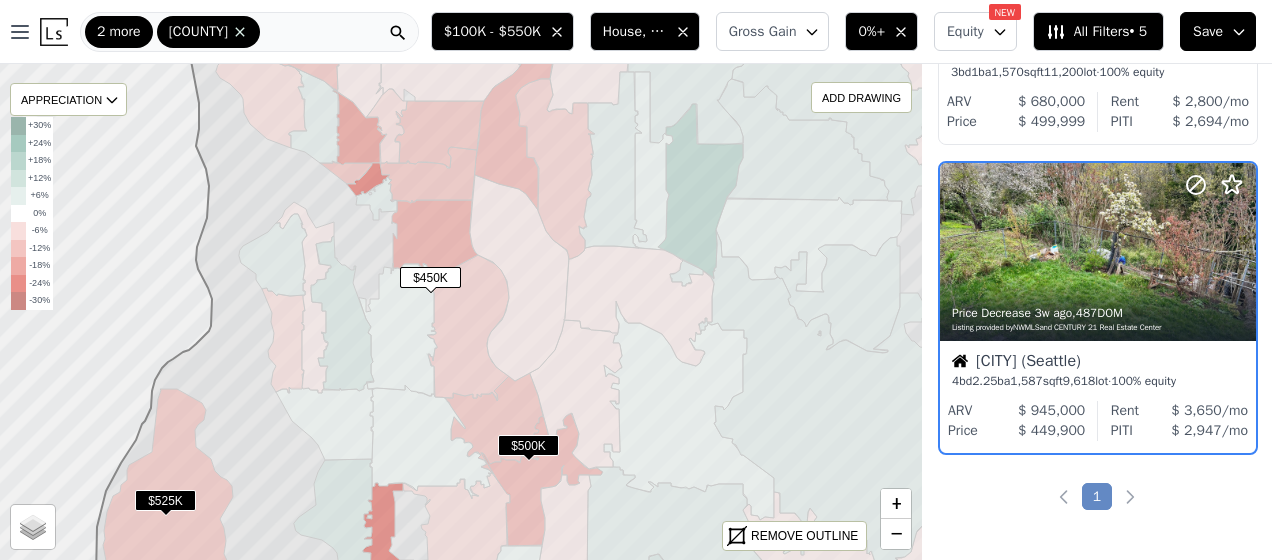 scroll, scrollTop: 546, scrollLeft: 1, axis: both 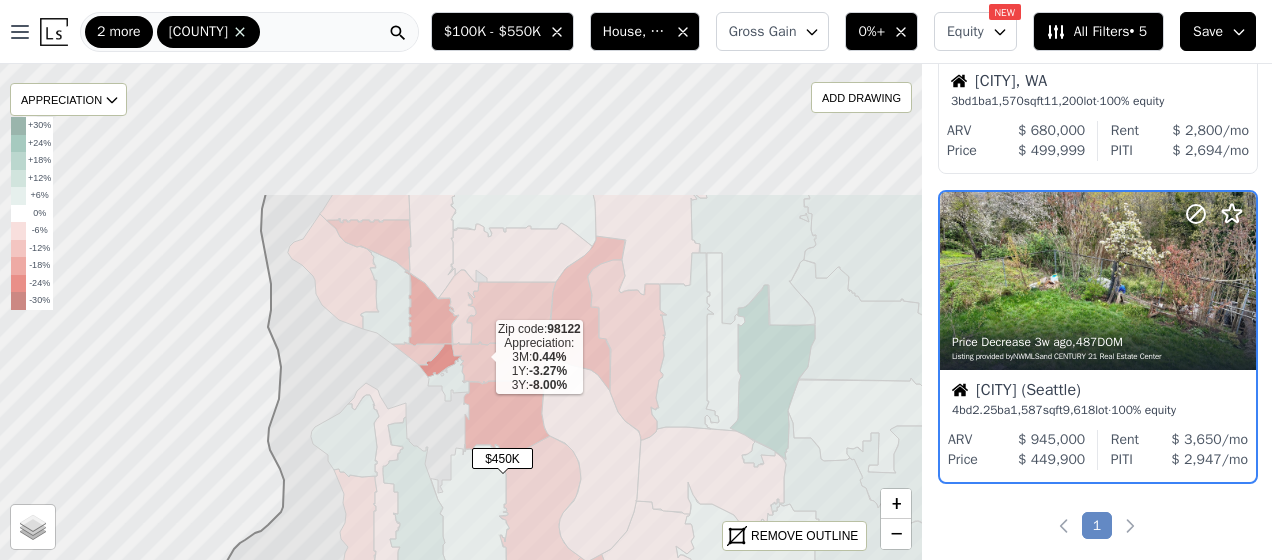 drag, startPoint x: 408, startPoint y: 175, endPoint x: 480, endPoint y: 356, distance: 194.79477 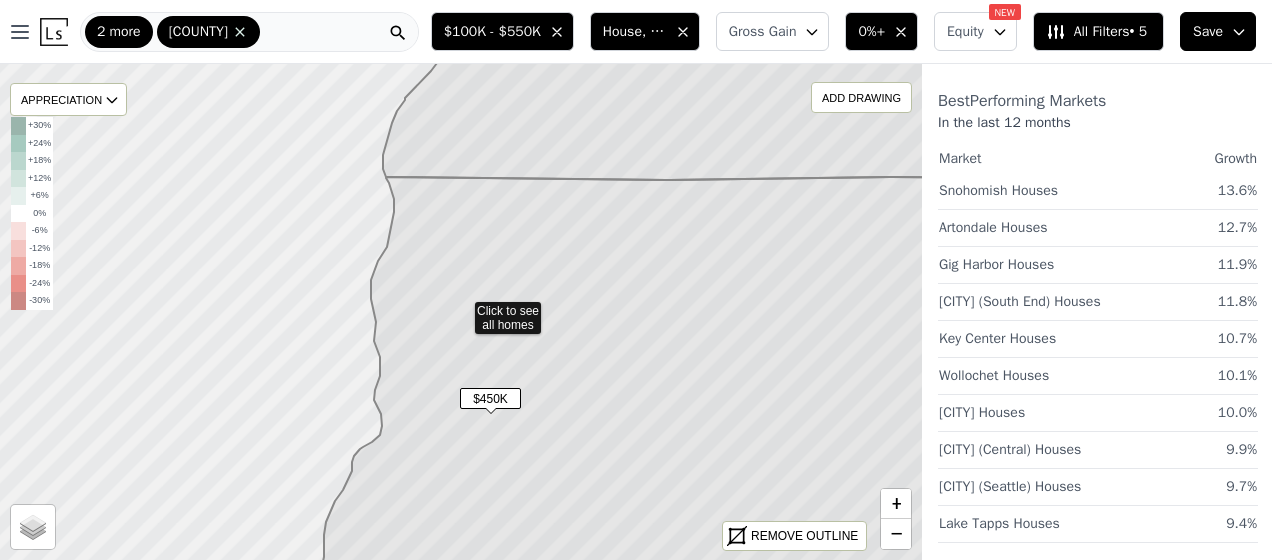 scroll, scrollTop: 0, scrollLeft: 1, axis: horizontal 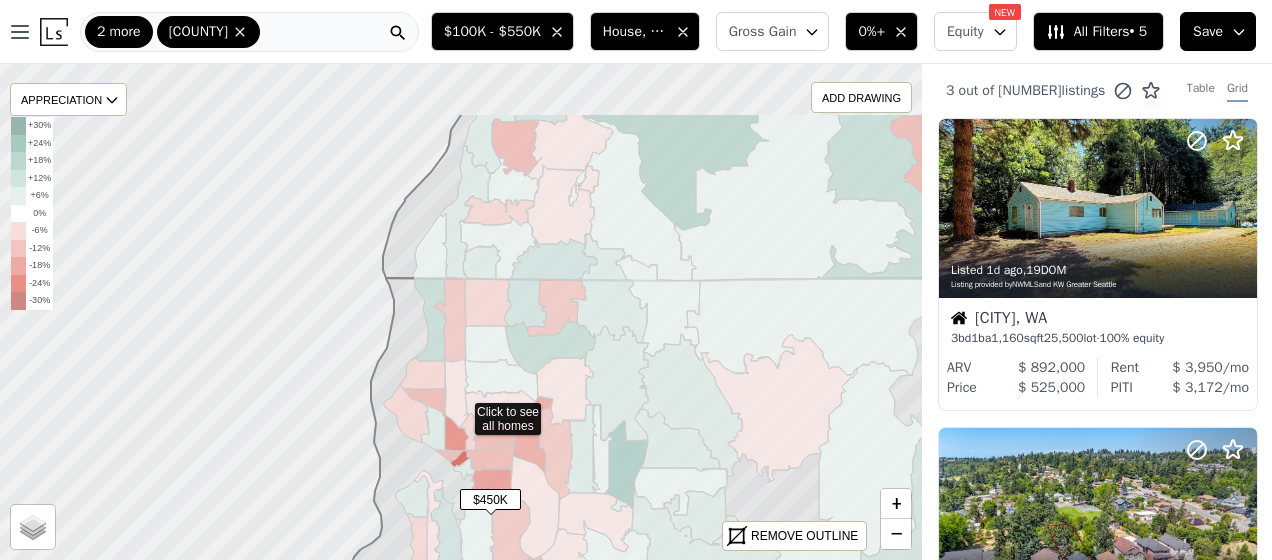 drag, startPoint x: 496, startPoint y: 293, endPoint x: 492, endPoint y: 371, distance: 78.10249 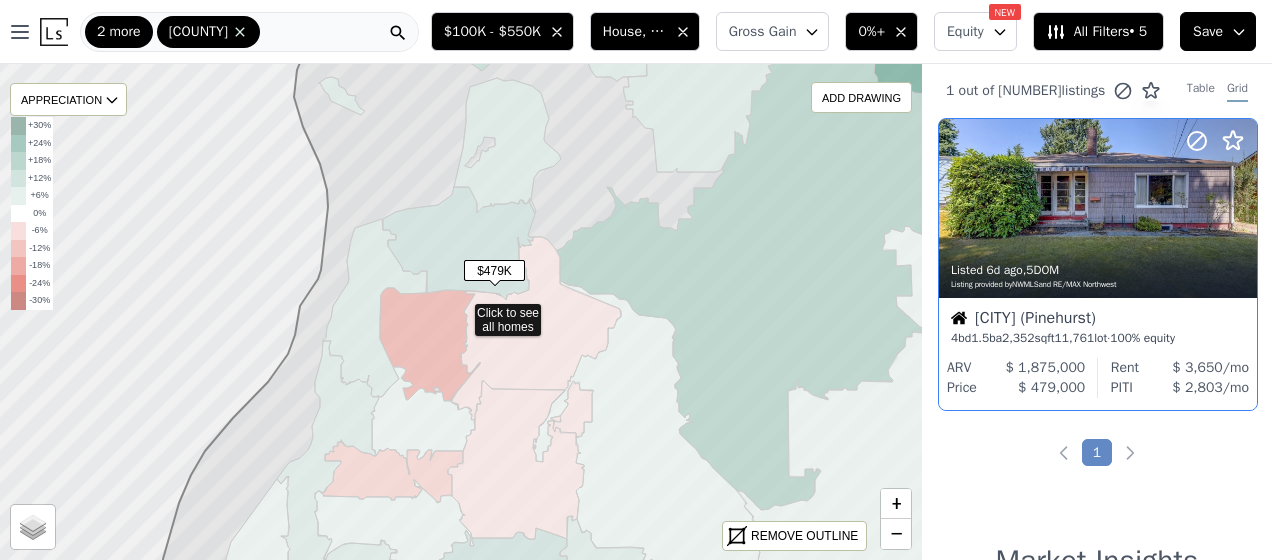 click on "Everett (Pinehurst)" at bounding box center [1098, 320] 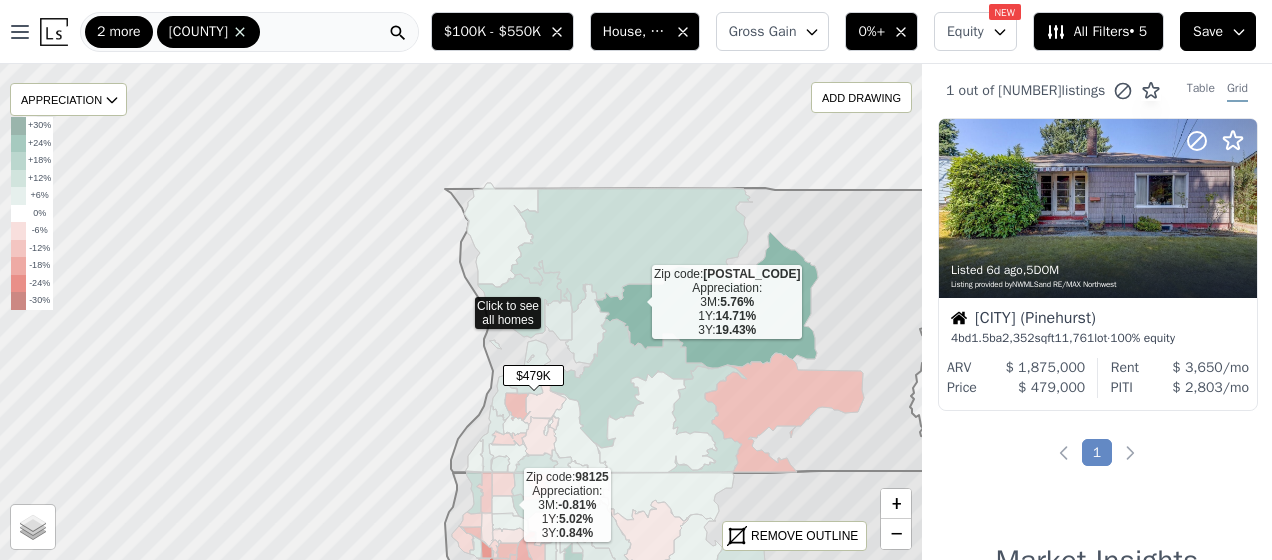 drag, startPoint x: 622, startPoint y: 450, endPoint x: 648, endPoint y: 314, distance: 138.463 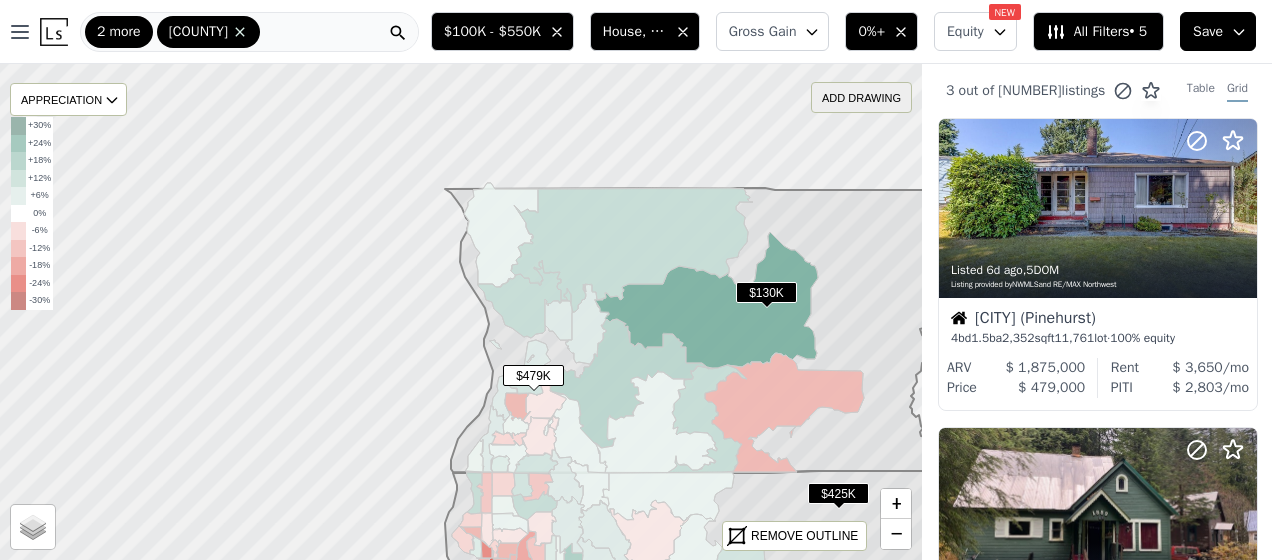 click on "ADD DRAWING" at bounding box center [861, 97] 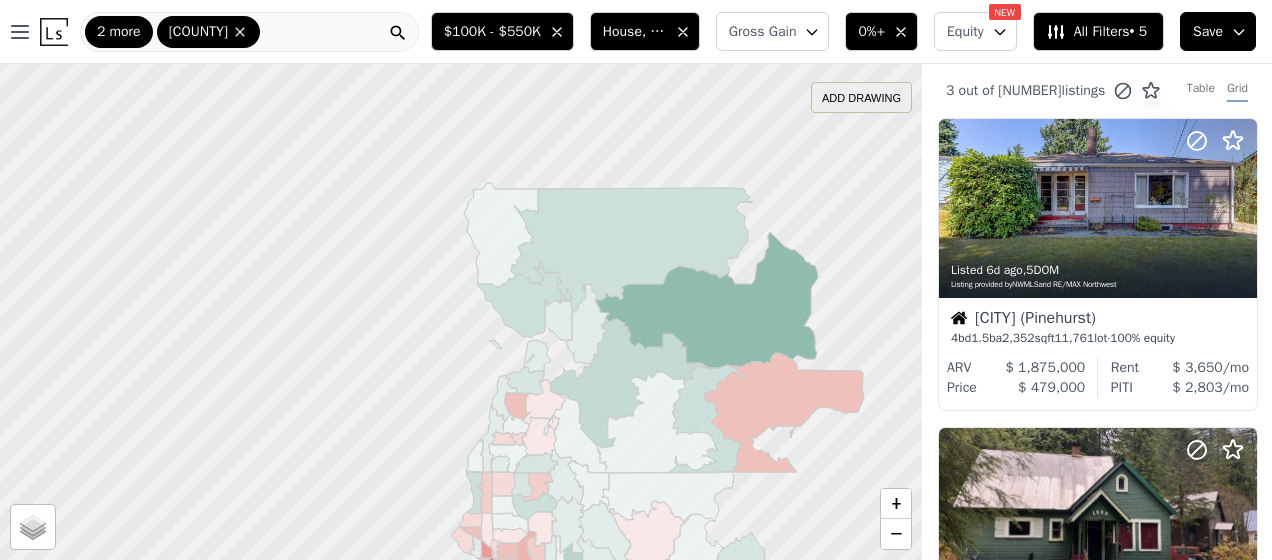 click on "ADD DRAWING" at bounding box center [861, 97] 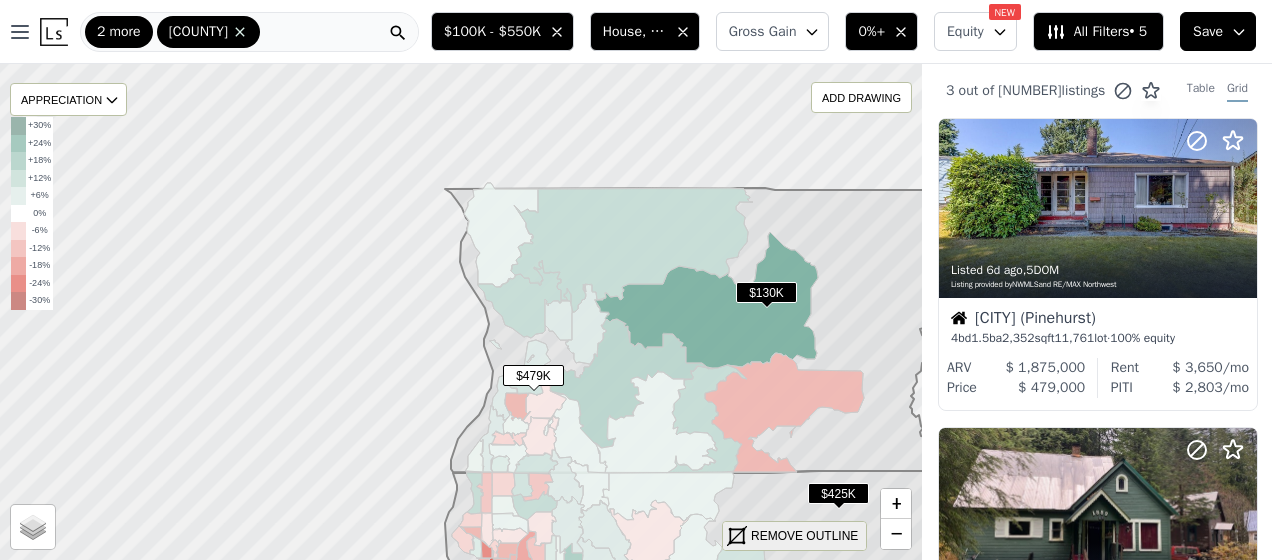 click on "REMOVE OUTLINE" at bounding box center (804, 536) 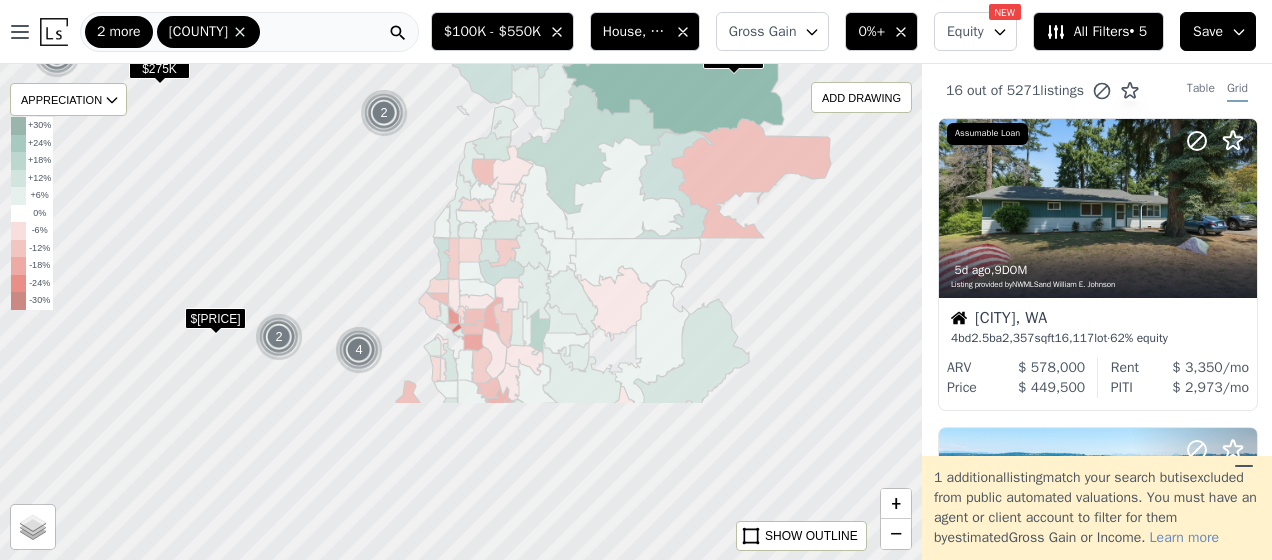 click 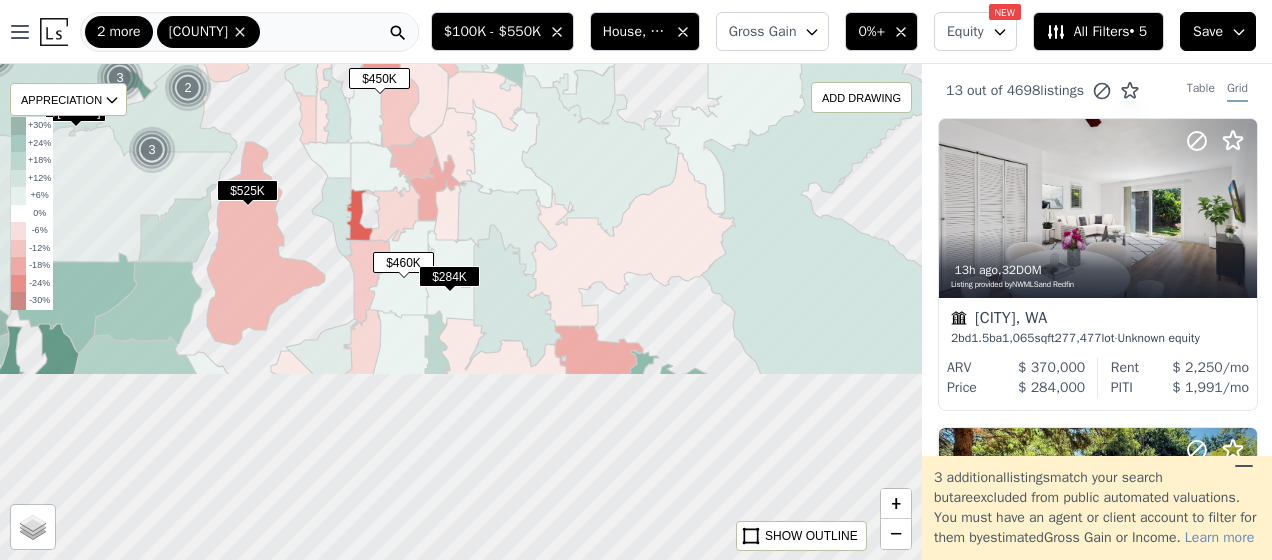 drag, startPoint x: 562, startPoint y: 463, endPoint x: 504, endPoint y: 228, distance: 242.05165 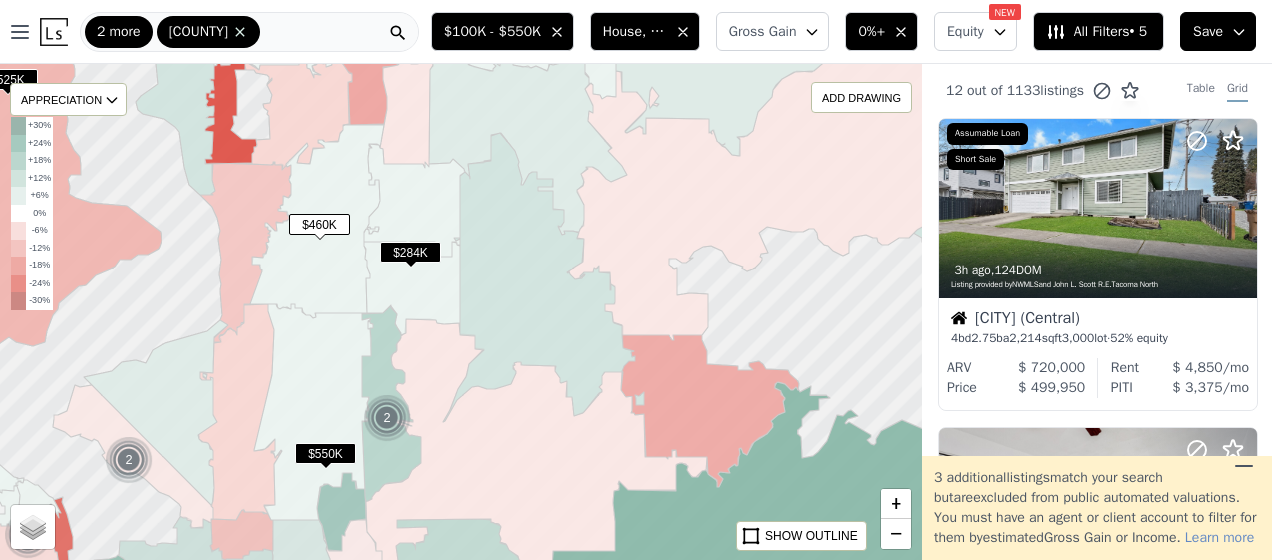 click on "$284K" at bounding box center [410, 252] 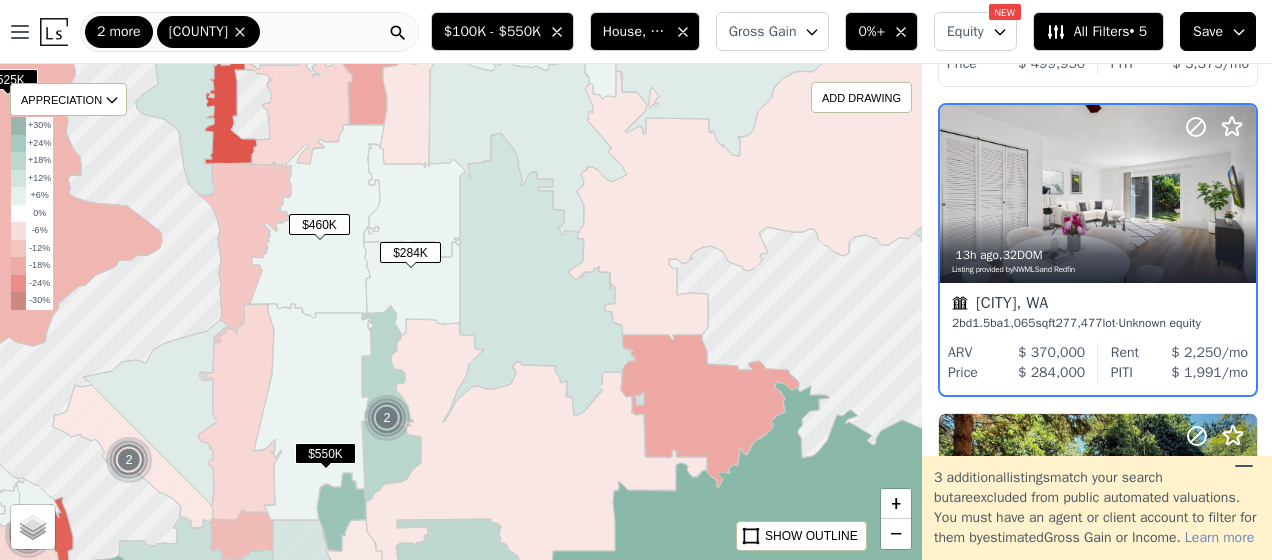scroll, scrollTop: 331, scrollLeft: 1, axis: both 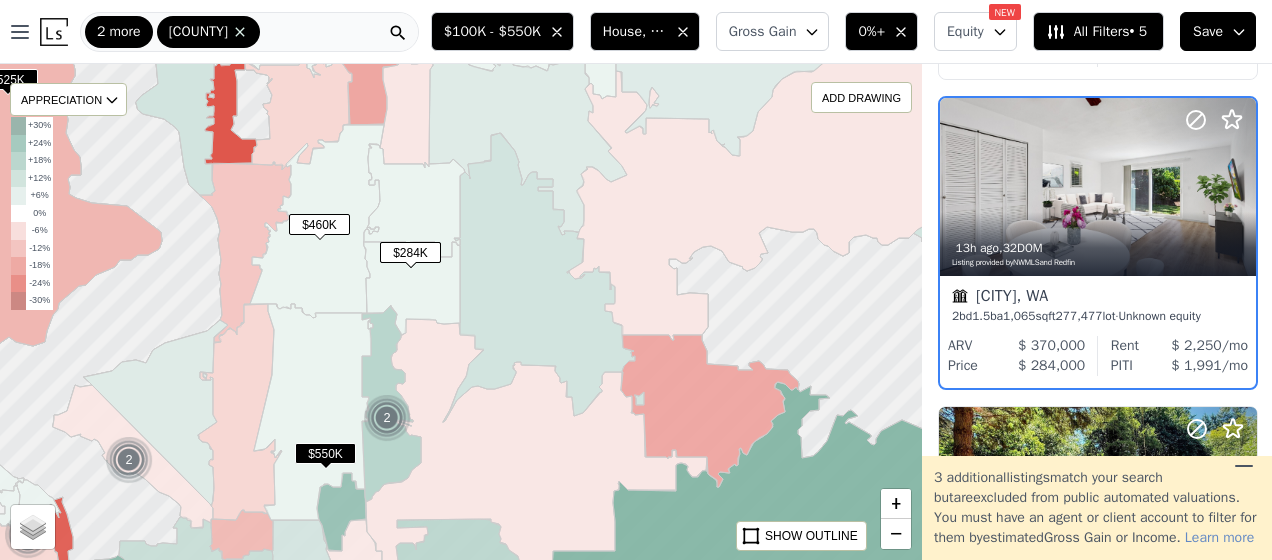 click on "[CITY], [STATE]" at bounding box center (1098, 298) 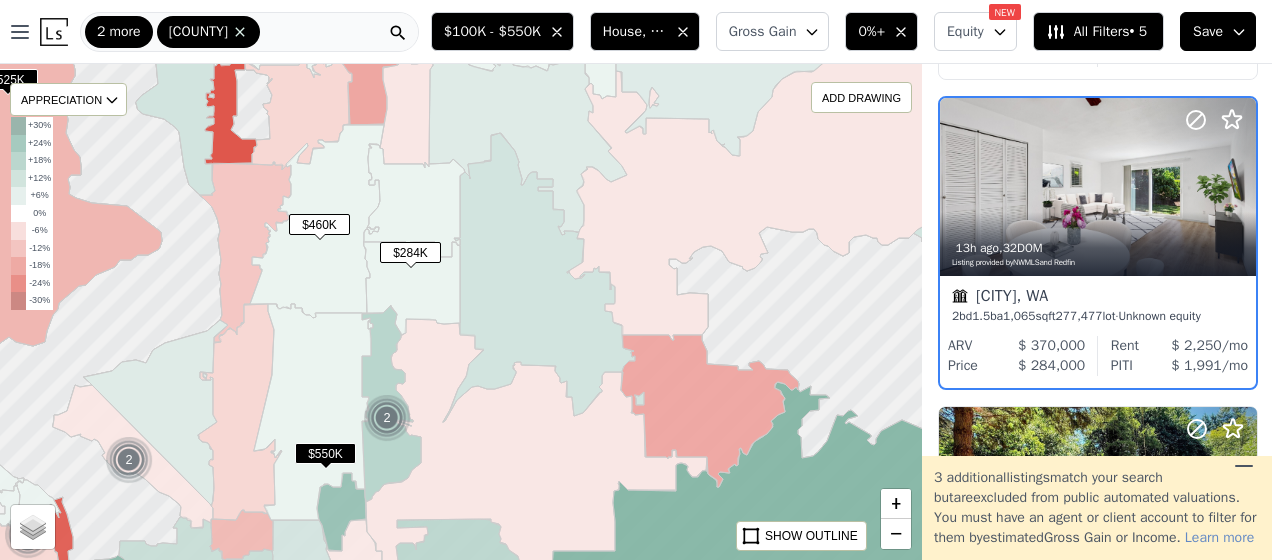 click on "All Filters  • 5" at bounding box center [1096, 32] 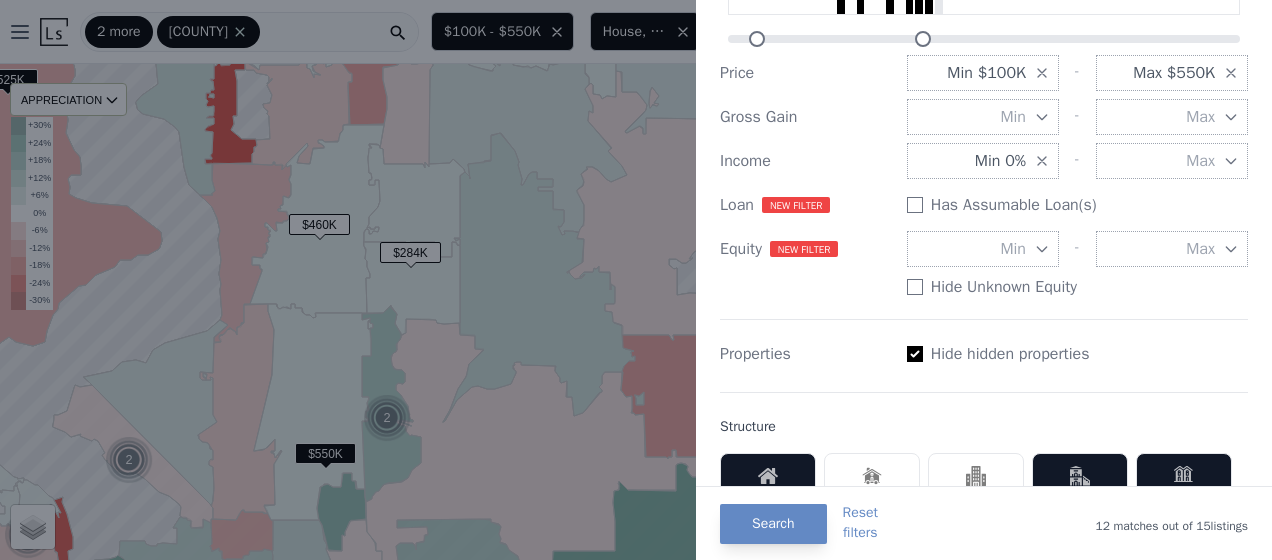scroll, scrollTop: 242, scrollLeft: 0, axis: vertical 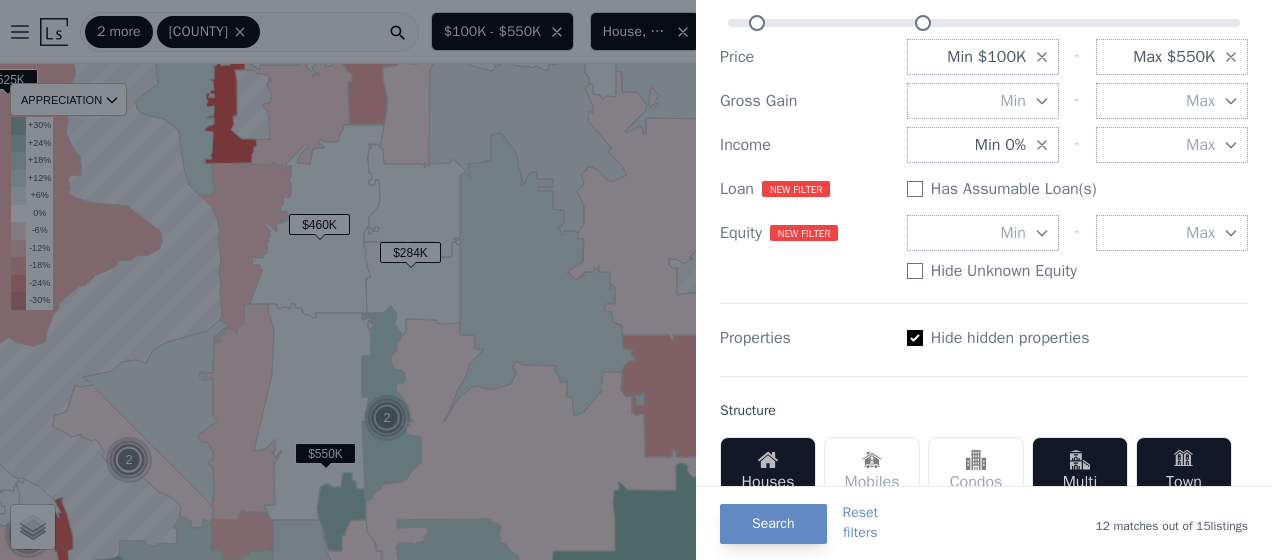 click at bounding box center (636, 280) 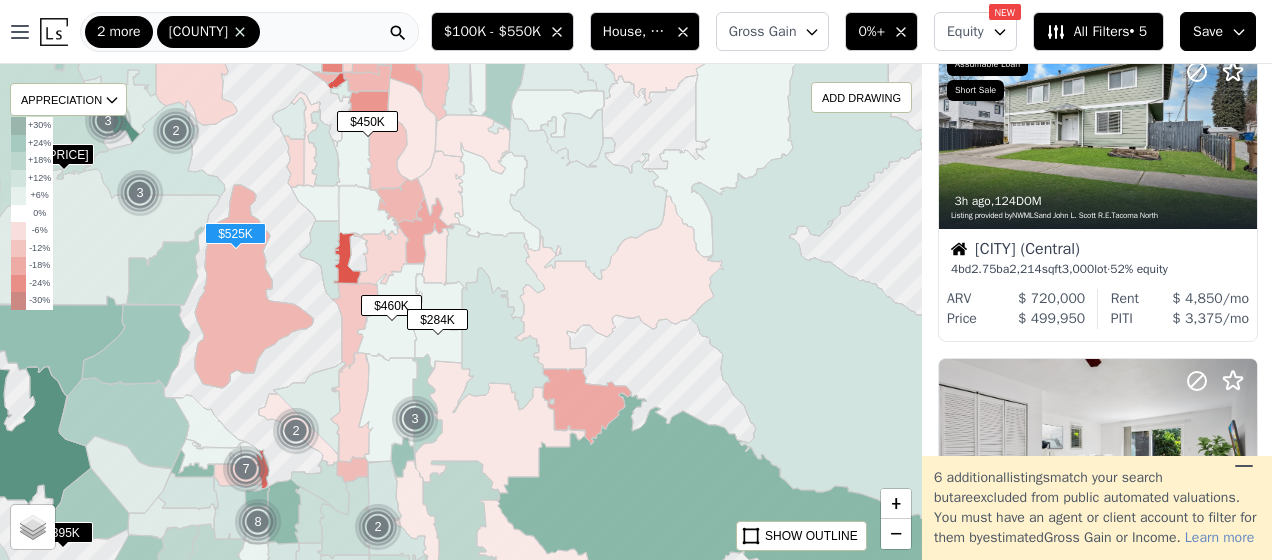 scroll, scrollTop: 0, scrollLeft: 1, axis: horizontal 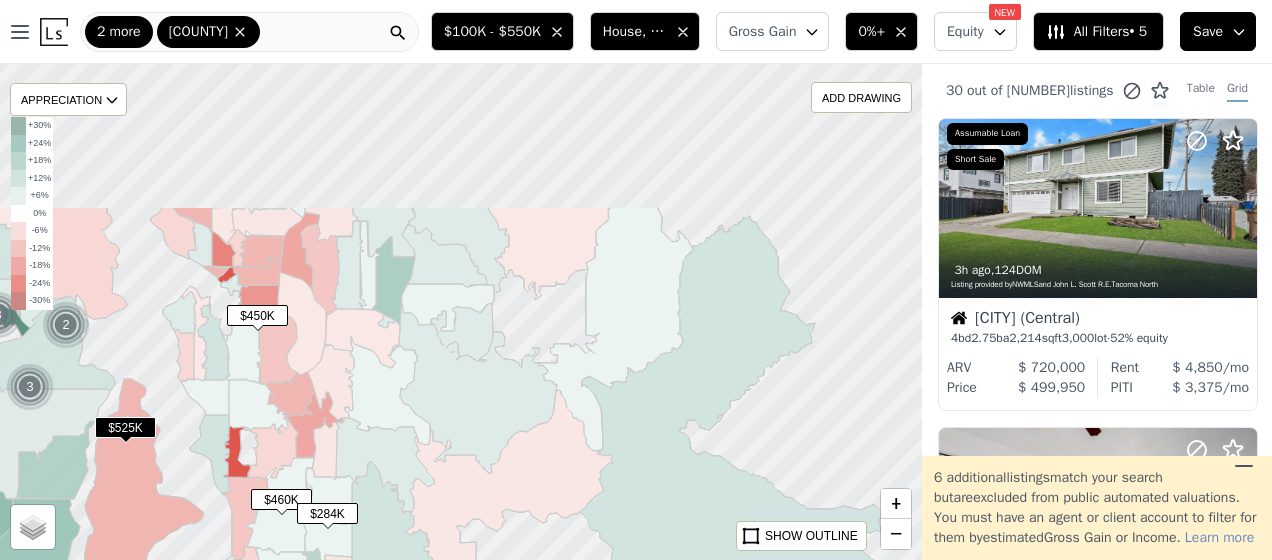drag, startPoint x: 640, startPoint y: 272, endPoint x: 526, endPoint y: 443, distance: 205.51642 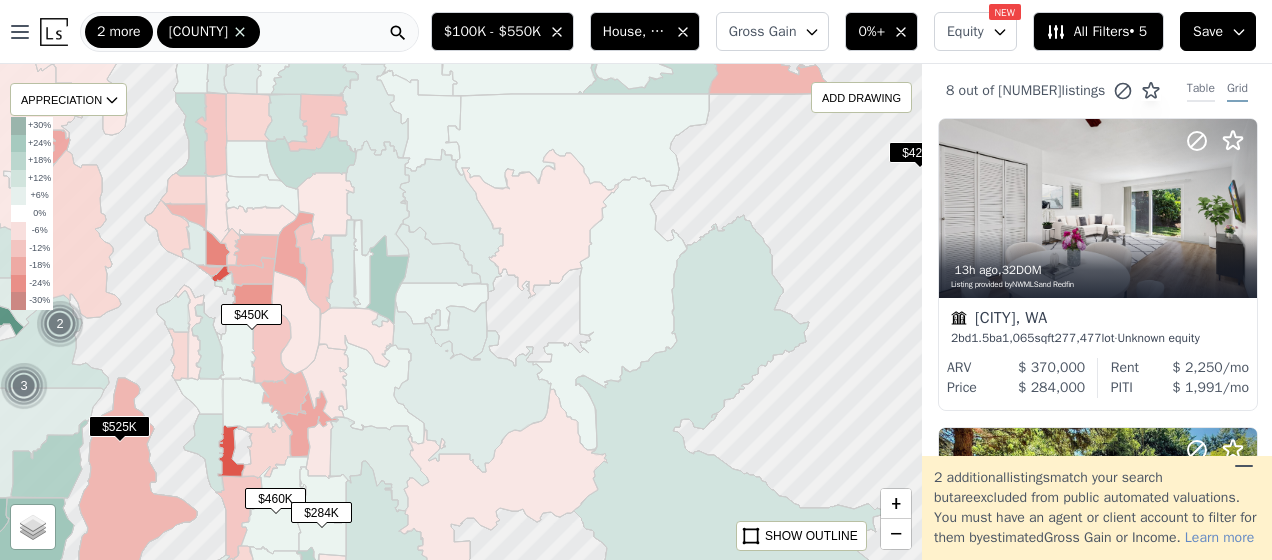 click on "Table" at bounding box center (1201, 91) 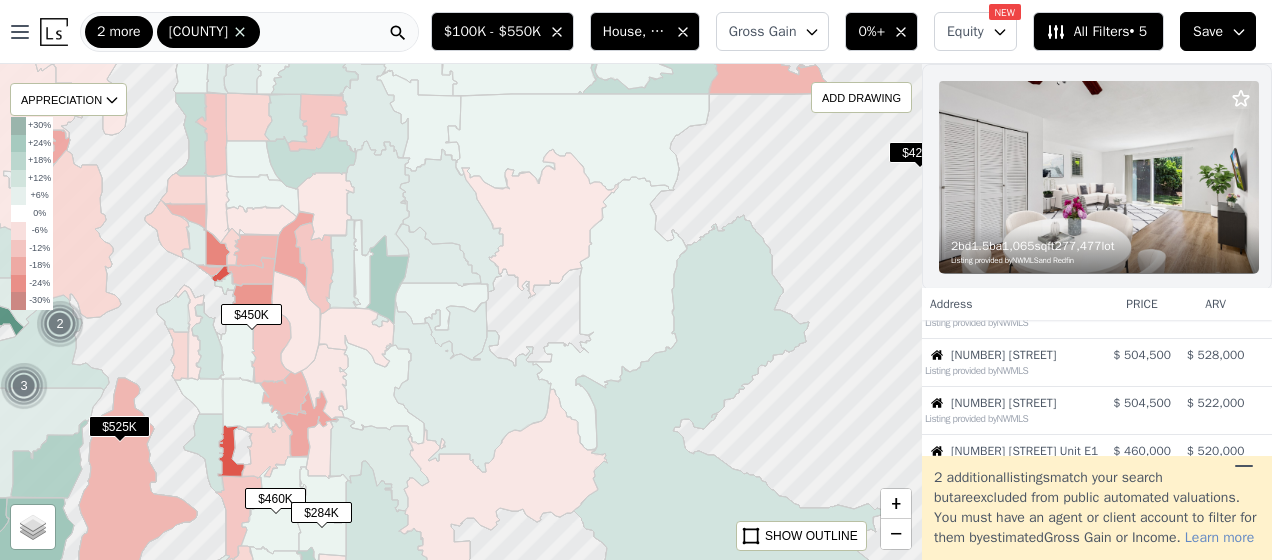 scroll, scrollTop: 164, scrollLeft: 1, axis: both 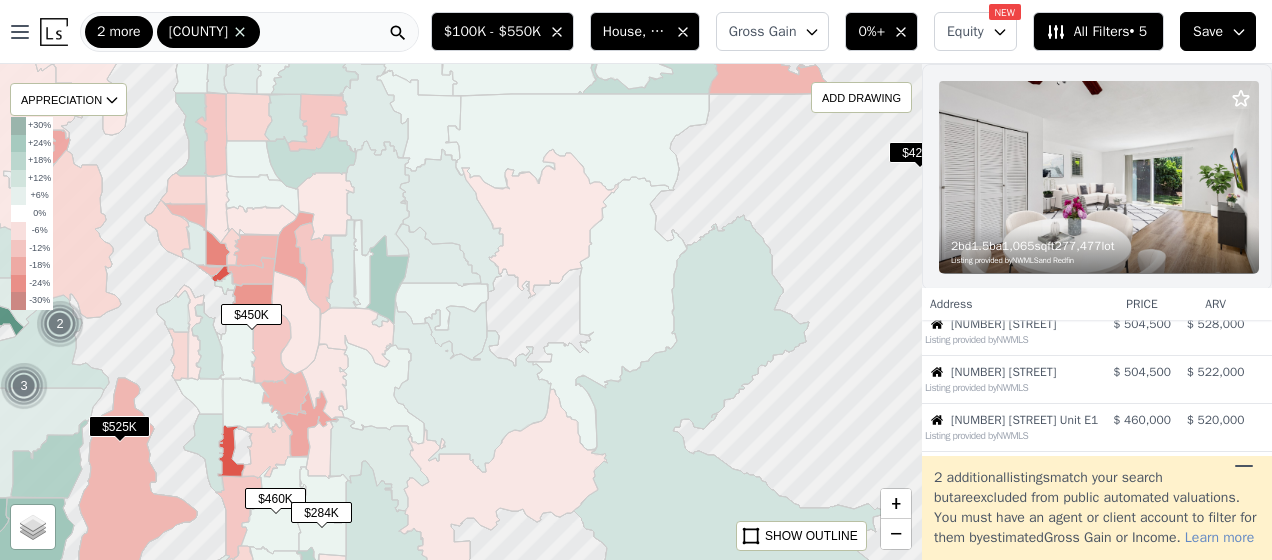click on "price" at bounding box center (1142, 304) 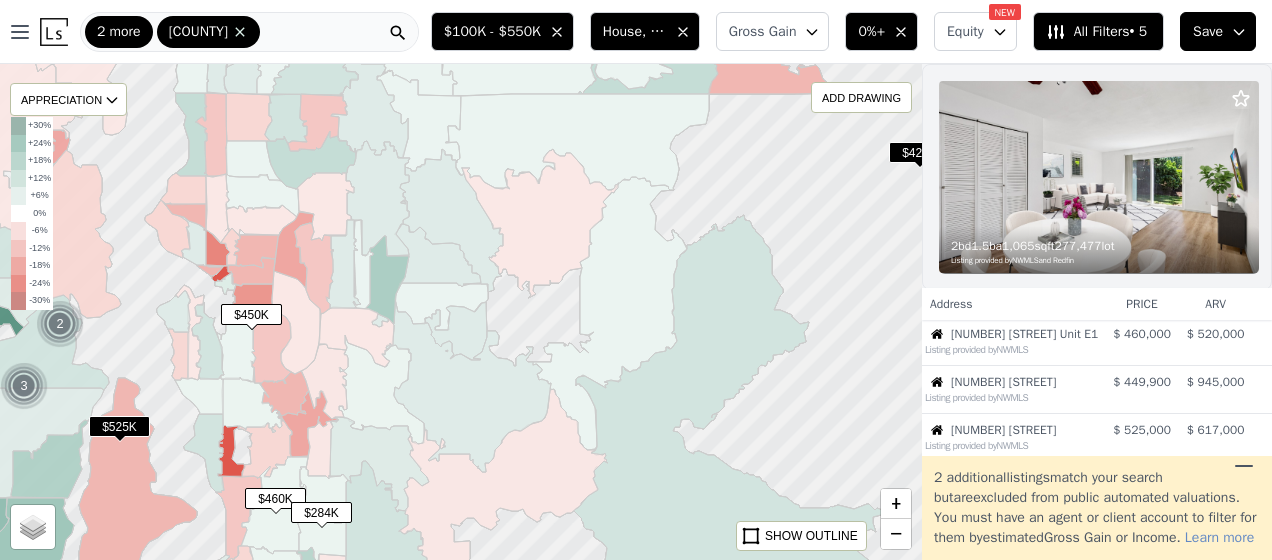 scroll, scrollTop: 249, scrollLeft: 1, axis: both 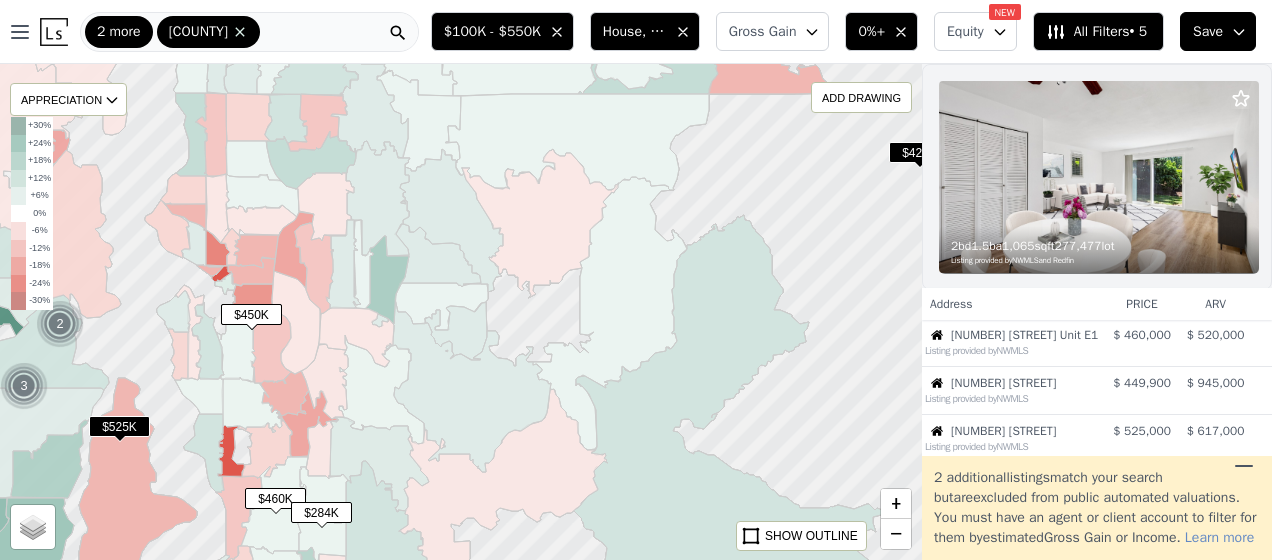 click on "4916 30th Ave S" at bounding box center (1027, 383) 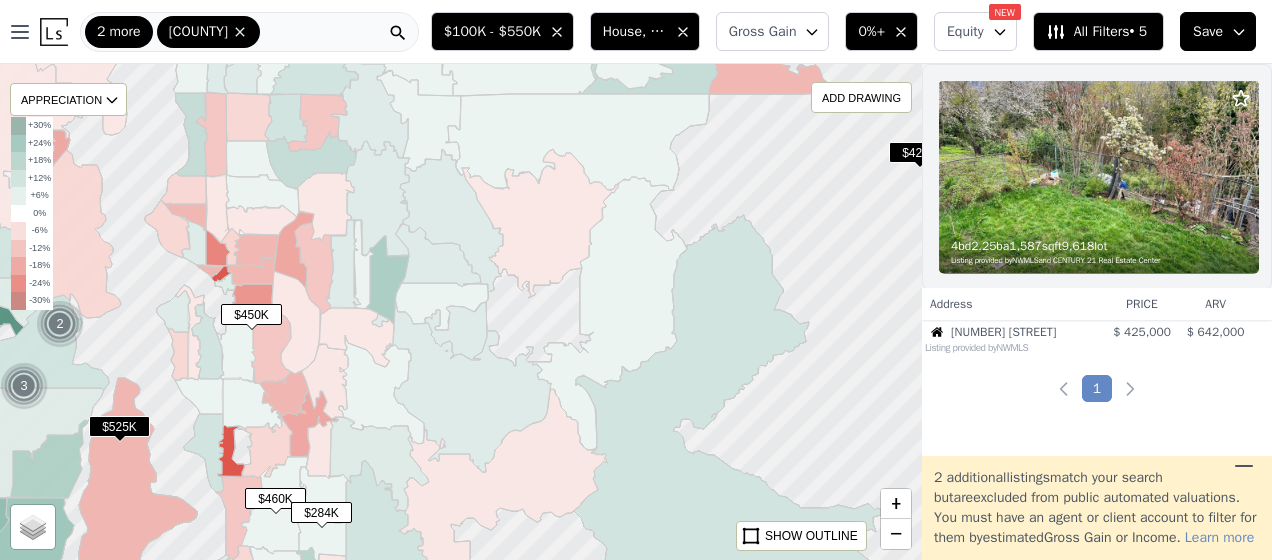scroll, scrollTop: 403, scrollLeft: 1, axis: both 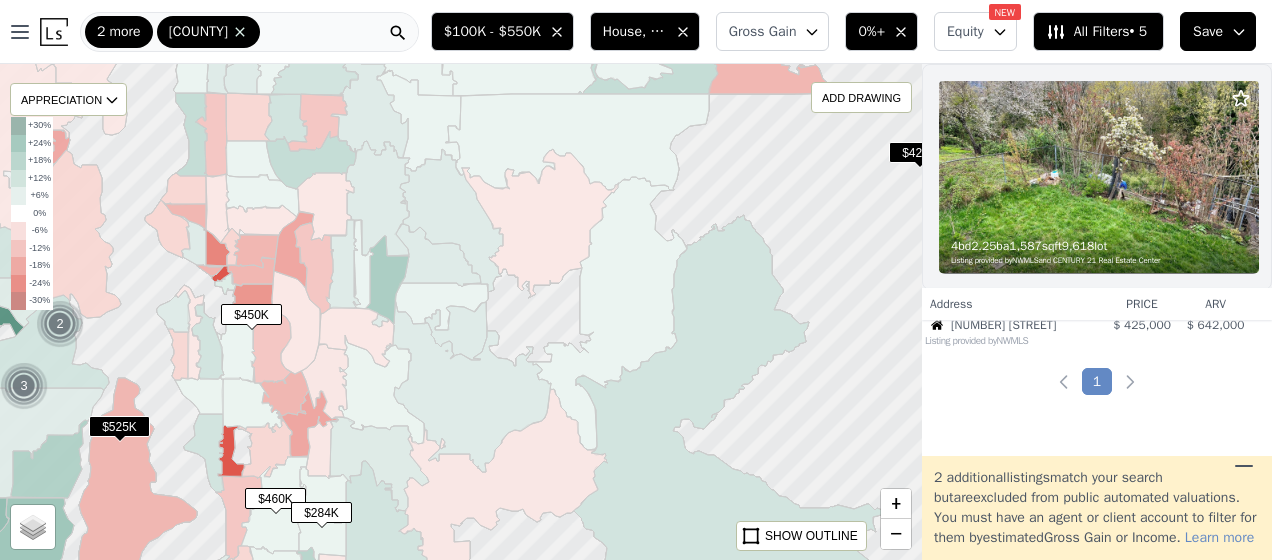 click on "Save" at bounding box center [1208, 32] 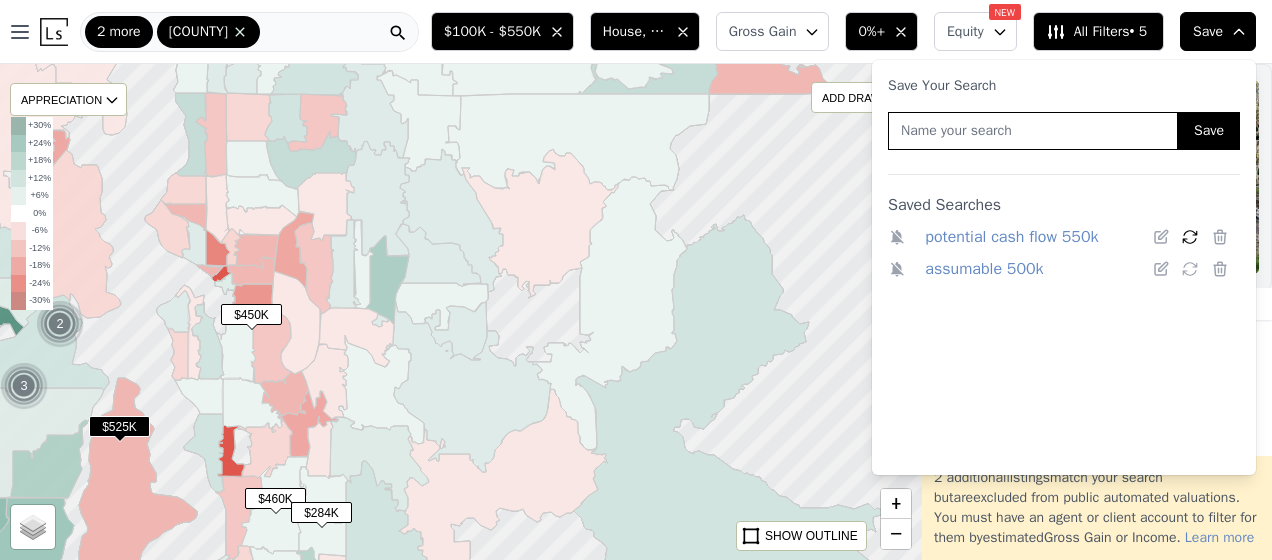 click 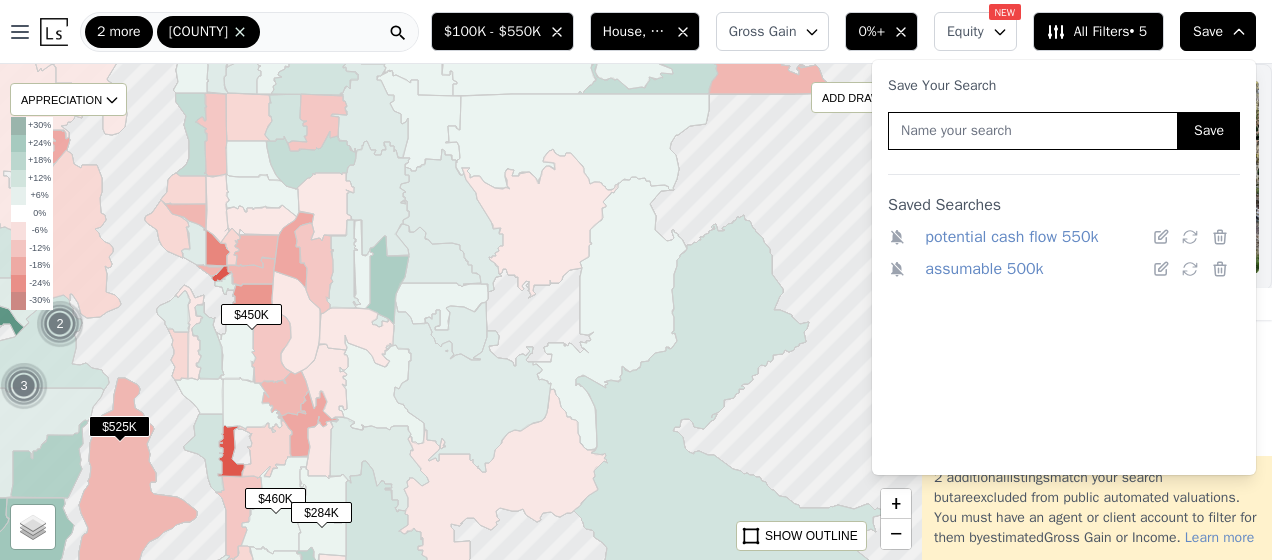 click on "potential cash flow 550k" at bounding box center [1011, 237] 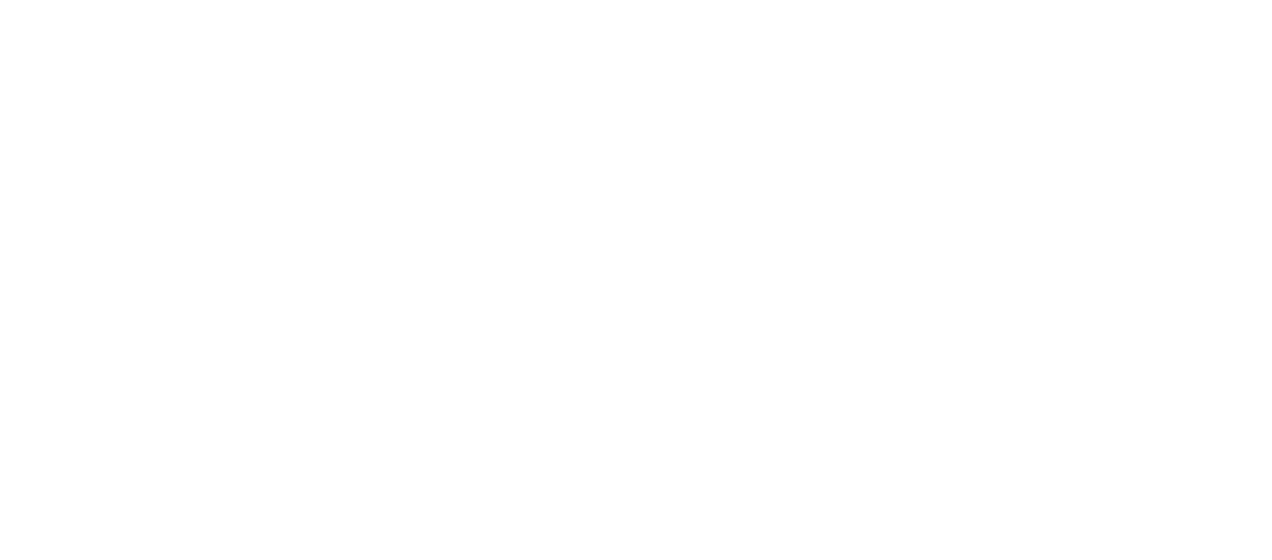 scroll, scrollTop: 0, scrollLeft: 0, axis: both 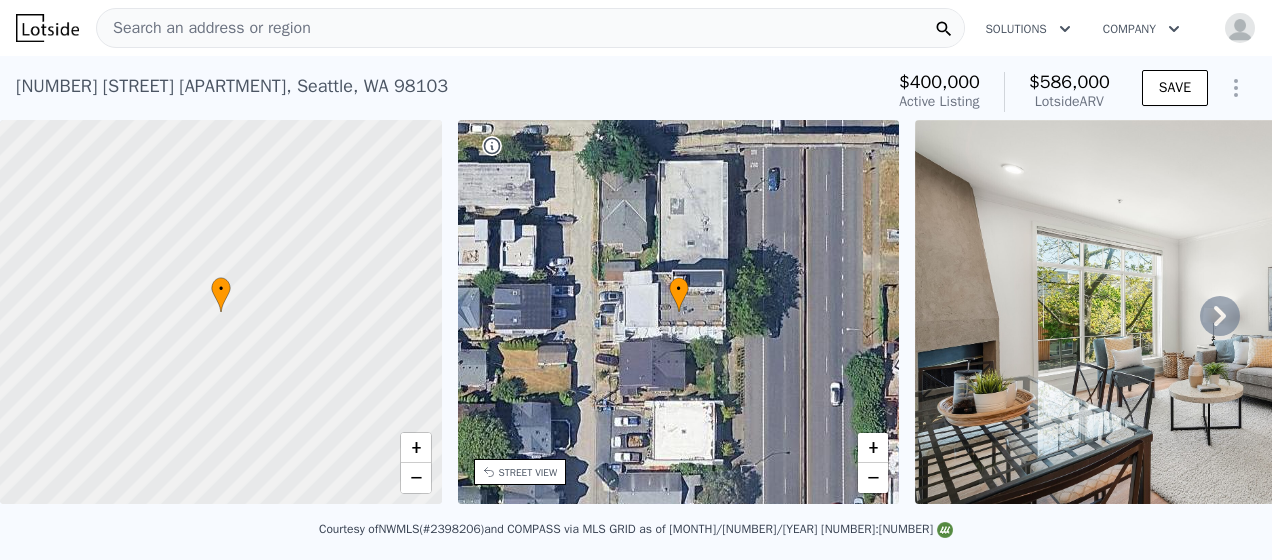 click on "•
+ −" at bounding box center (679, 312) 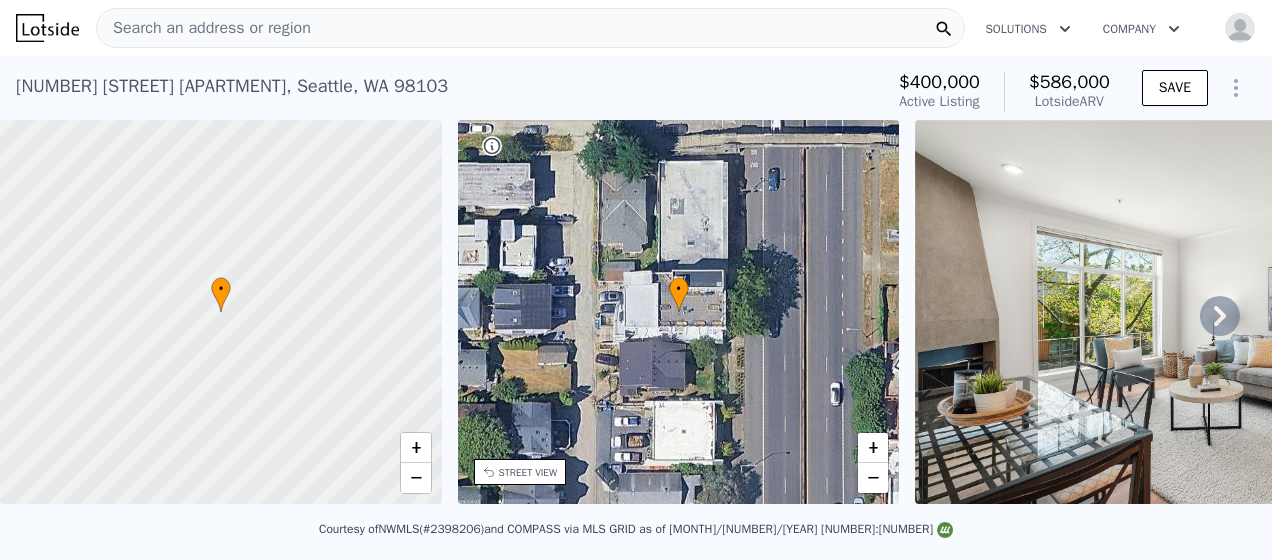 click 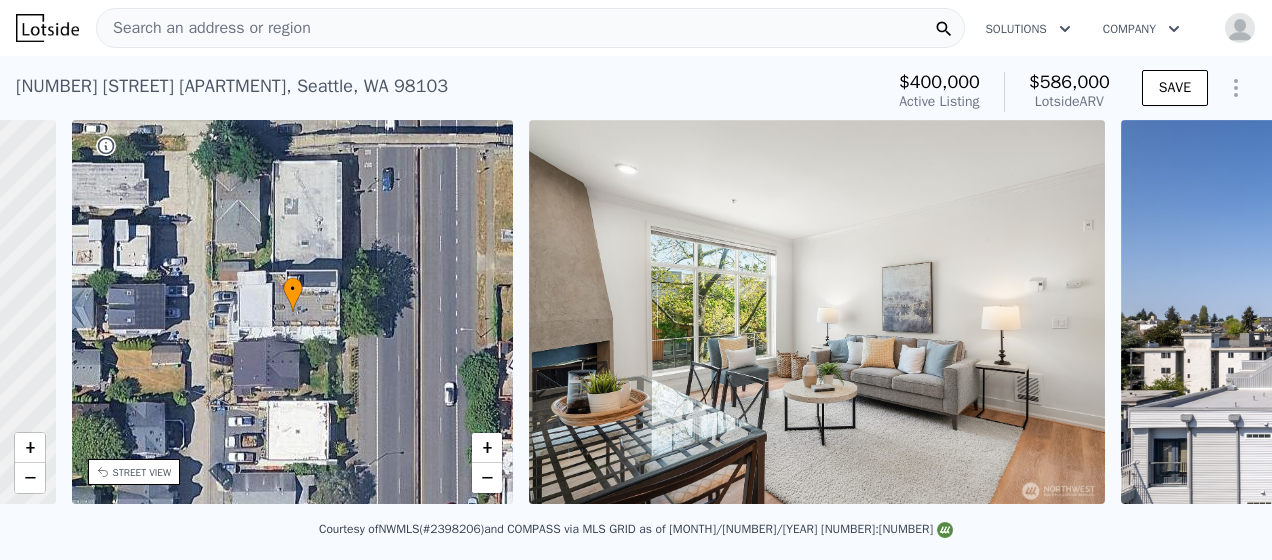 scroll, scrollTop: 0, scrollLeft: 465, axis: horizontal 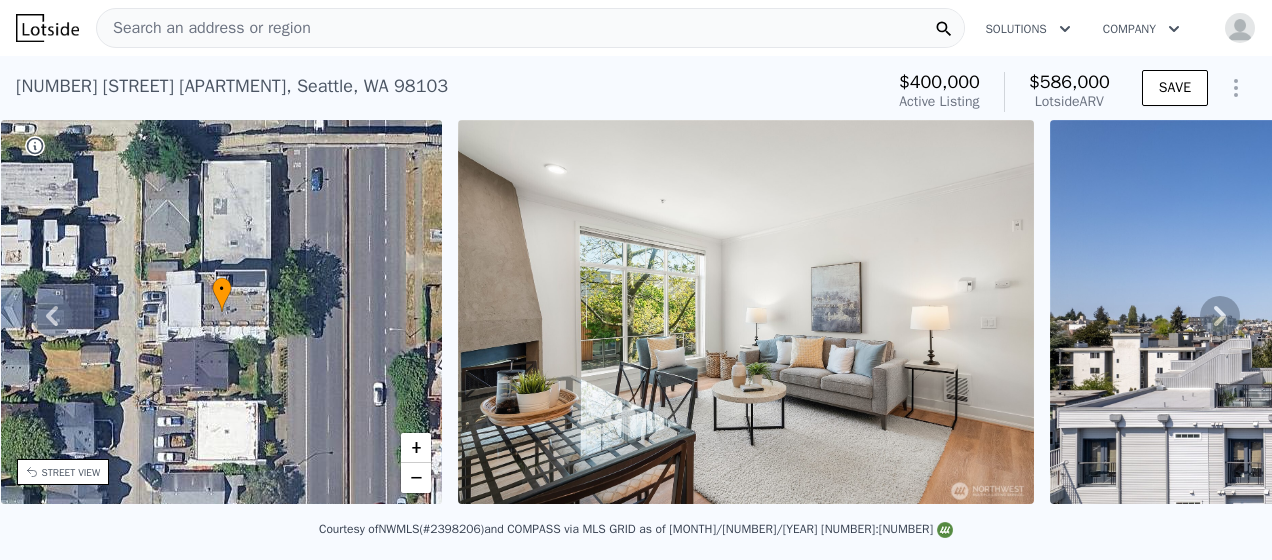 click 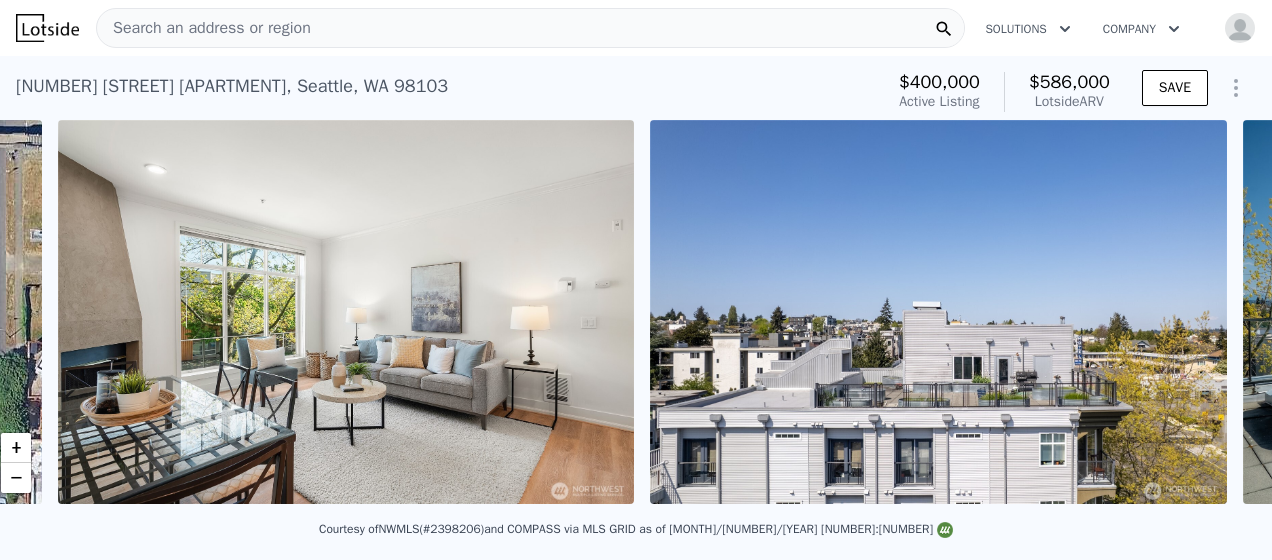 scroll, scrollTop: 0, scrollLeft: 915, axis: horizontal 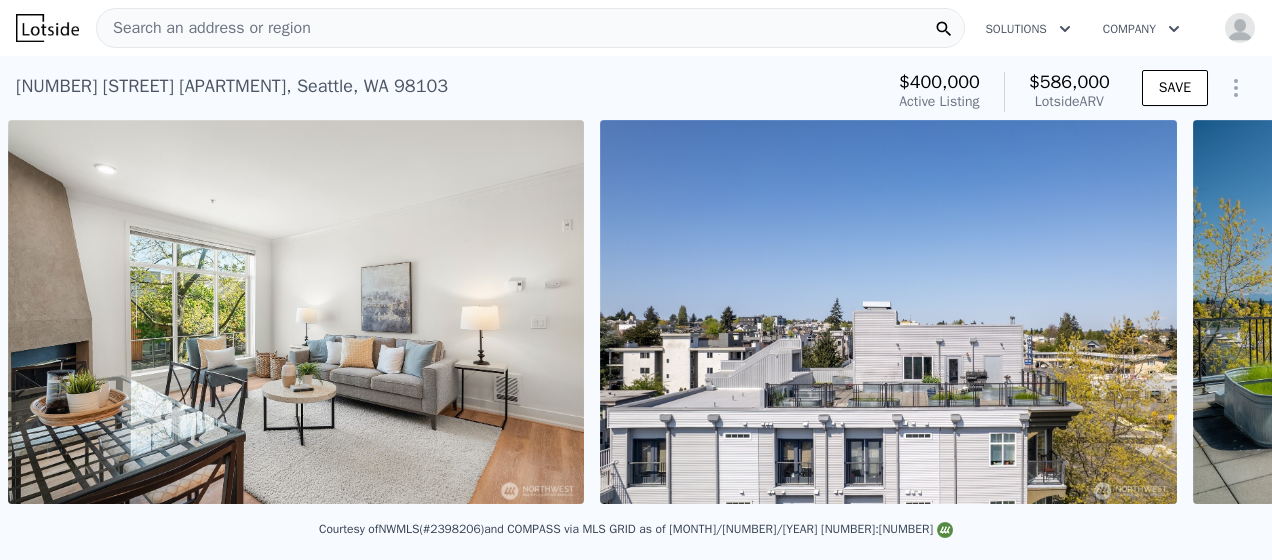 click on "•
+ −
•
+ − STREET VIEW Loading...   SATELLITE VIEW" at bounding box center (636, 315) 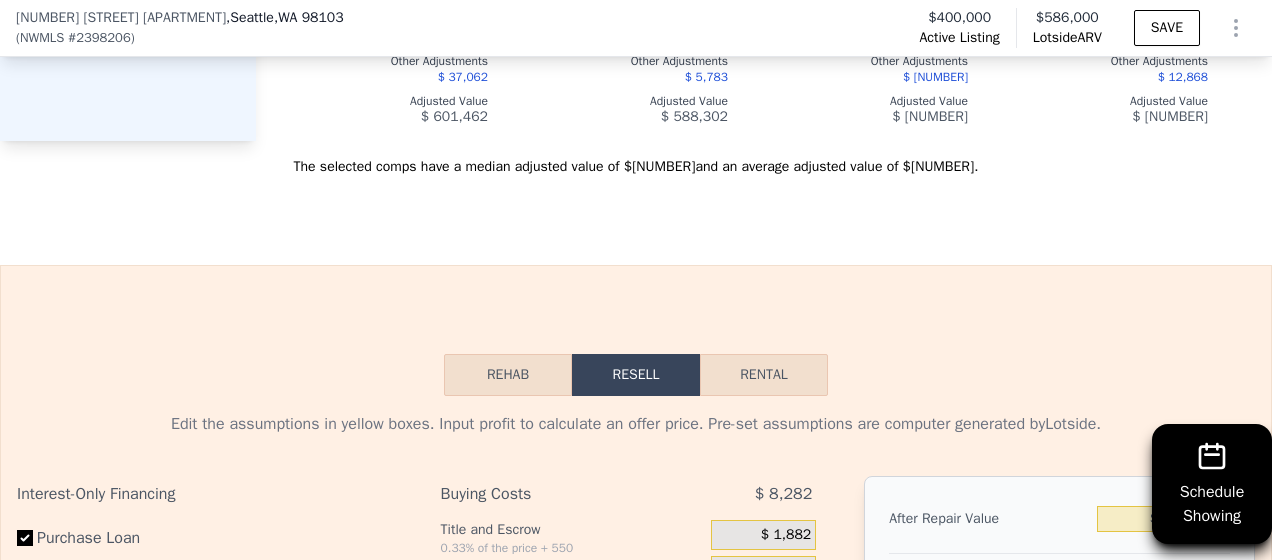 scroll, scrollTop: 2882, scrollLeft: 0, axis: vertical 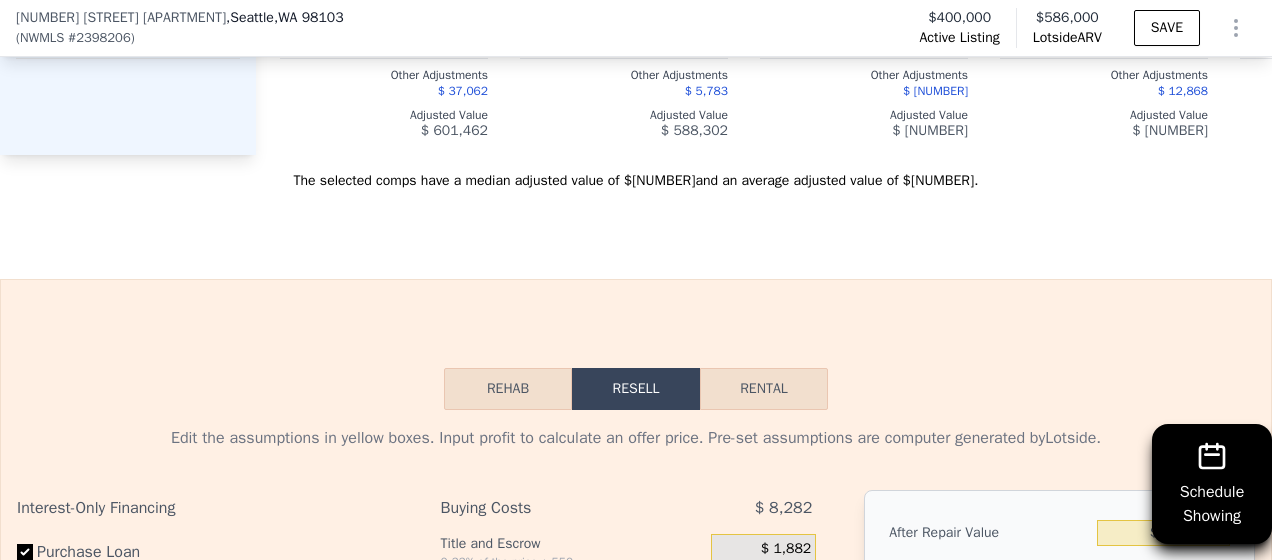 click on "Rental" at bounding box center (764, 389) 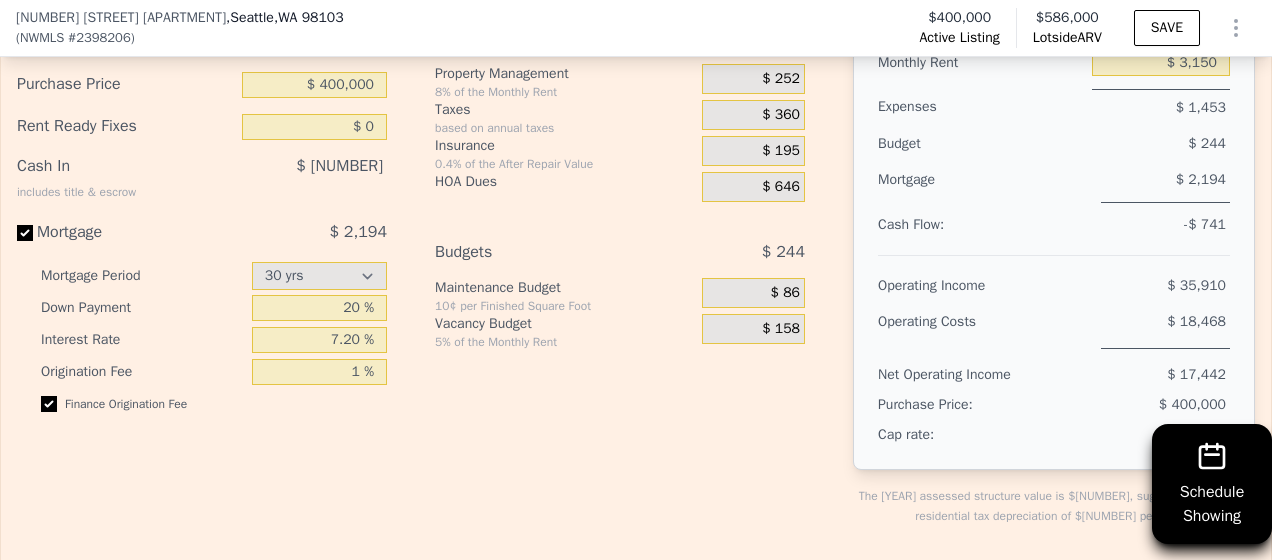 scroll, scrollTop: 3348, scrollLeft: 0, axis: vertical 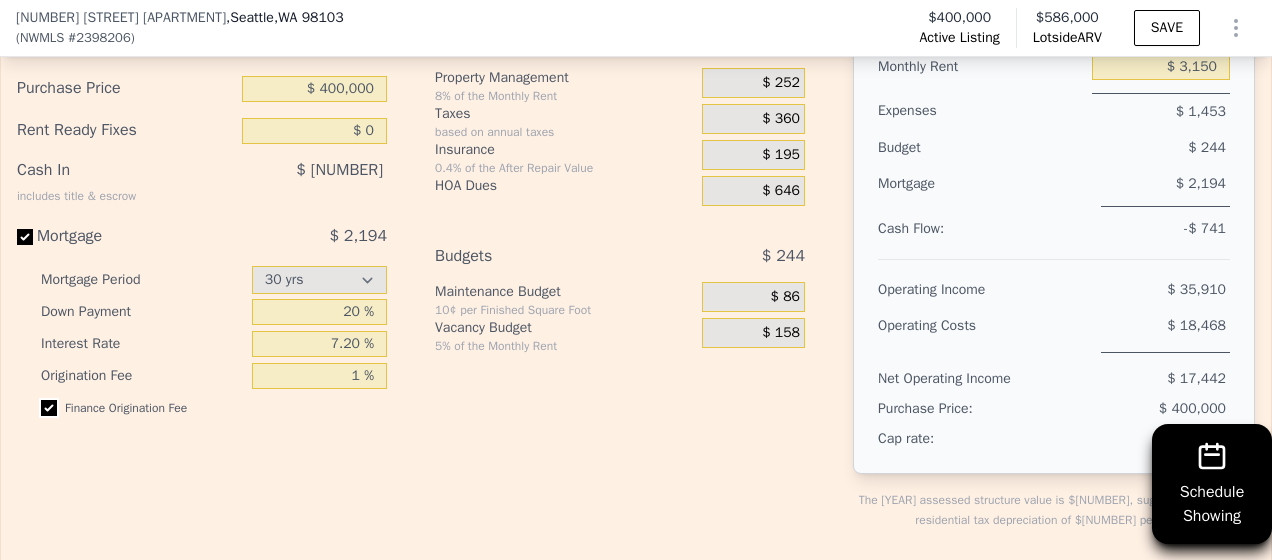 click at bounding box center (49, 408) 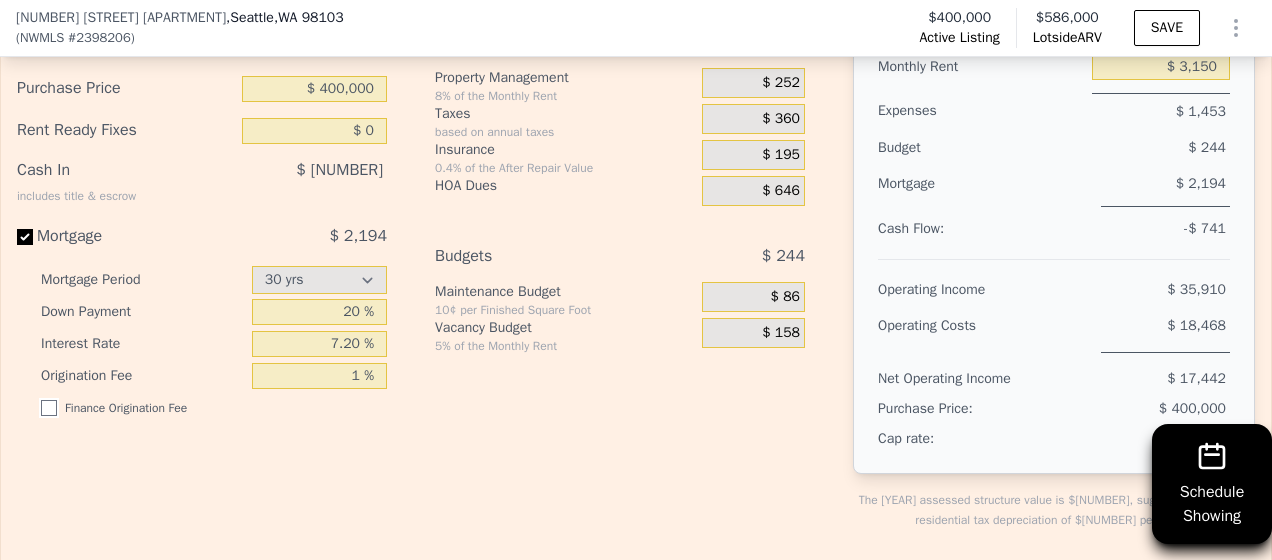 checkbox on "false" 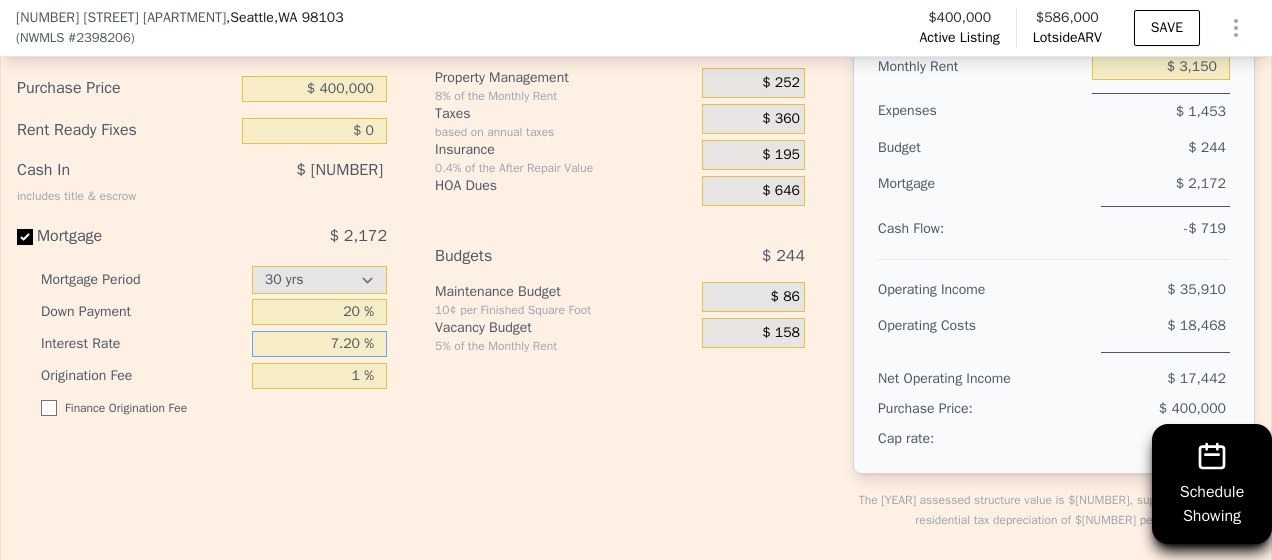 click on "7.20 %" at bounding box center (319, 344) 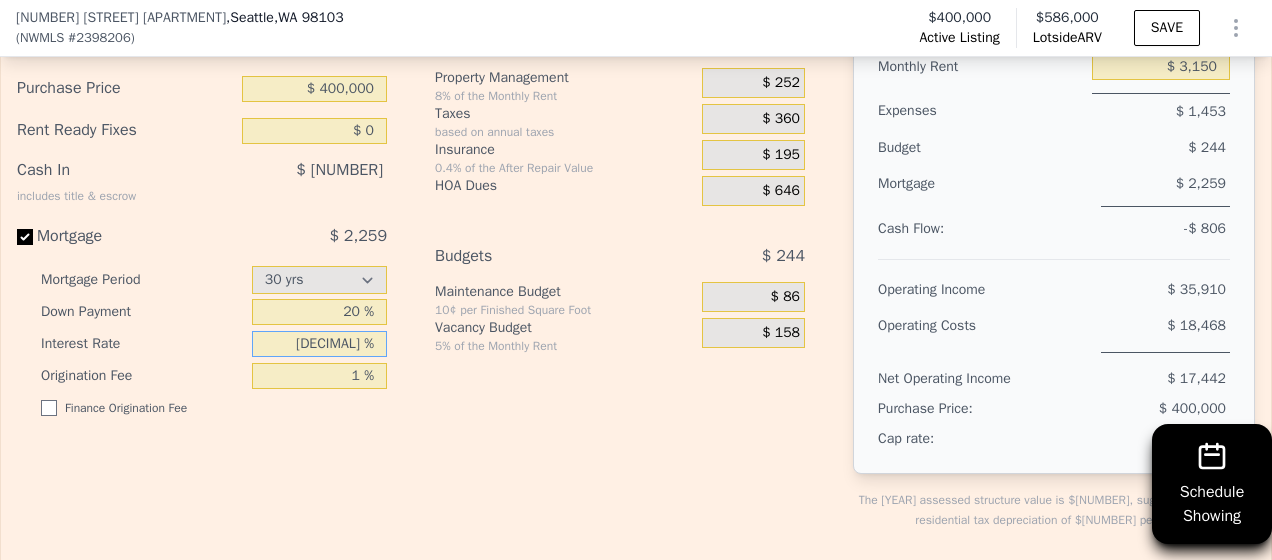 type on "7.60 %" 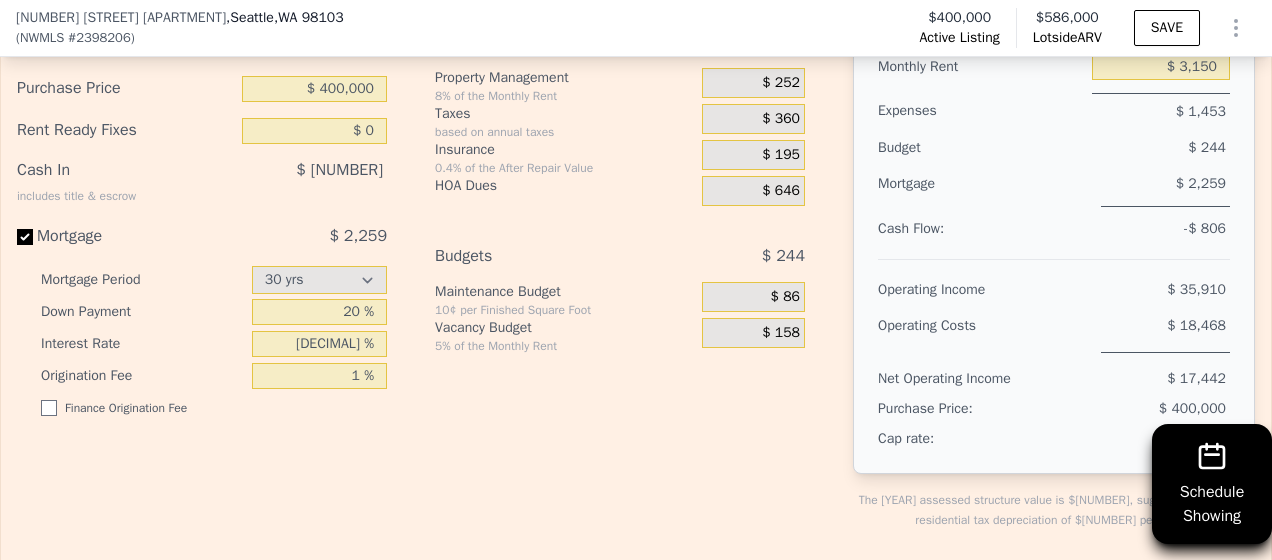 click on "Expenses $ 1,453 Property Management 8% of the Monthly Rent $ 252 Taxes based on annual taxes $ 360 Insurance 0.4% of the After Repair Value $ 195 HOA Dues $ 646 Budgets $ 244 Maintenance Budget 10¢ per Finished Square Foot $ 86 Vacancy Budget 5% of the Monthly Rent $ 158" at bounding box center (628, 293) 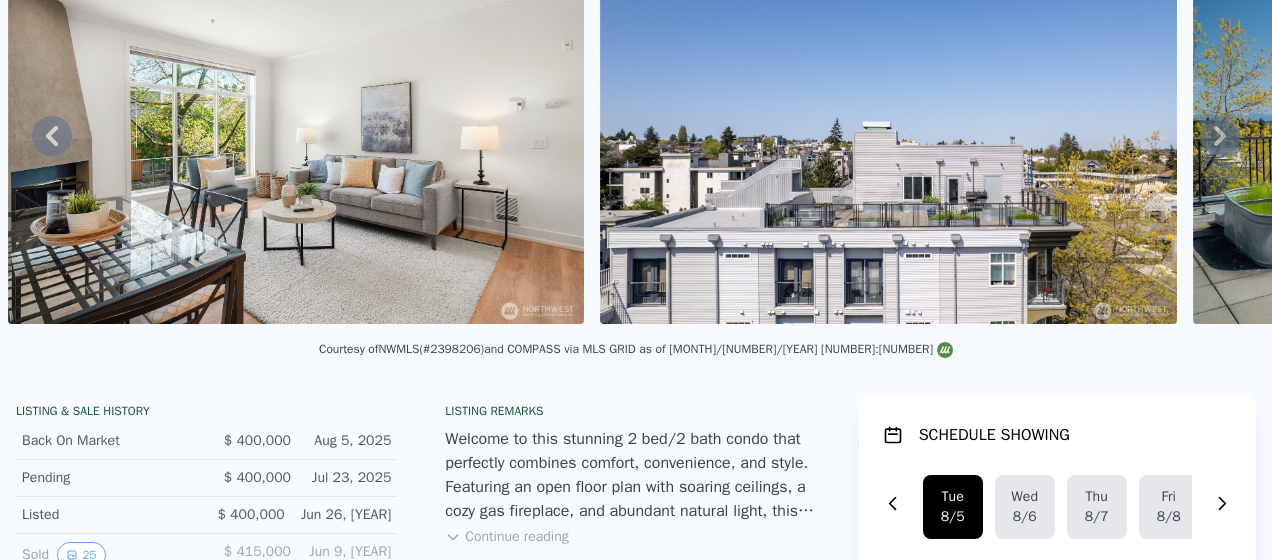 scroll, scrollTop: 7, scrollLeft: 0, axis: vertical 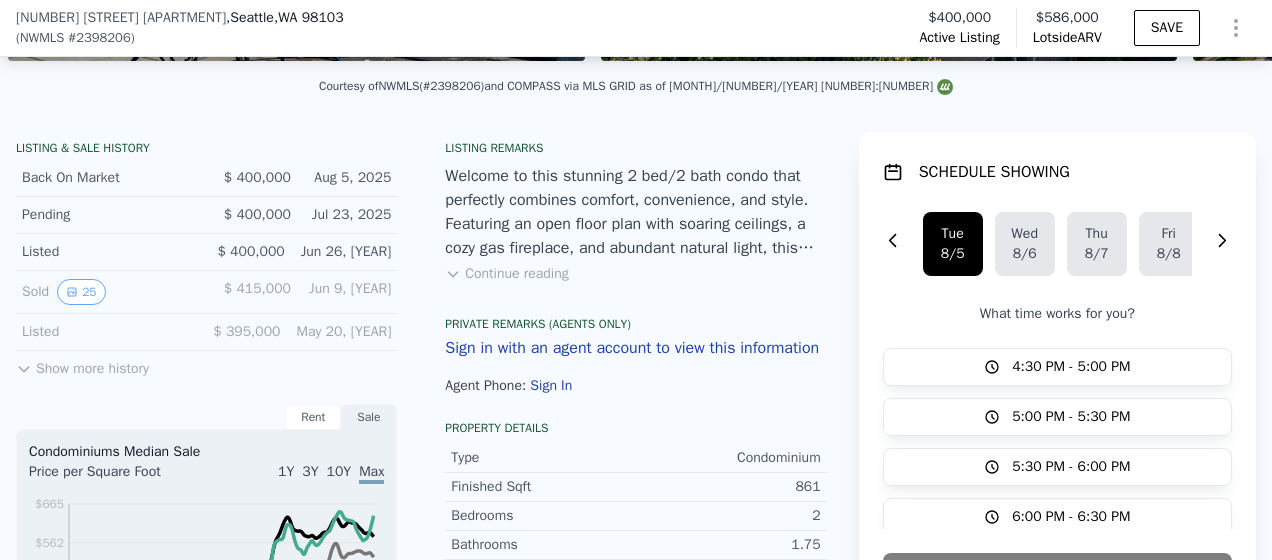 click on "Continue reading" at bounding box center (506, 274) 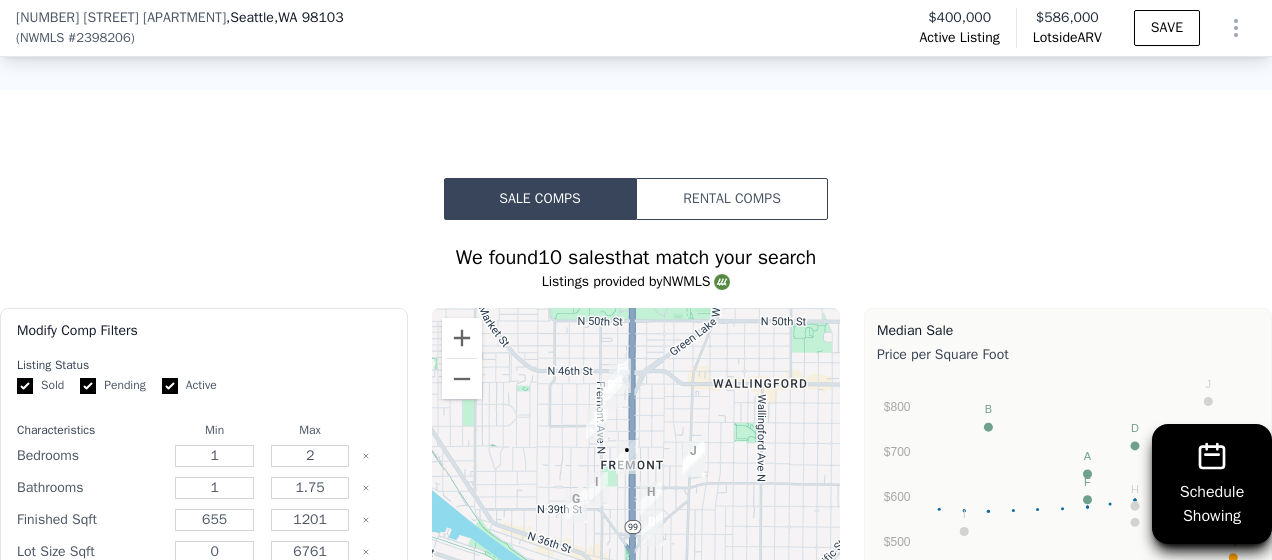 scroll, scrollTop: 1670, scrollLeft: 0, axis: vertical 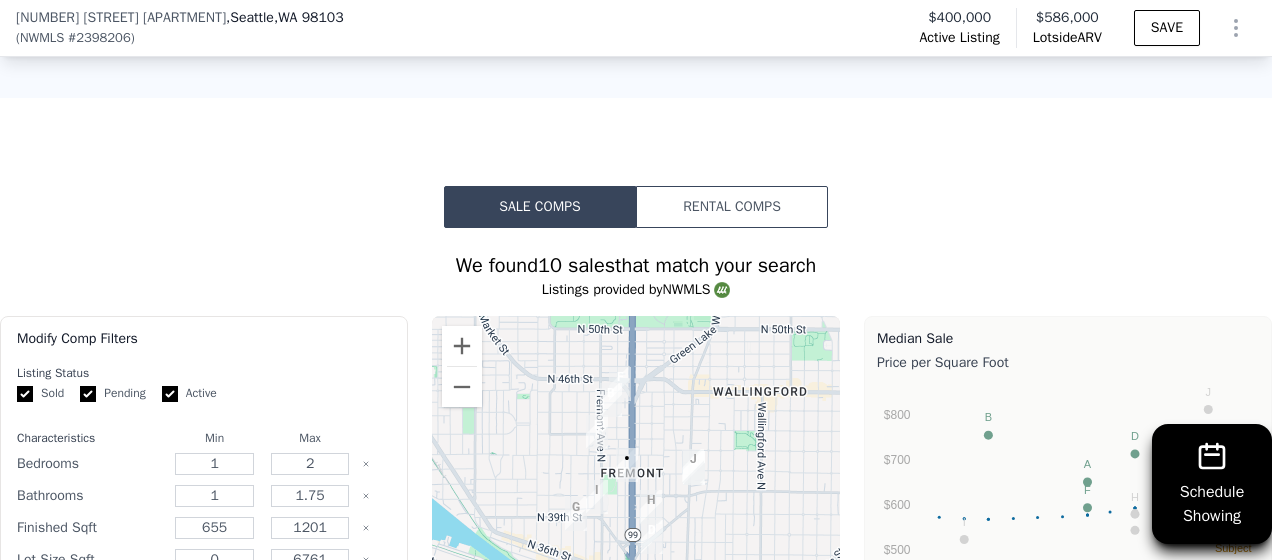 click on "Rental Comps" at bounding box center [732, 207] 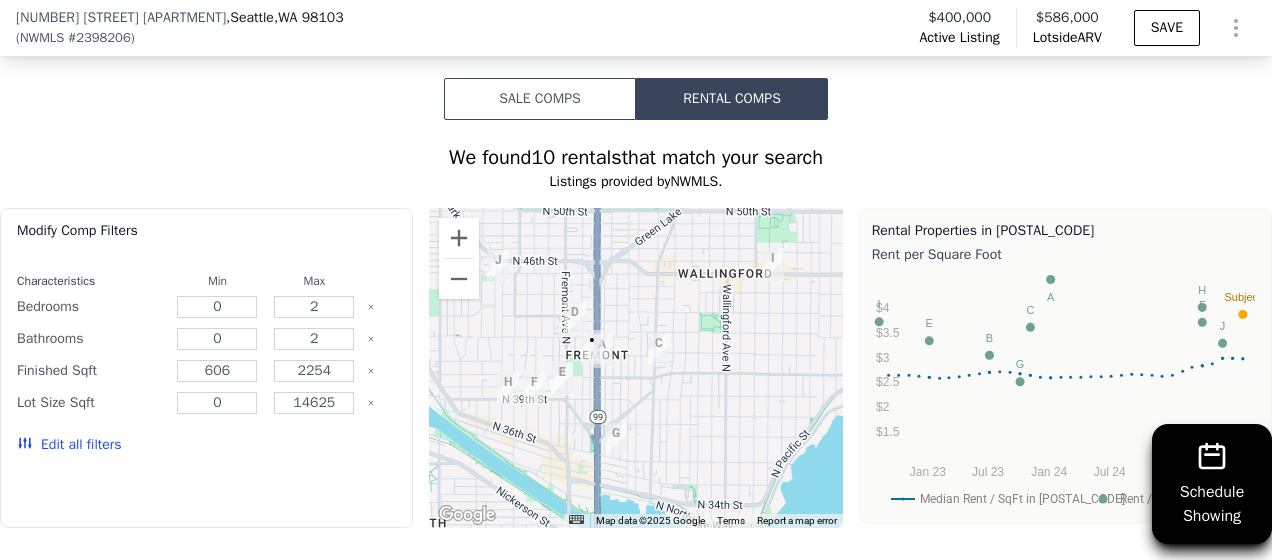 scroll, scrollTop: 1779, scrollLeft: 0, axis: vertical 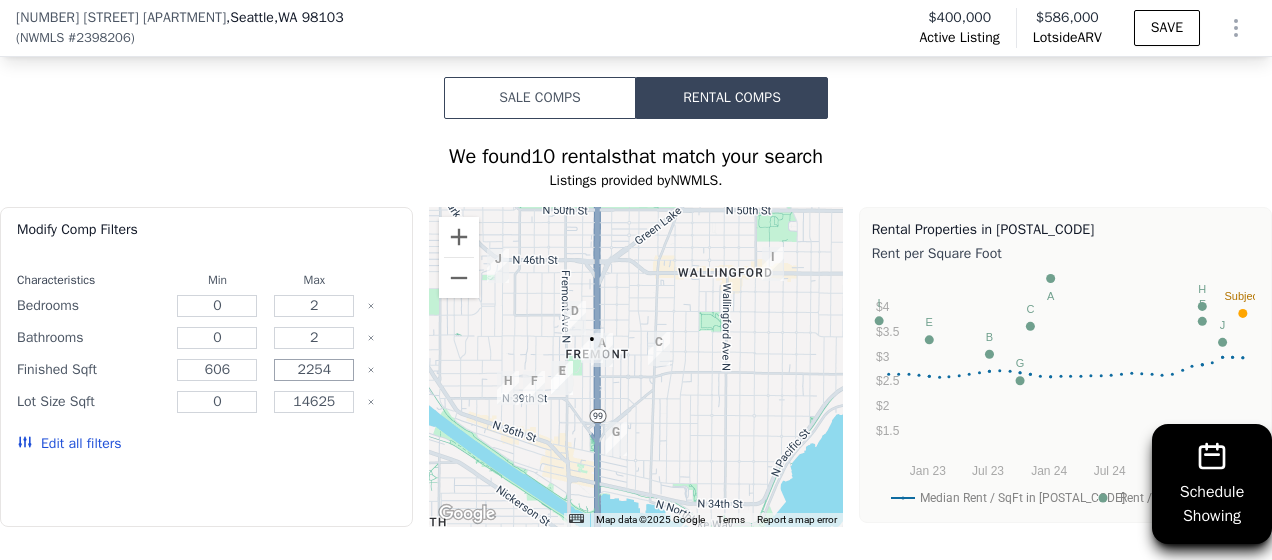click on "2254" at bounding box center (314, 370) 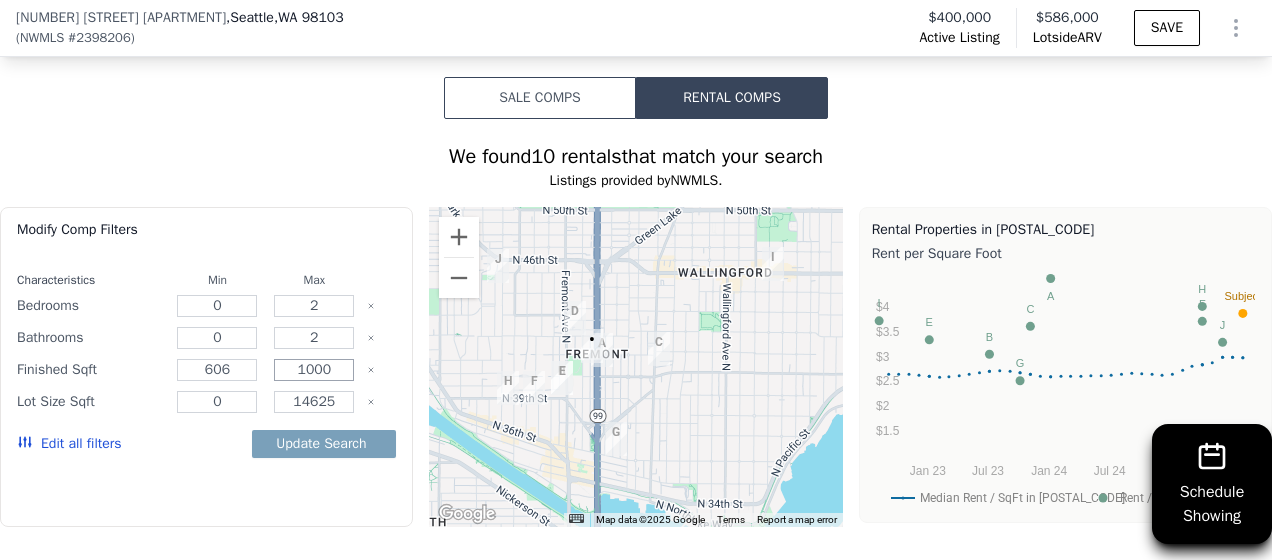type on "1000" 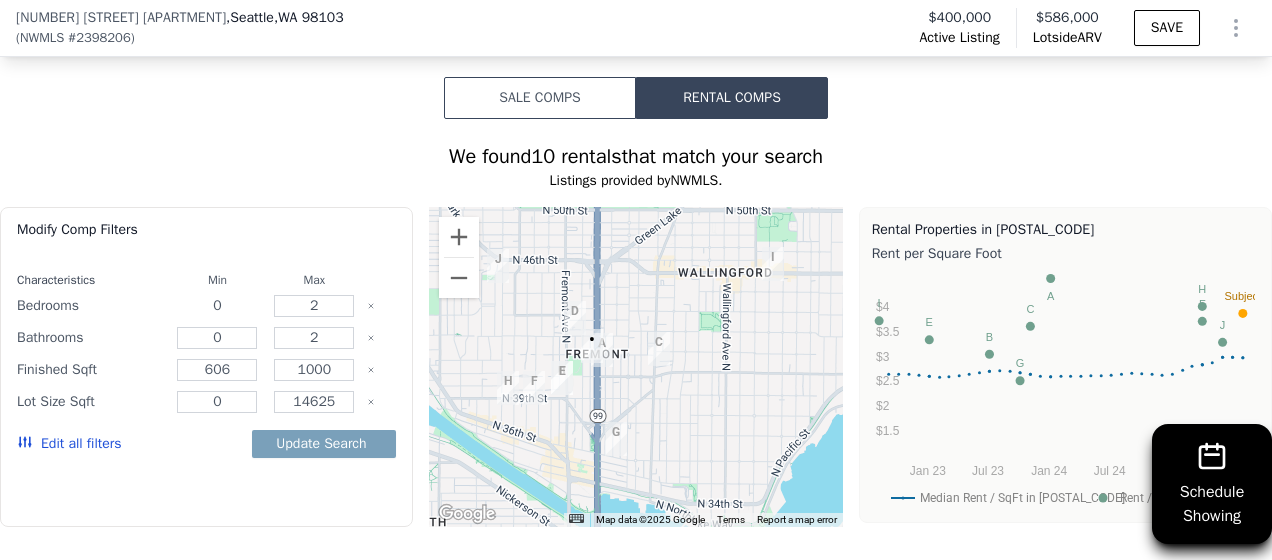 click on "0" at bounding box center [217, 306] 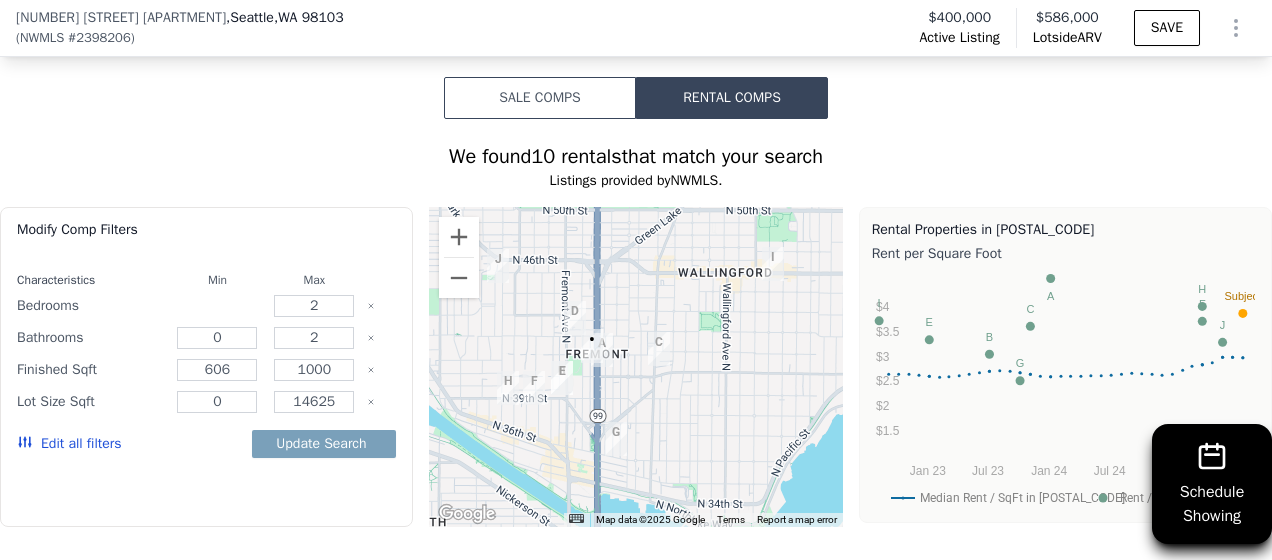 type on "2" 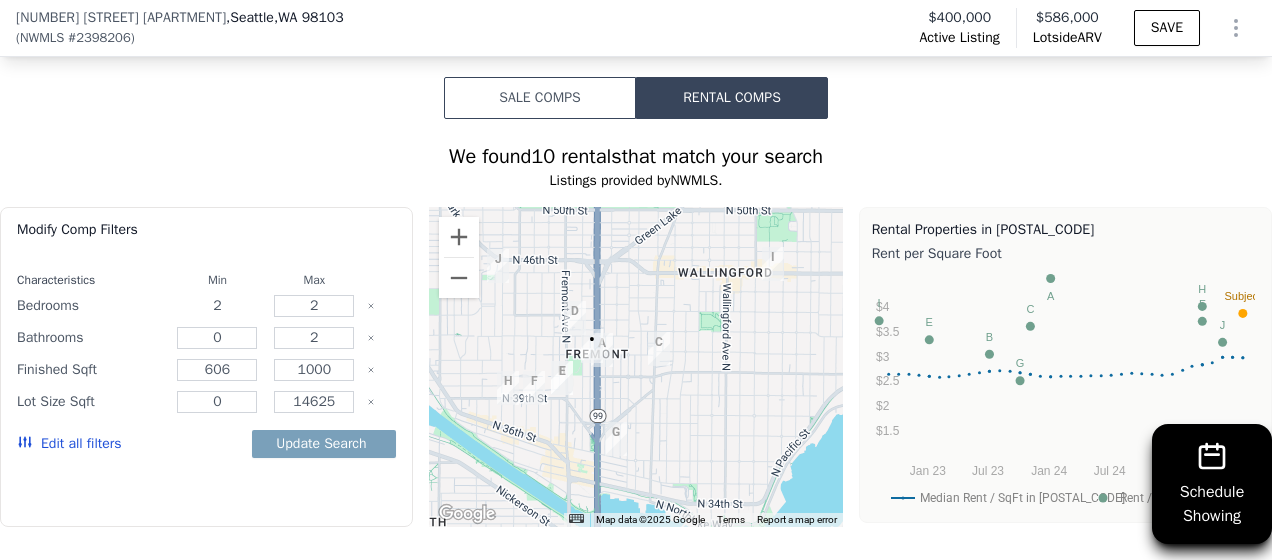 type on "2" 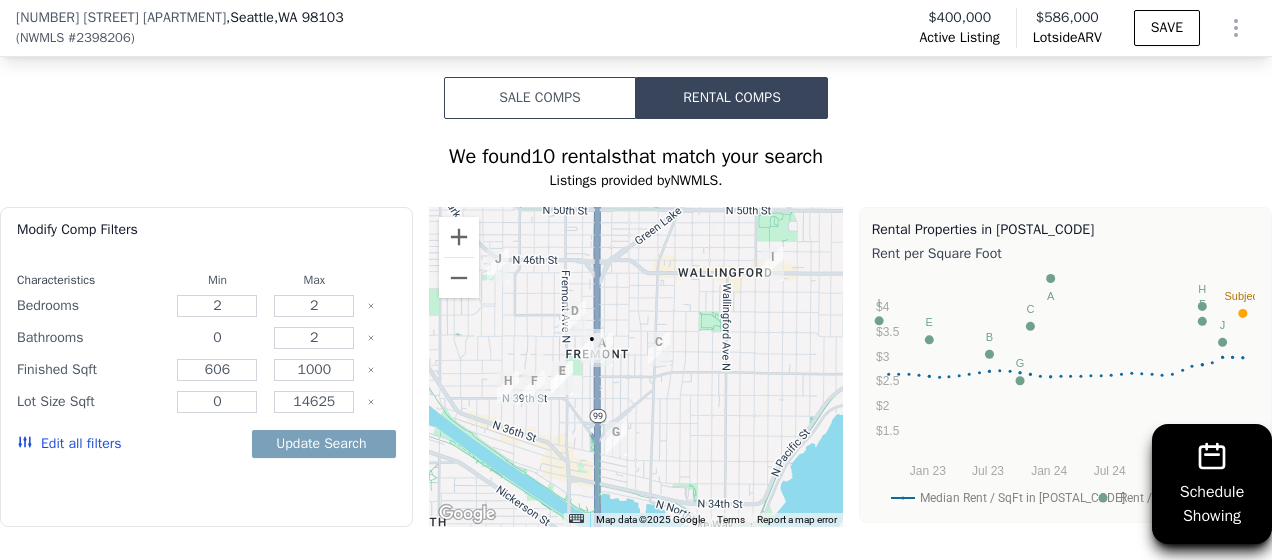 click on "0" at bounding box center [217, 338] 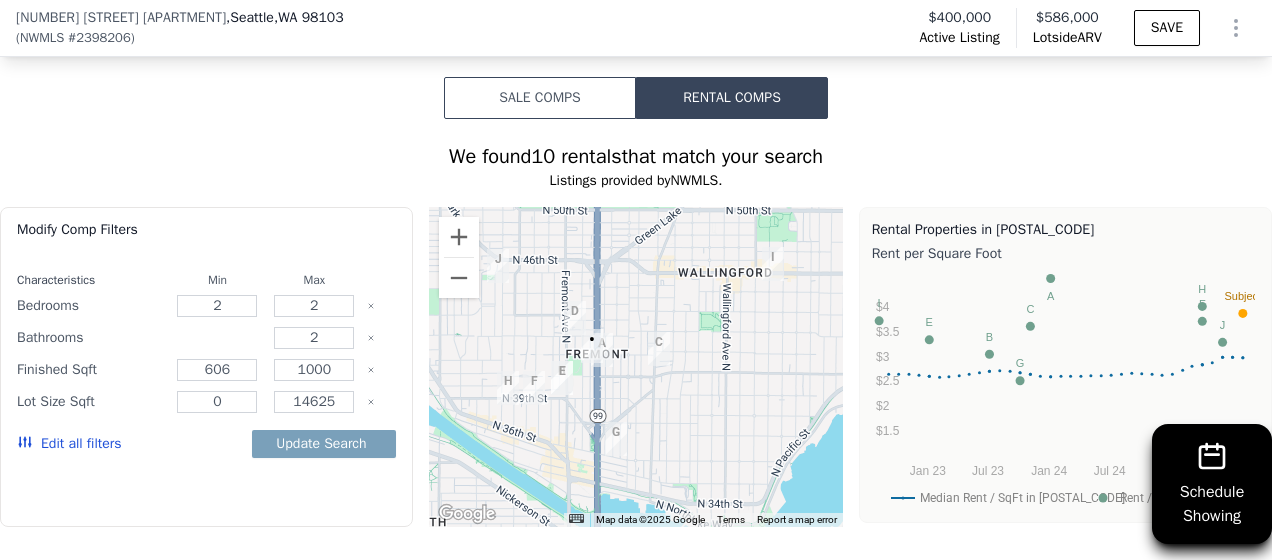 type on "1" 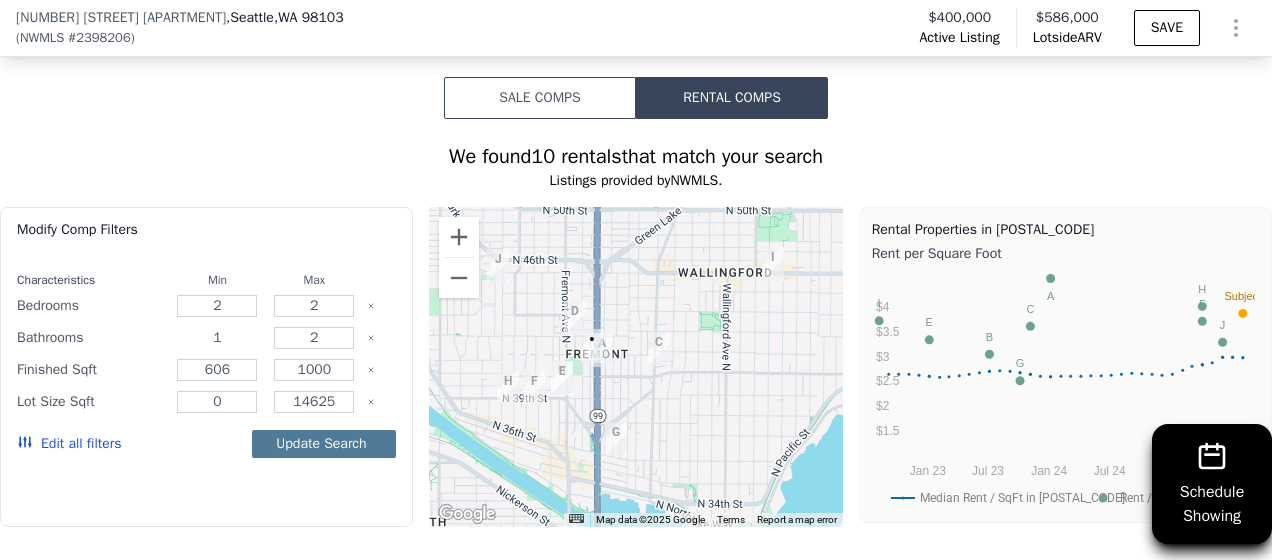 type on "1" 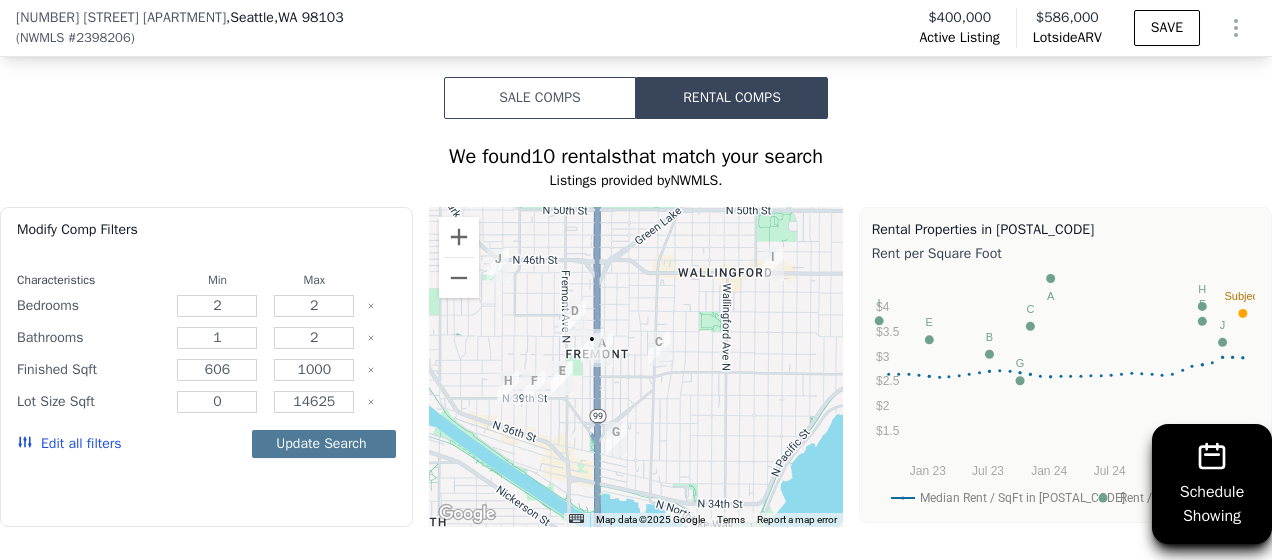 click on "Update Search" at bounding box center (324, 444) 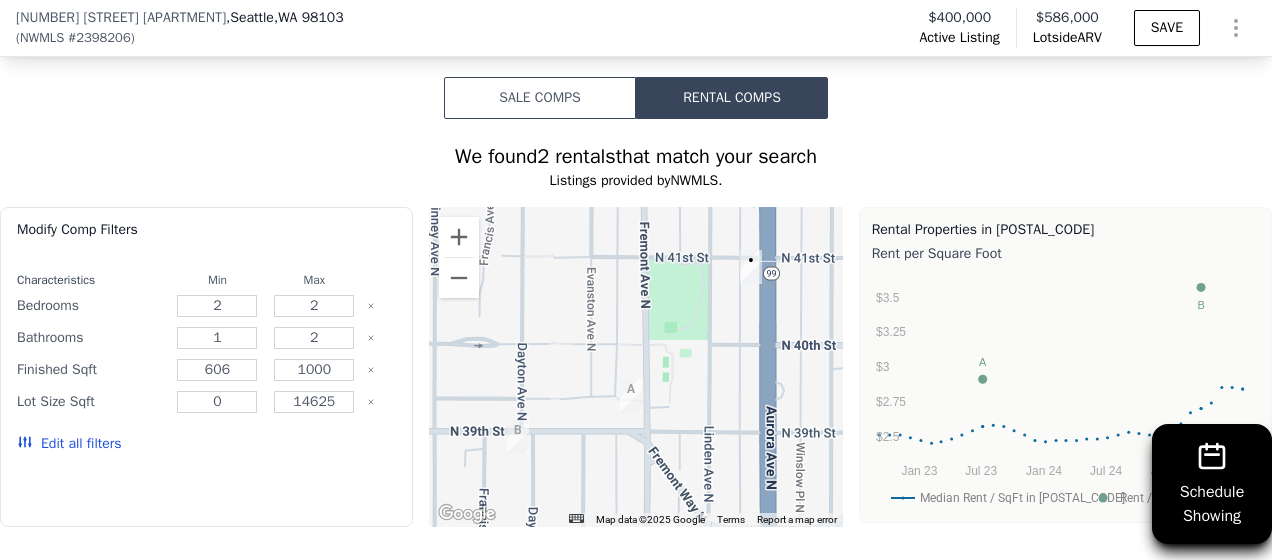 click on "Edit all filters" at bounding box center (69, 444) 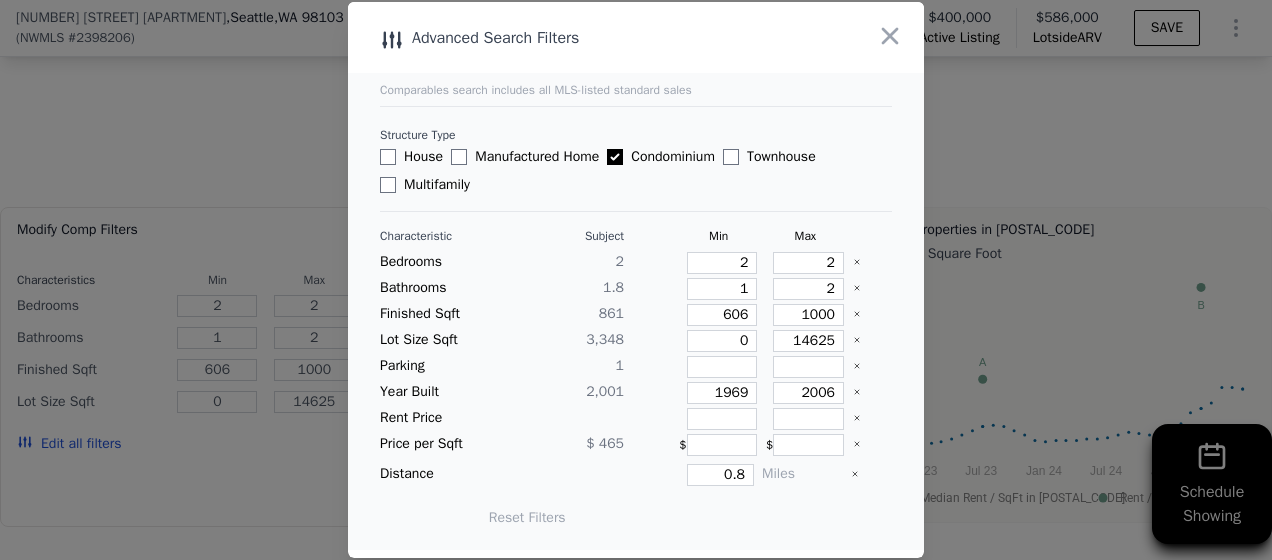 type 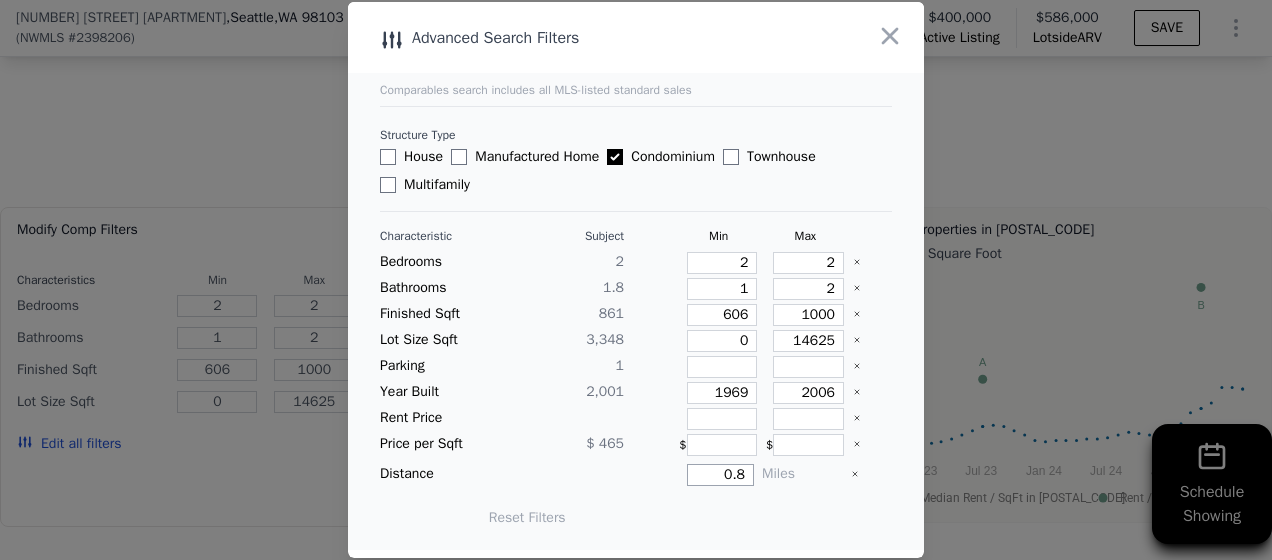click on "0.8" at bounding box center (720, 475) 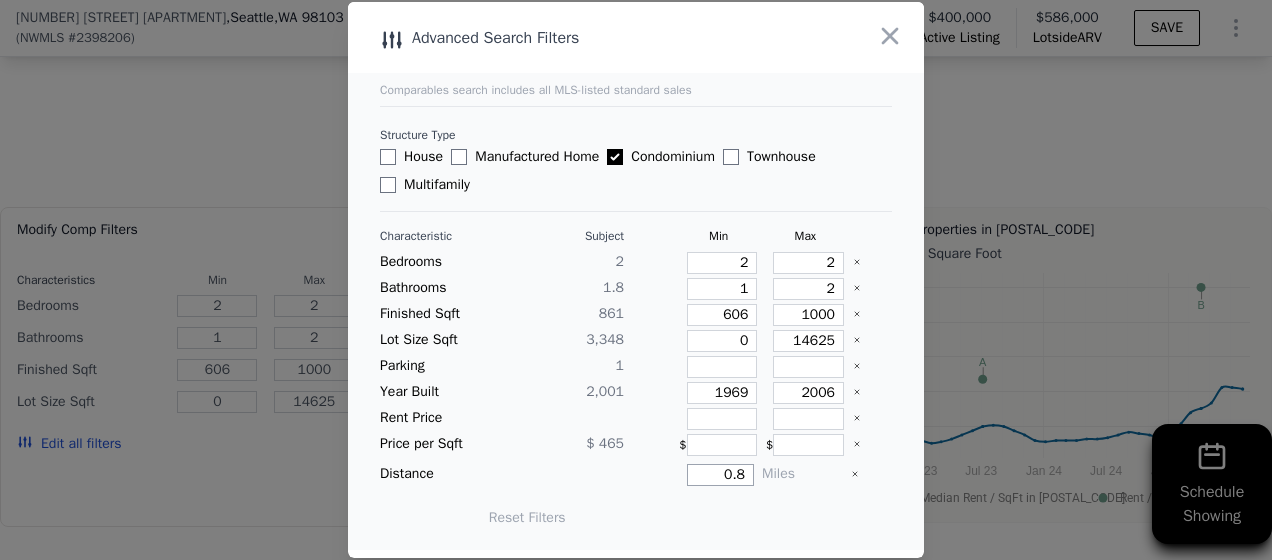 click on "0.8" at bounding box center [720, 475] 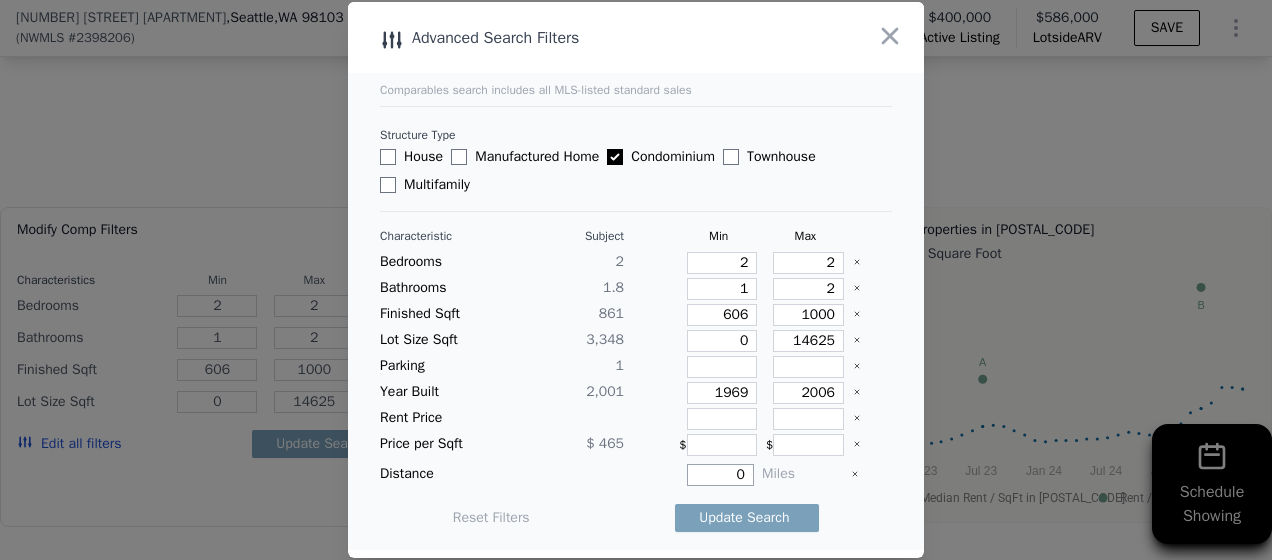 type 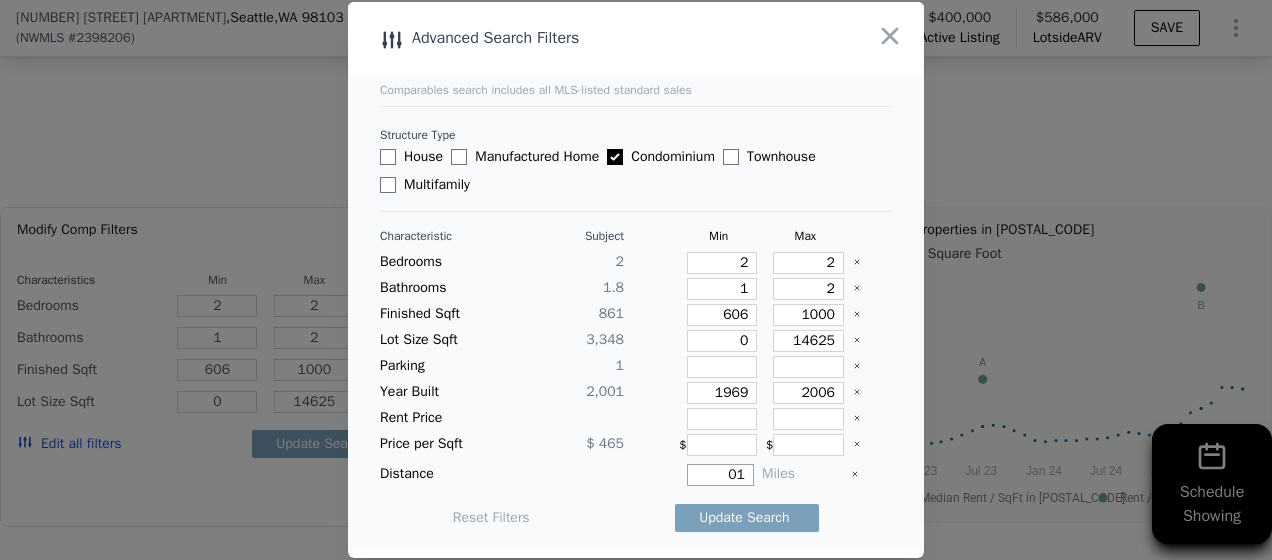 type on "1" 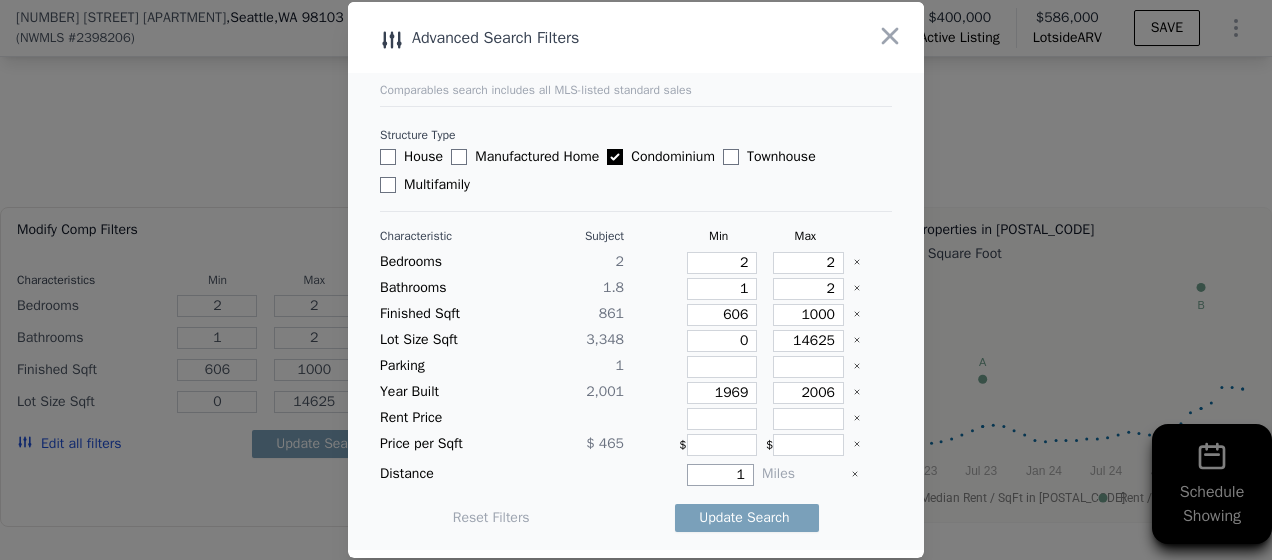 type 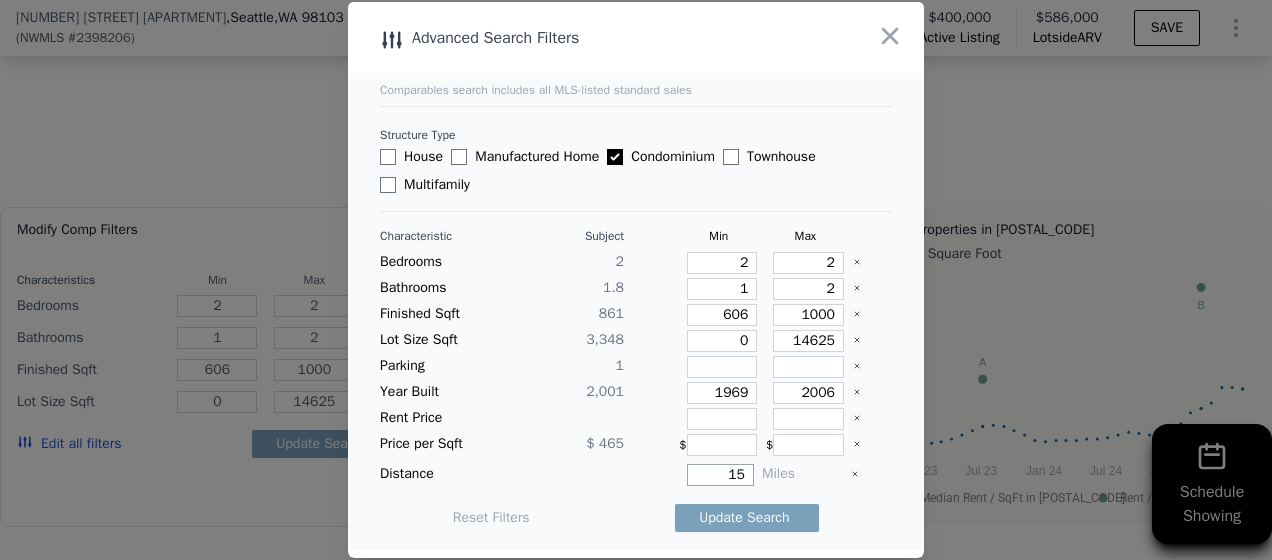 type 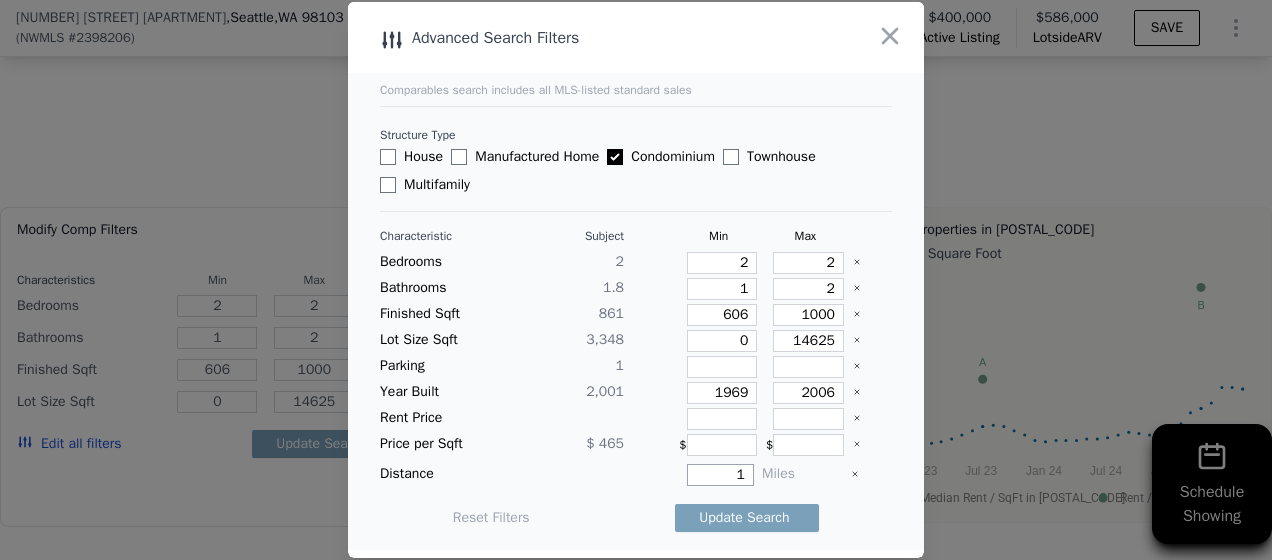 type 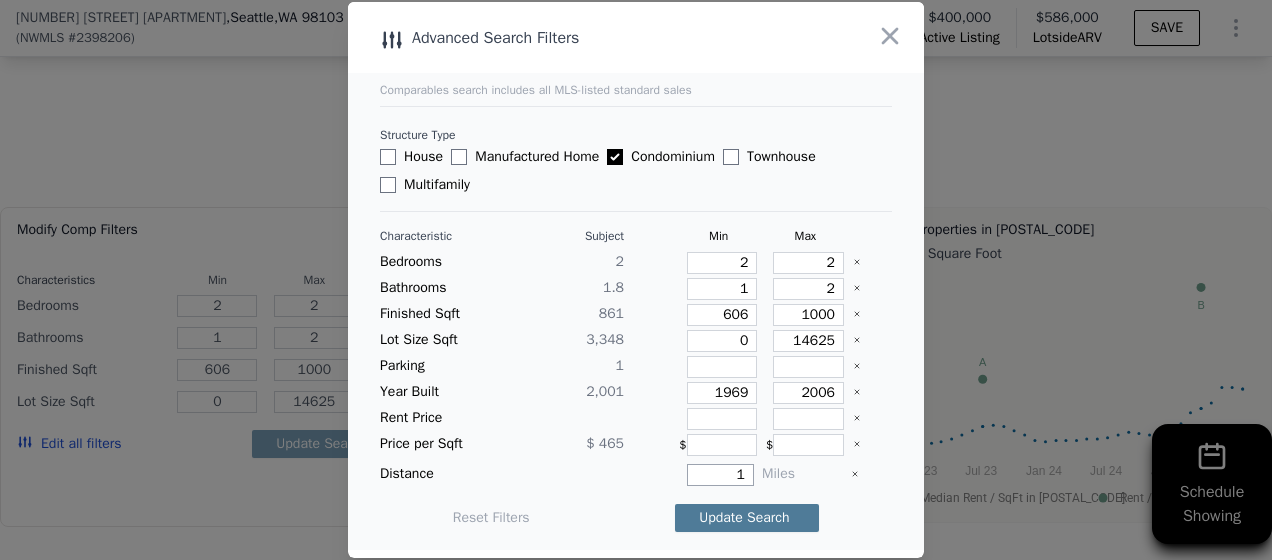 type on "1" 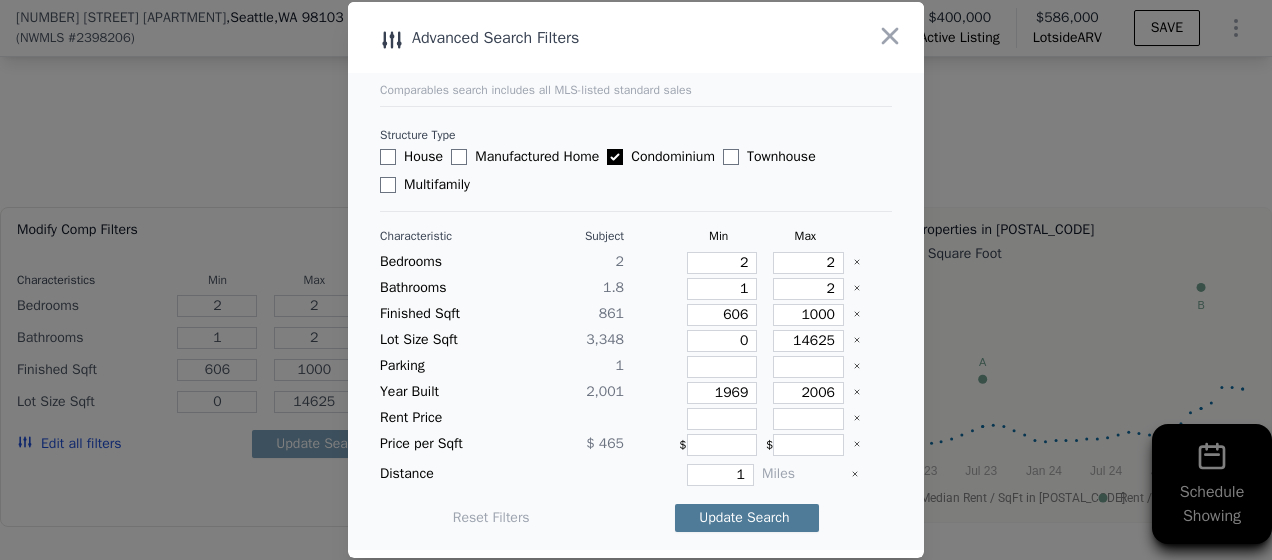 click on "Update Search" at bounding box center [747, 518] 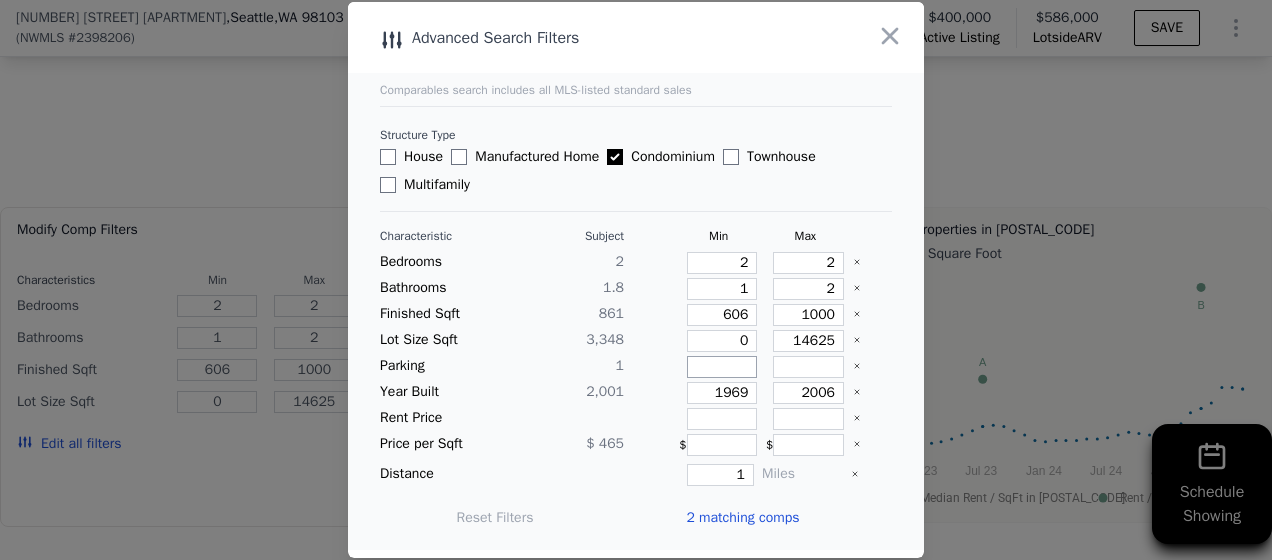 click at bounding box center [722, 367] 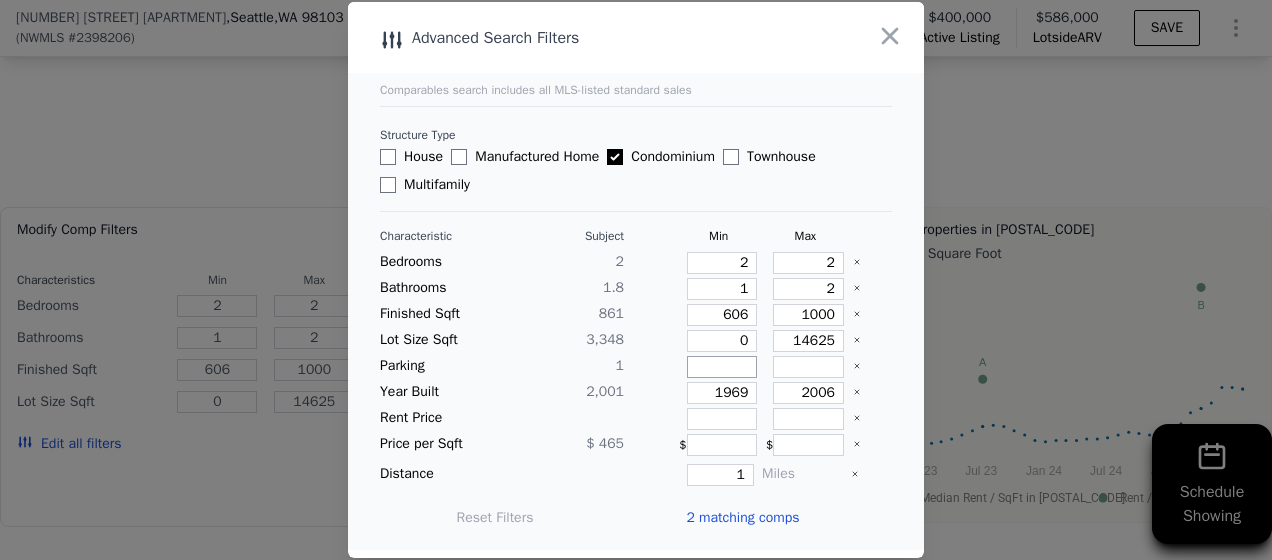 type on "1" 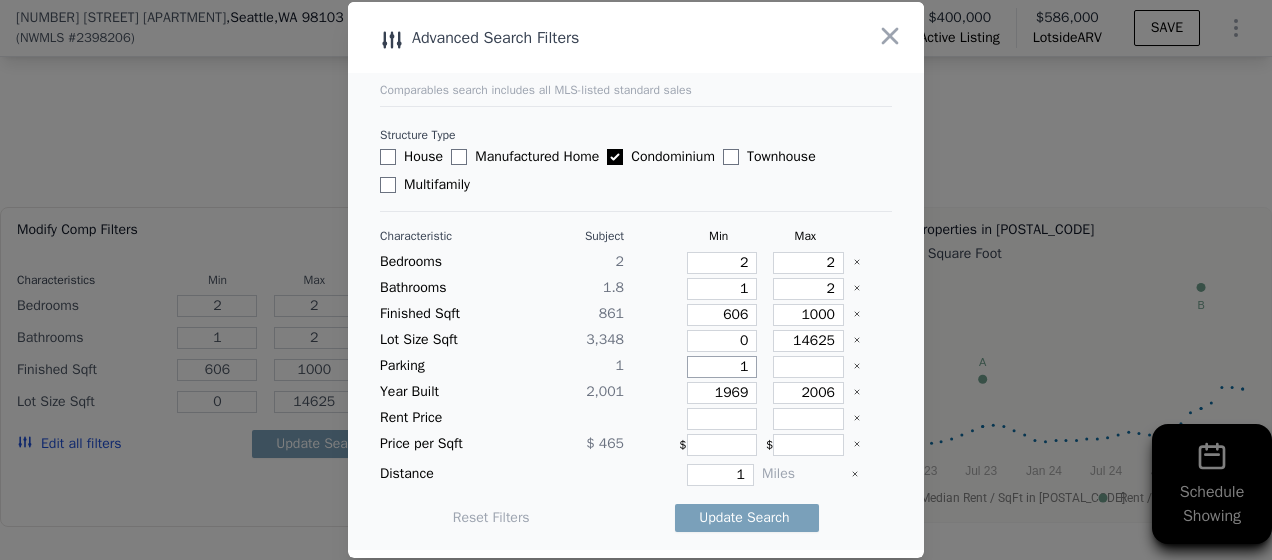 type 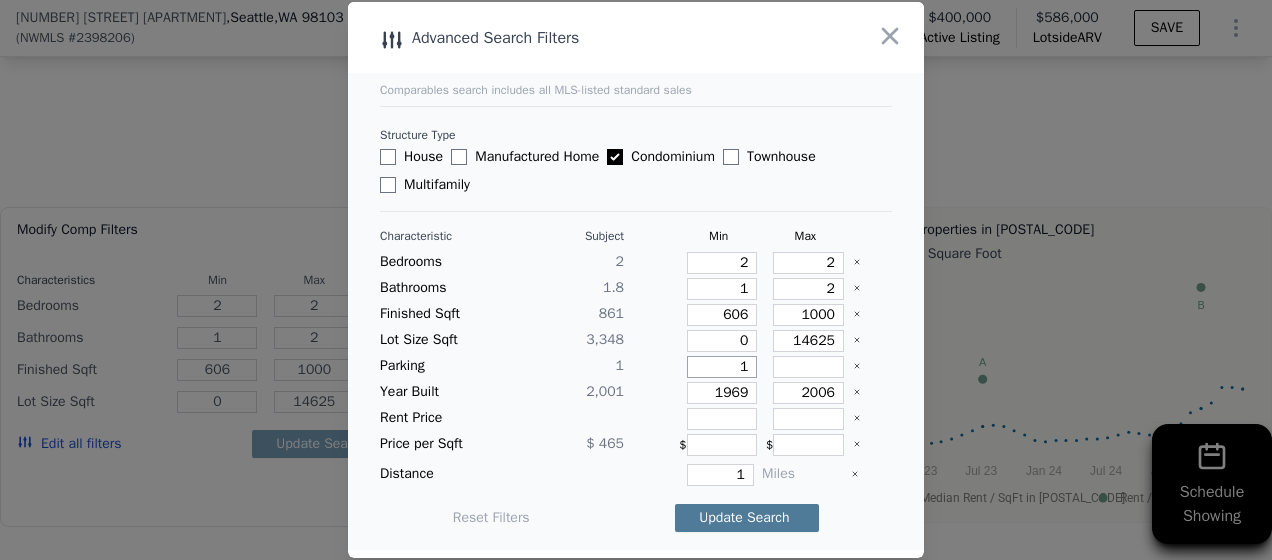 type on "1" 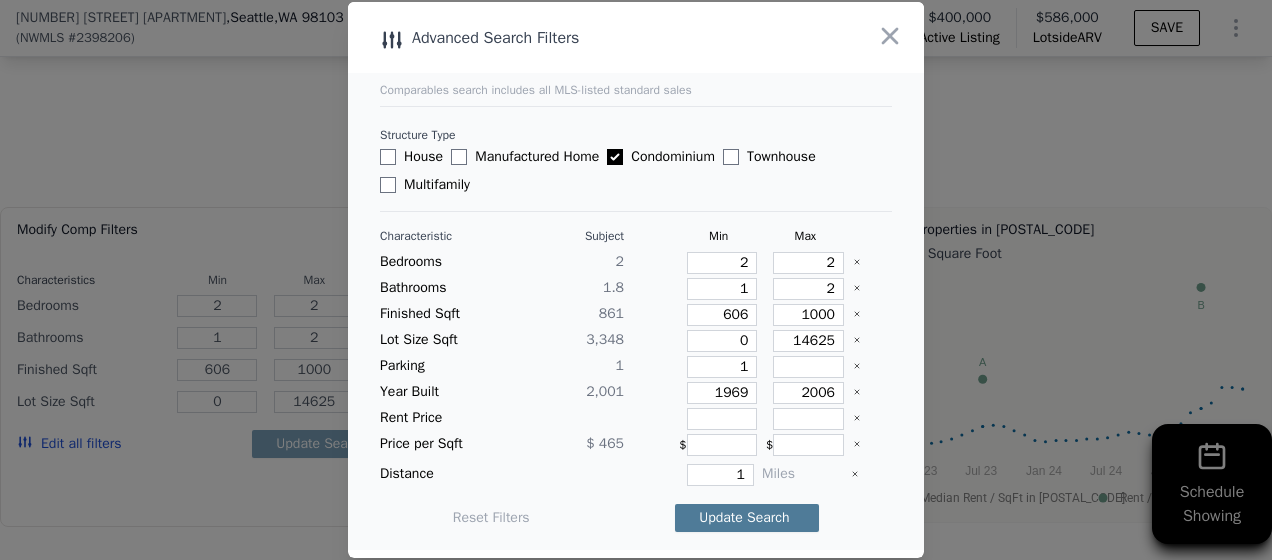 click on "Update Search" at bounding box center [747, 518] 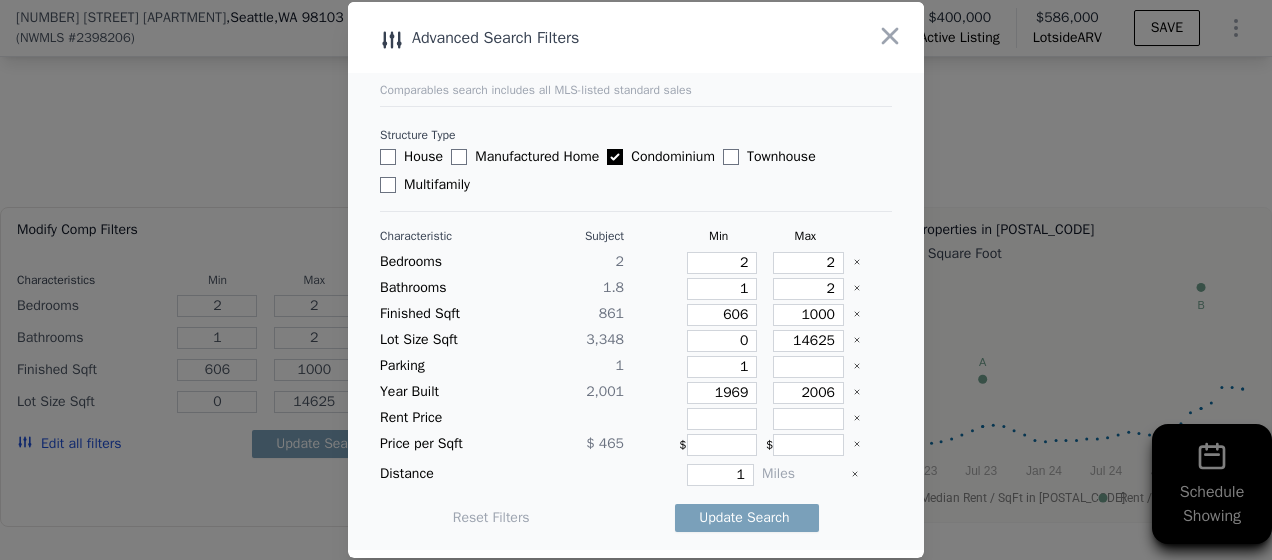 type 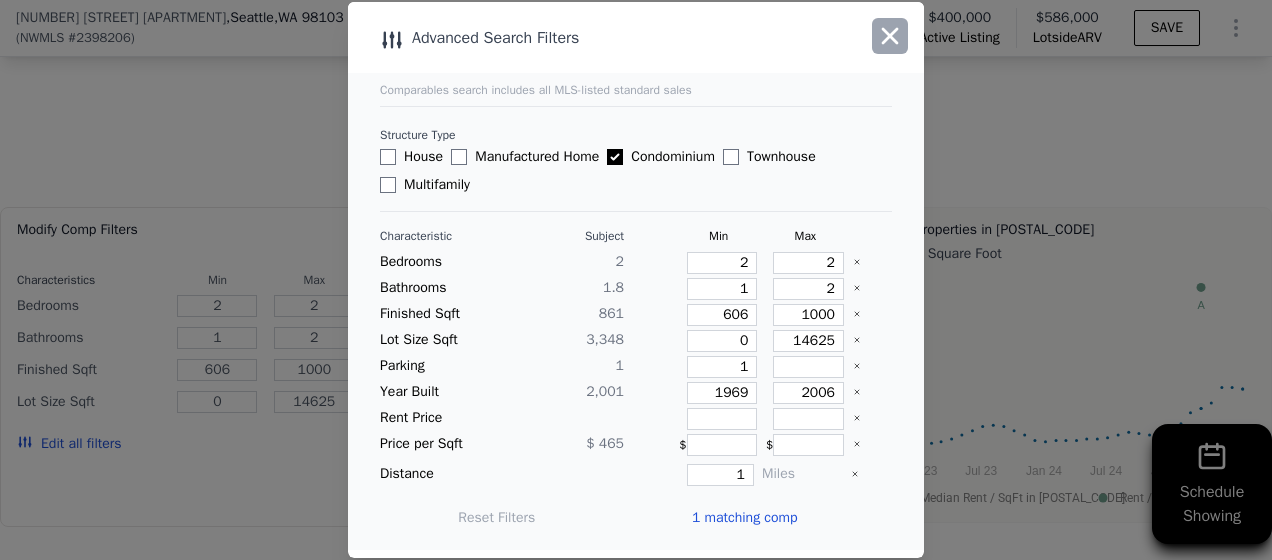 click 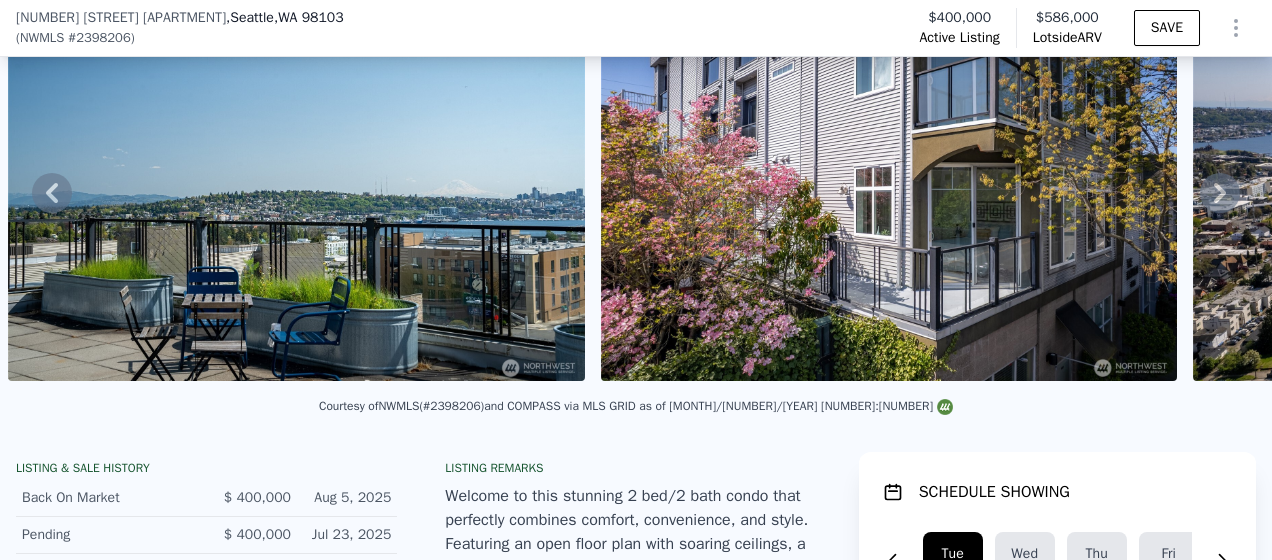 scroll, scrollTop: 7, scrollLeft: 0, axis: vertical 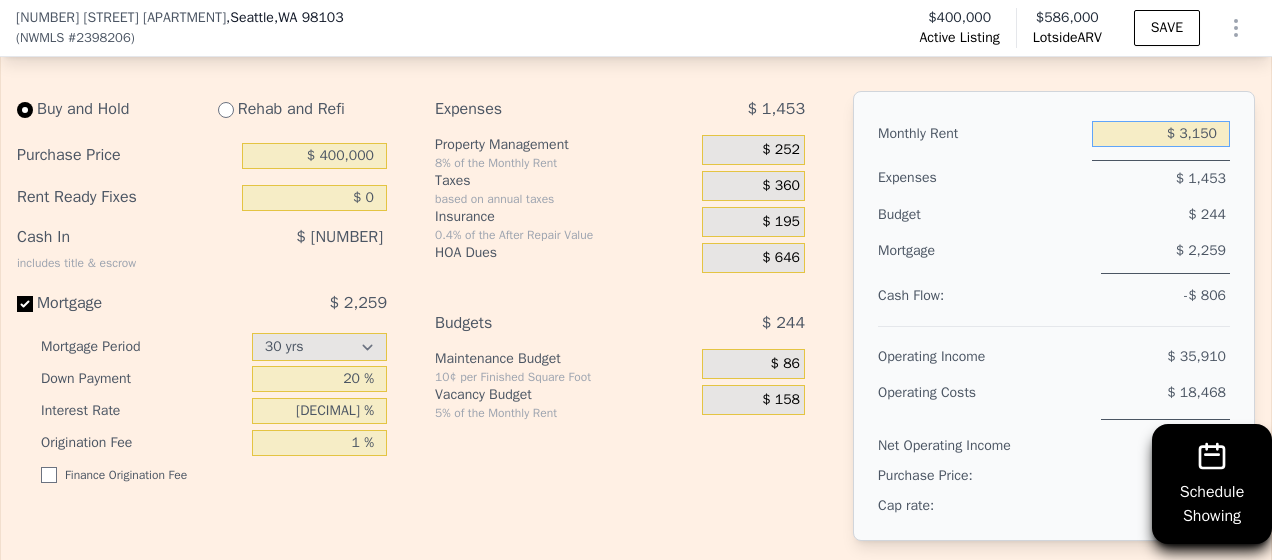 click on "$ 3,150" at bounding box center (1161, 134) 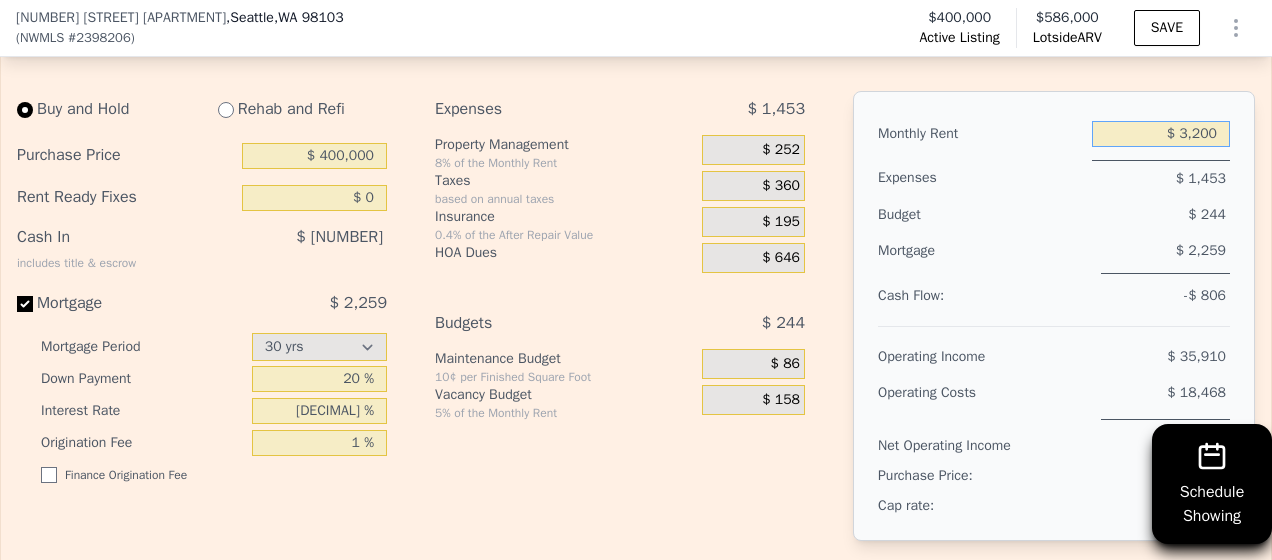 type on "$ 3,200" 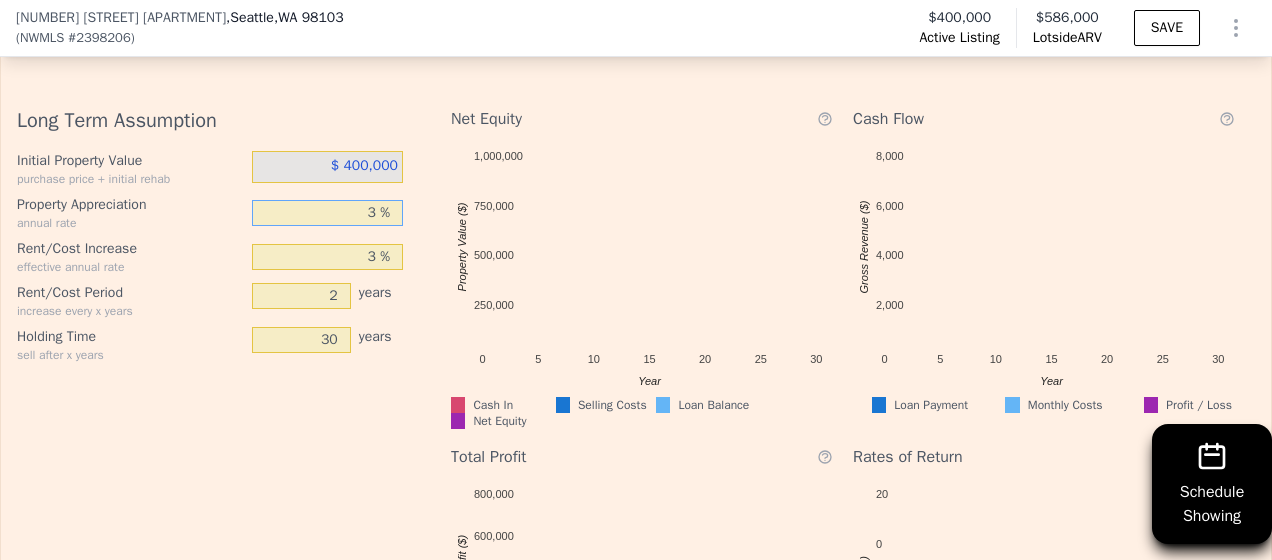scroll, scrollTop: 3724, scrollLeft: 0, axis: vertical 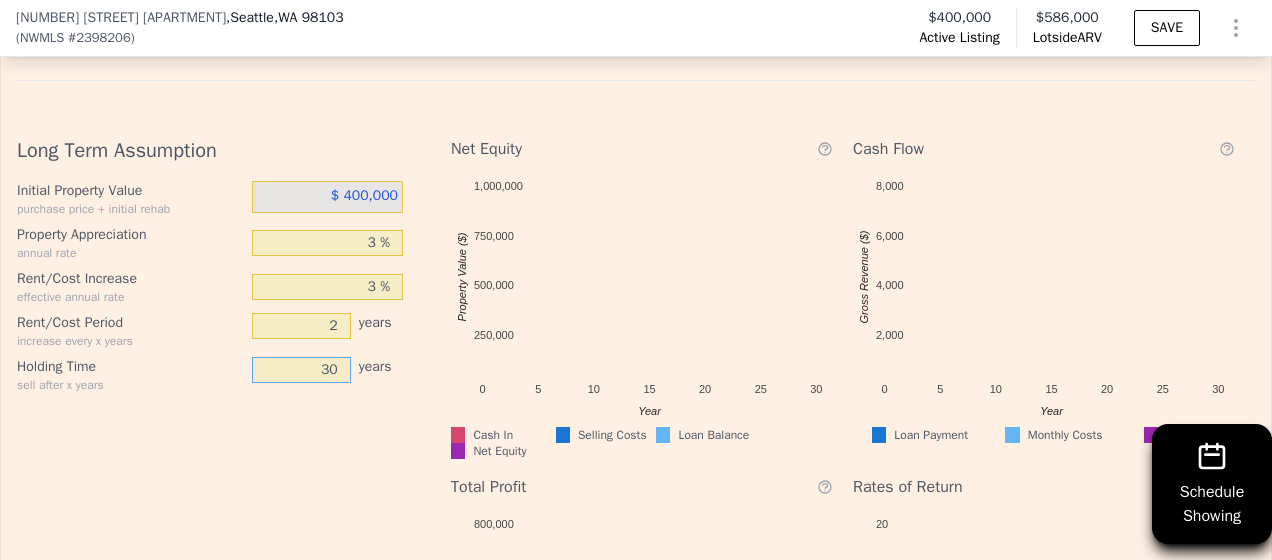 click on "30" at bounding box center (301, 370) 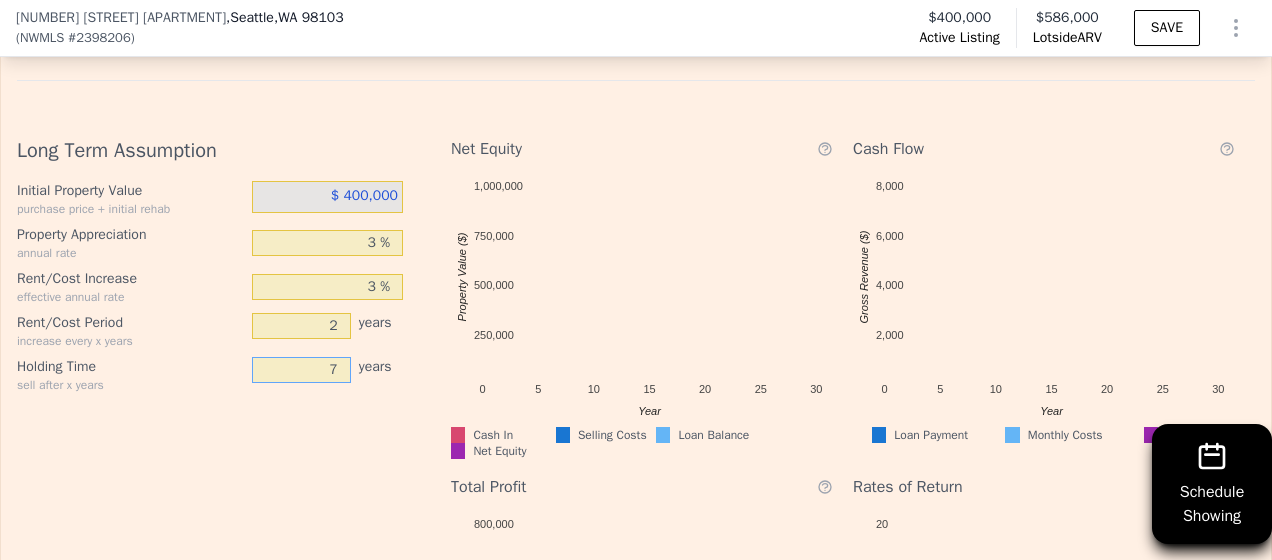 type on "7" 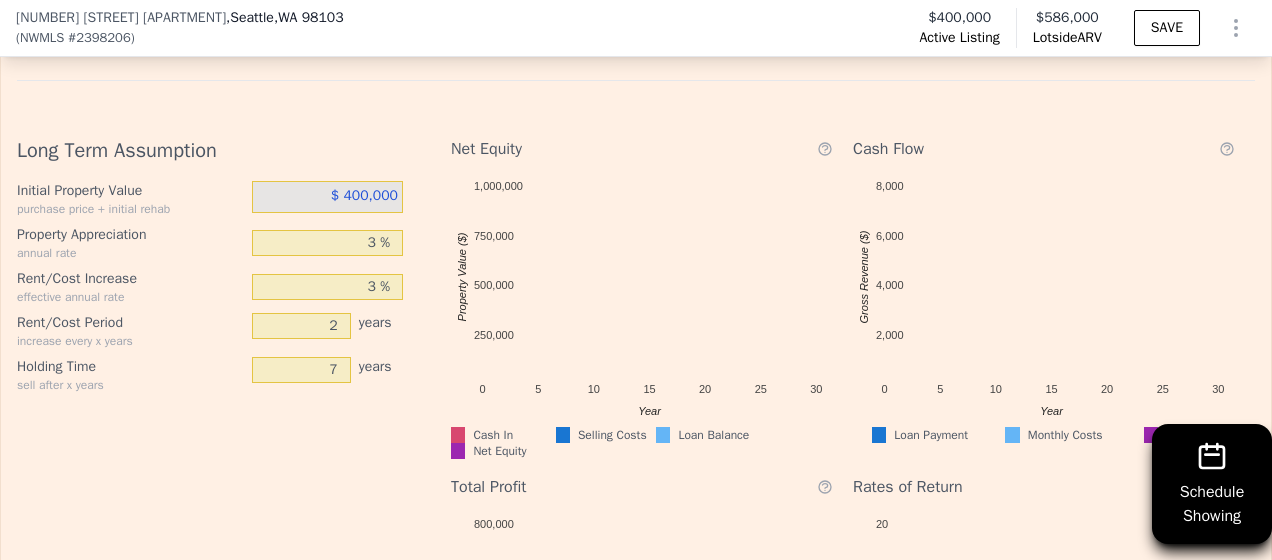 click on "Long Term Assumption Initial Property Value purchase price + initial rehab $ 400,000 Property Appreciation annual rate 3 % Rent/Cost Increase effective annual rate 3 % Rent/Cost Period increase every x years 2 years Holding Time sell after x years 7 years" at bounding box center (218, 451) 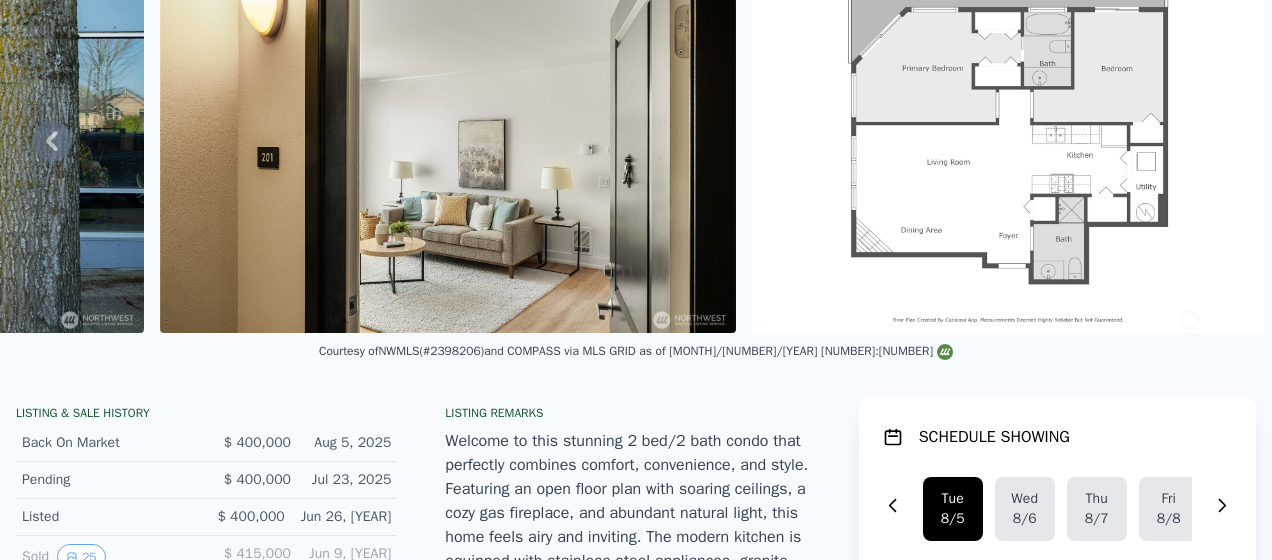 scroll, scrollTop: 0, scrollLeft: 0, axis: both 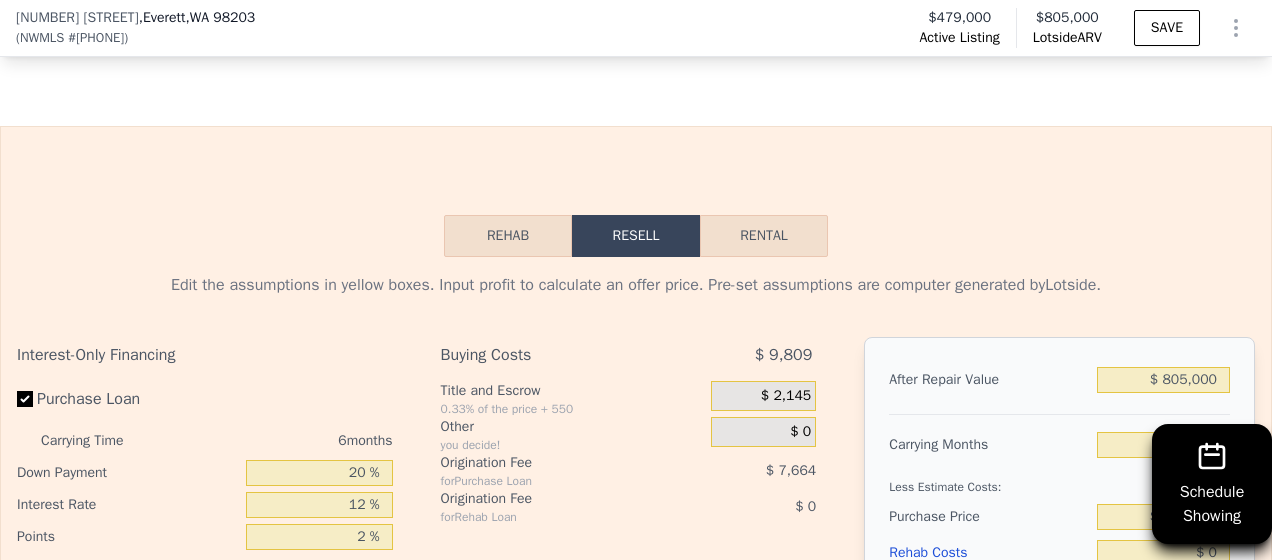 click on "Rental" at bounding box center (764, 236) 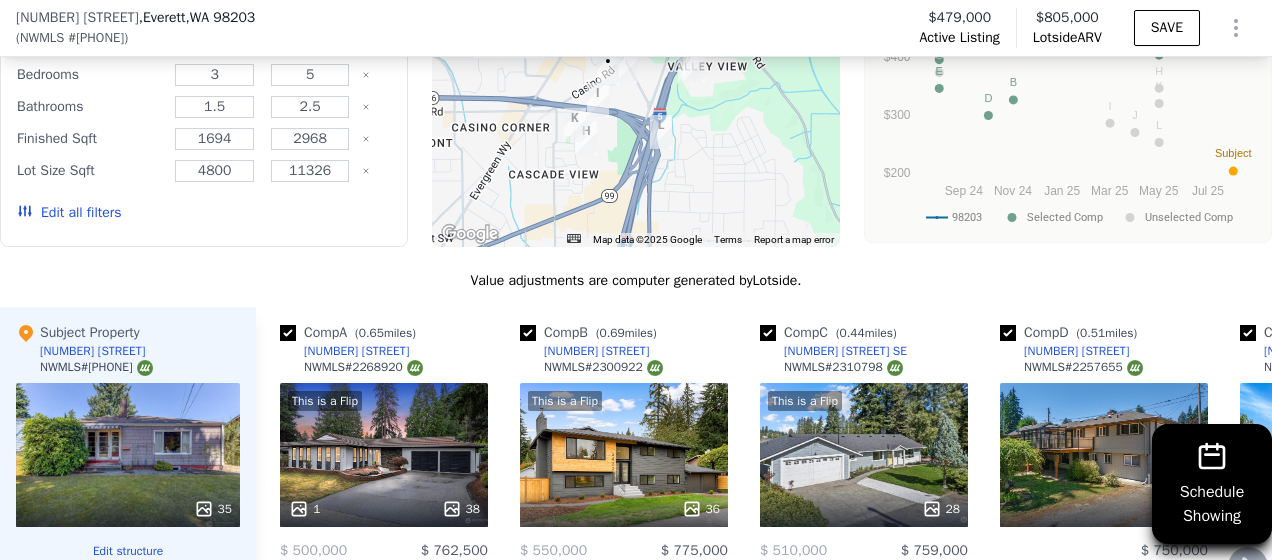 scroll, scrollTop: 2454, scrollLeft: 0, axis: vertical 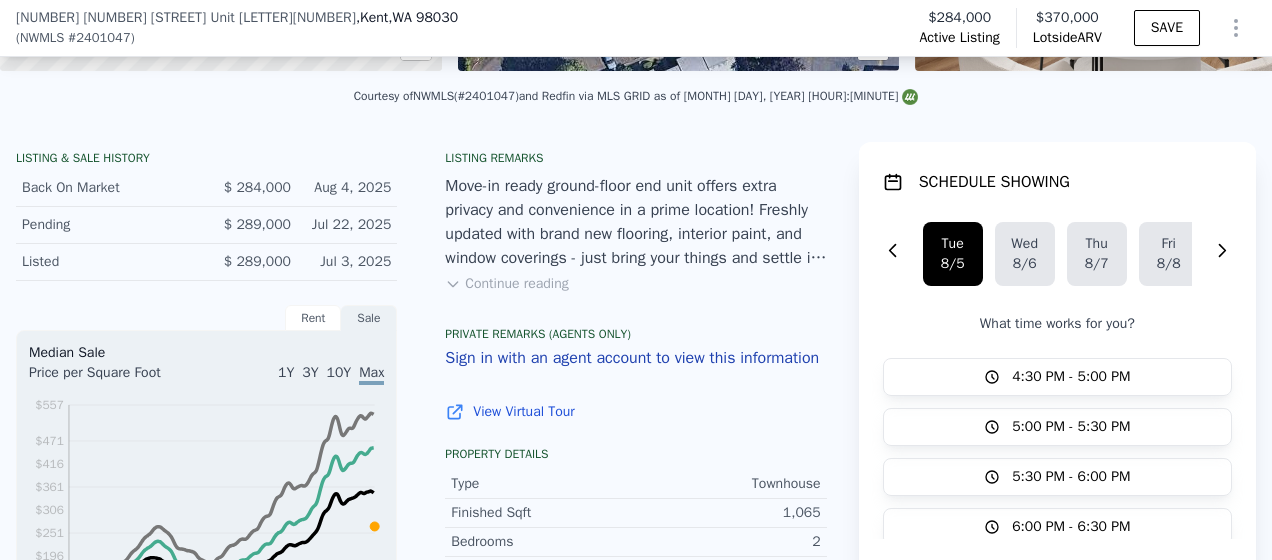 click on "Continue reading" at bounding box center [506, 284] 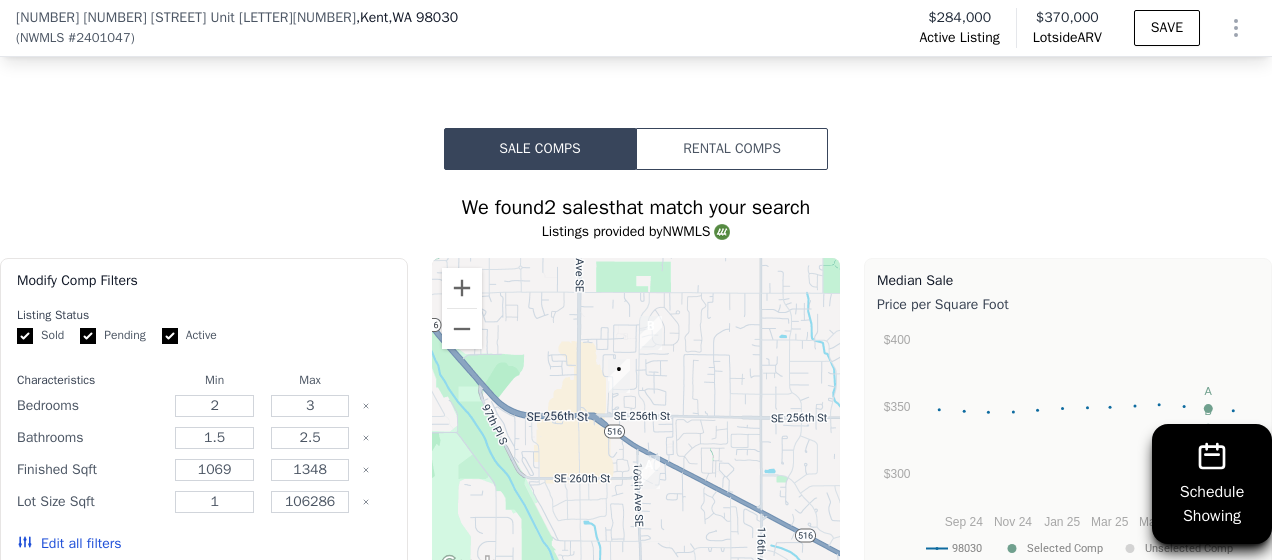 scroll, scrollTop: 1684, scrollLeft: 0, axis: vertical 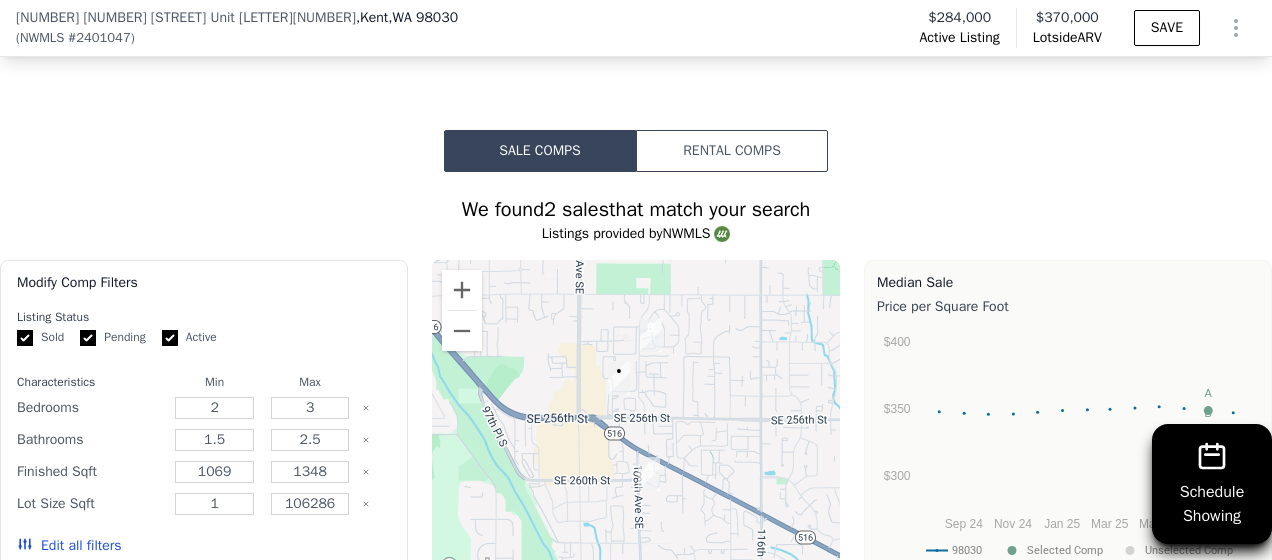 click on "Rental Comps" at bounding box center (732, 151) 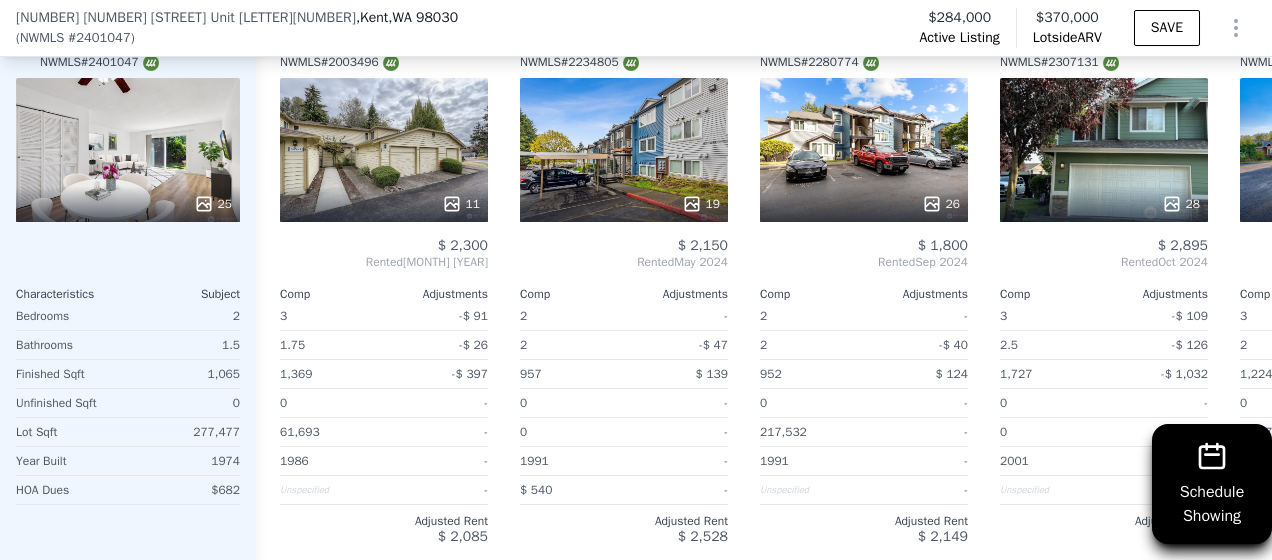 scroll, scrollTop: 2302, scrollLeft: 0, axis: vertical 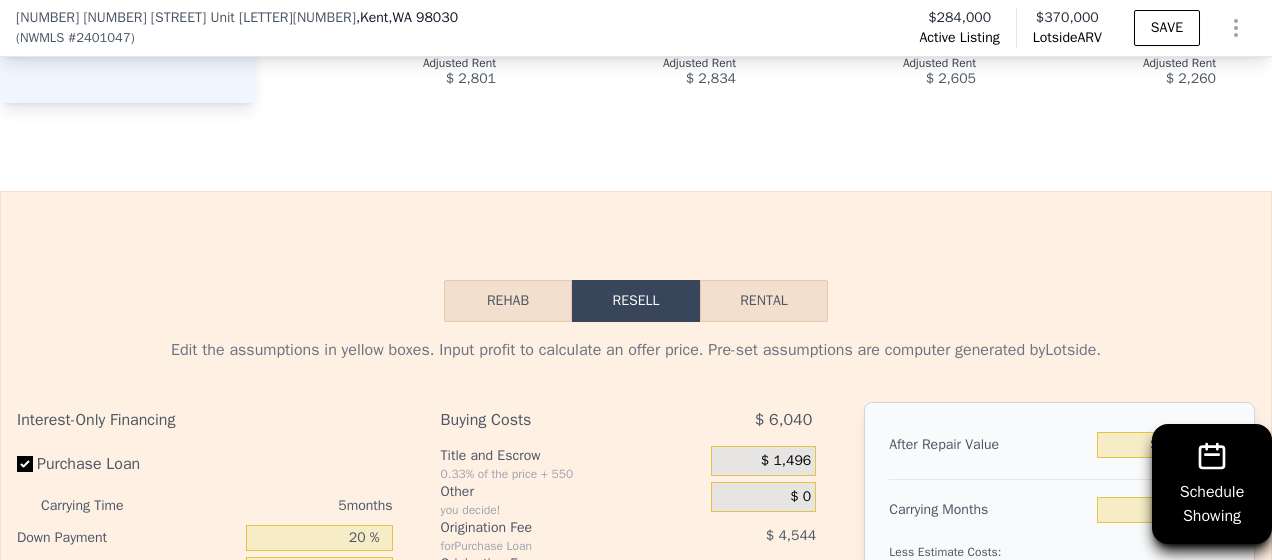 click on "Edit the assumptions in yellow boxes. Input profit to calculate an offer price. Pre-set assumptions are computer generated by  Lotside . Interest-Only Financing Purchase Loan Carrying Time 5  months Down Payment 20 % Interest Rate 12 % Points 2 % Rehab Loan Carrying Time 5  months Down Payment 20 % Interest Rate 12 % Points 2 % Buying Costs $ 6,040 Title and Escrow 0.33% of the price + 550 $ 1,496 Other you decide! $ 0 Origination Fee for  Purchase Loan $ 4,544 Origination Fee for  Rehab Loan $ 0 Carrying Costs $ 17,640 Insurance 0.4% of the After Repair Value $ 617 Taxes based on annual taxes $ 1,693 Utilities 3¢ per Finished Square Foot $ 560 HOA Dues $ 3,410 Interest for  Purchase Loan $ 11,360 Interest for  Rehab Loan $ 0 Selling Costs $ 26,202 Excise Tax 1.6% of the After Repair Value $ 5,920 Listing Commission 2.5% of the After Repair Value $ 9,250 Selling Commission 2.5% of the After Repair Value $ 9,250 Title and Escrow 0.33% of the After Repair Value $ 1,782 After Repair Value $ 370,000 5 $ 284,000" at bounding box center (636, 709) 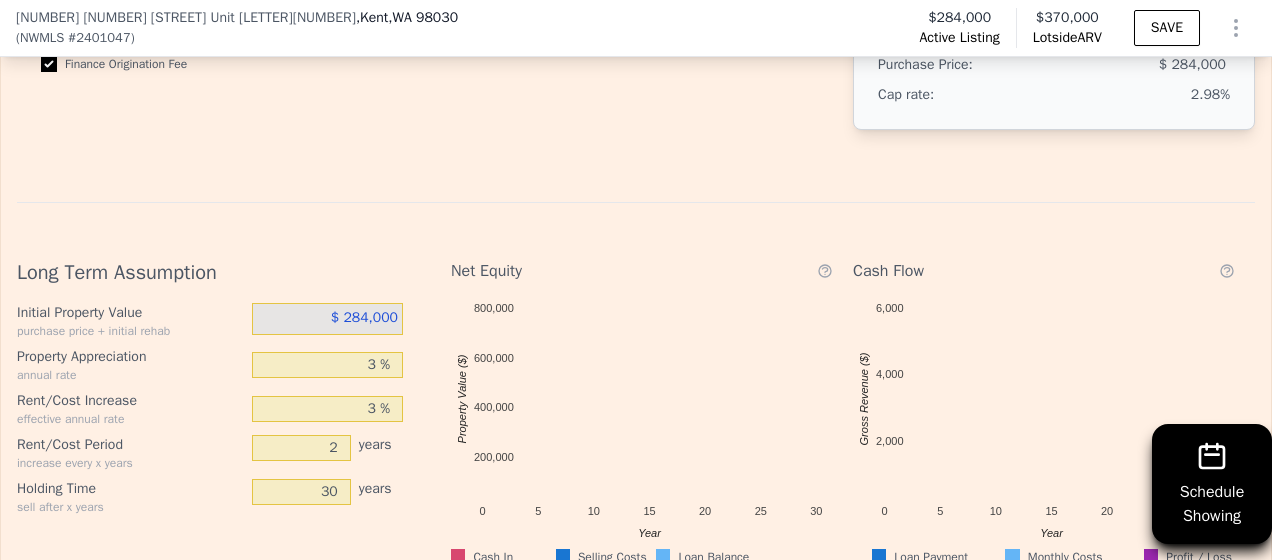 scroll, scrollTop: 3486, scrollLeft: 0, axis: vertical 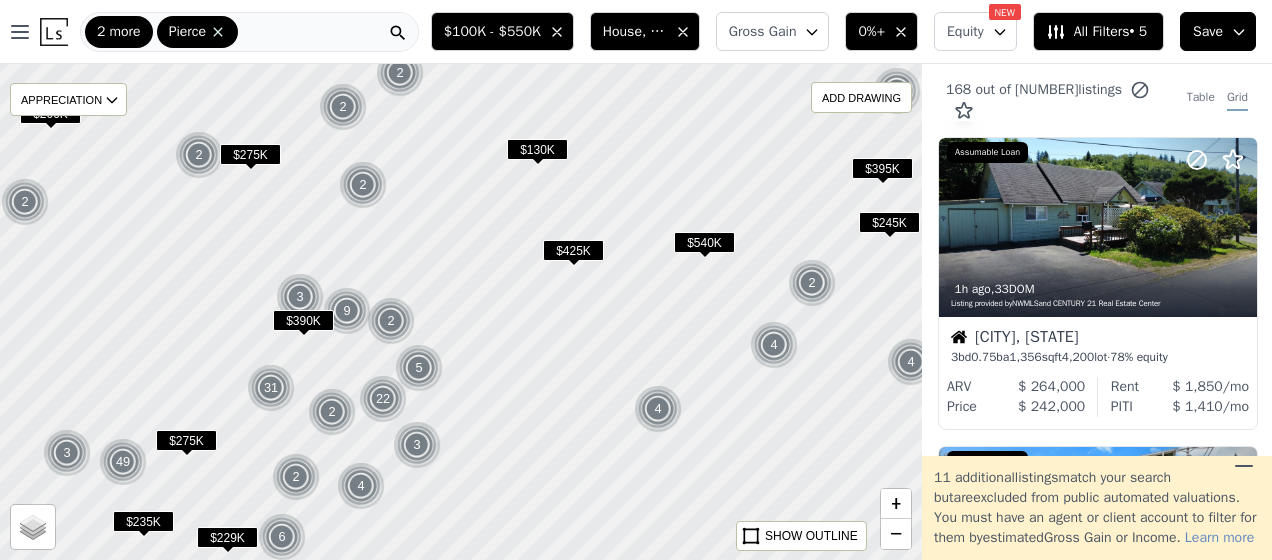 click on "All Filters  • 5" at bounding box center (1096, 32) 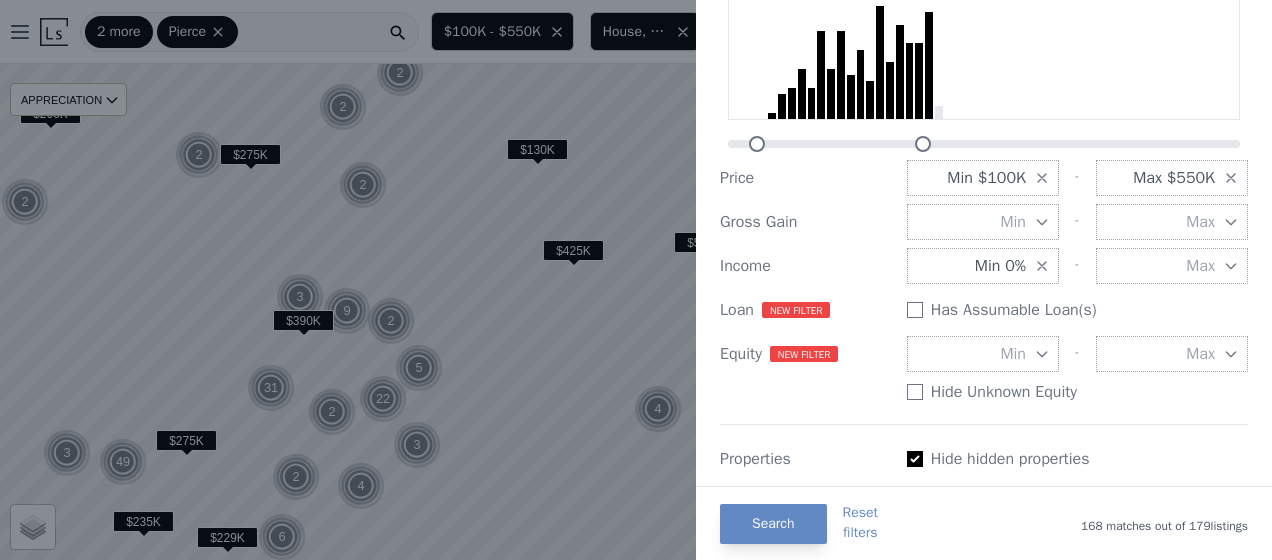 scroll, scrollTop: 148, scrollLeft: 0, axis: vertical 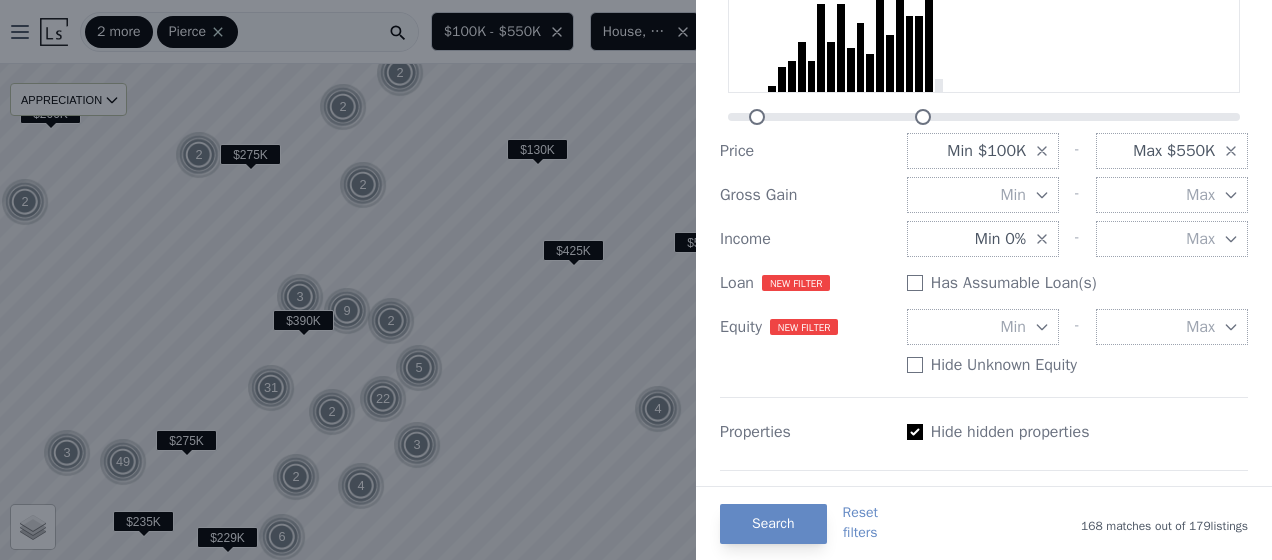 click on "Has Assumable Loan(s)" at bounding box center (915, 283) 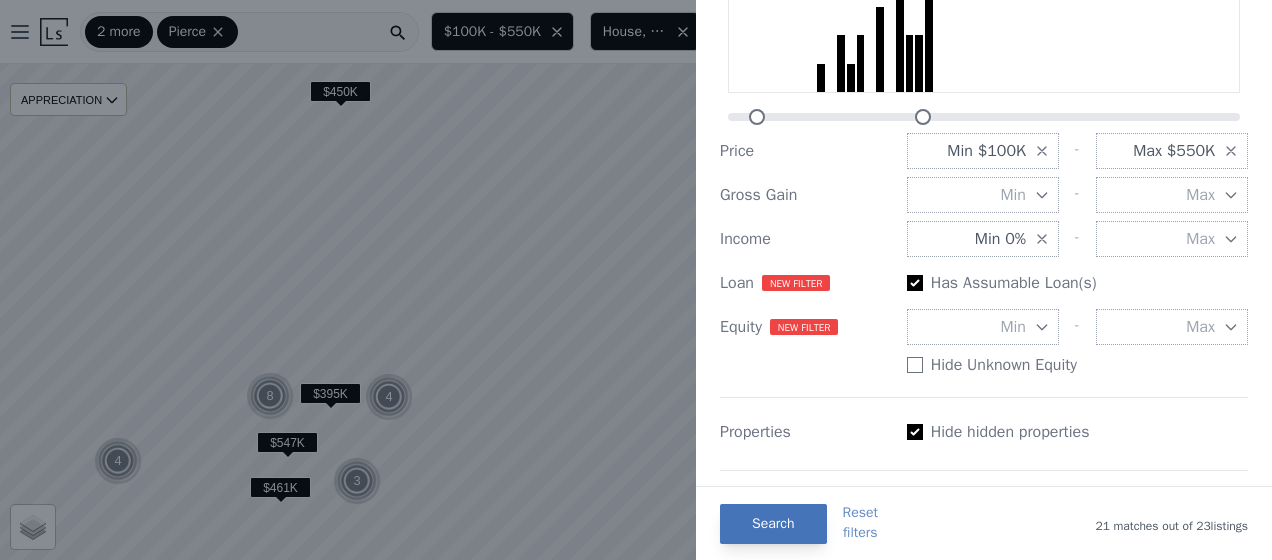 click on "Search" at bounding box center (773, 524) 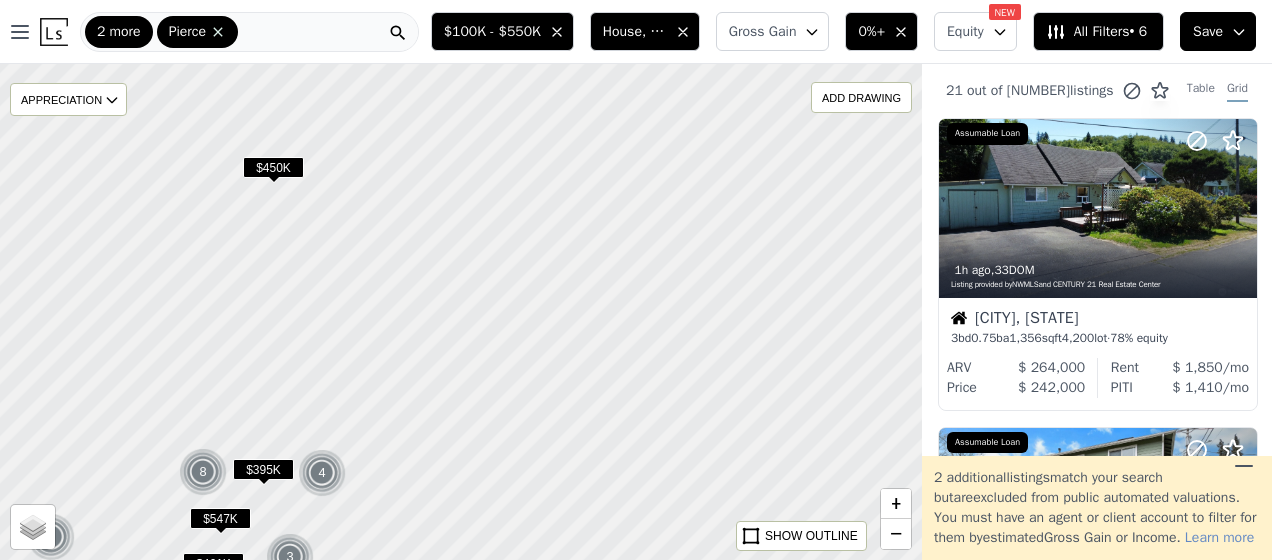 drag, startPoint x: 499, startPoint y: 158, endPoint x: 432, endPoint y: 234, distance: 101.31634 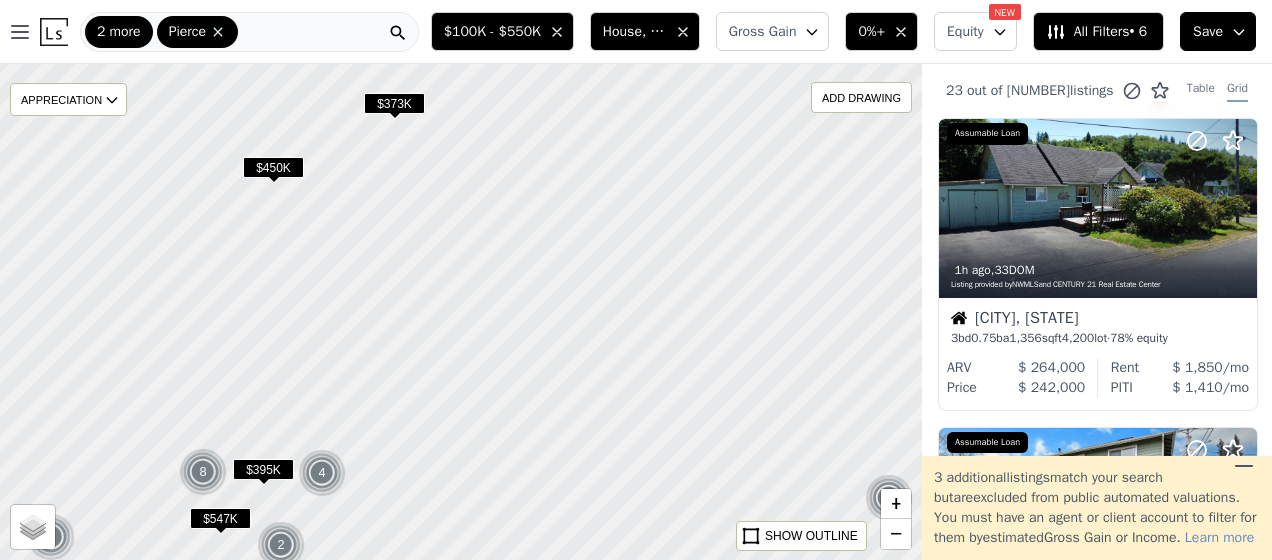 drag, startPoint x: 374, startPoint y: 528, endPoint x: 406, endPoint y: 386, distance: 145.56099 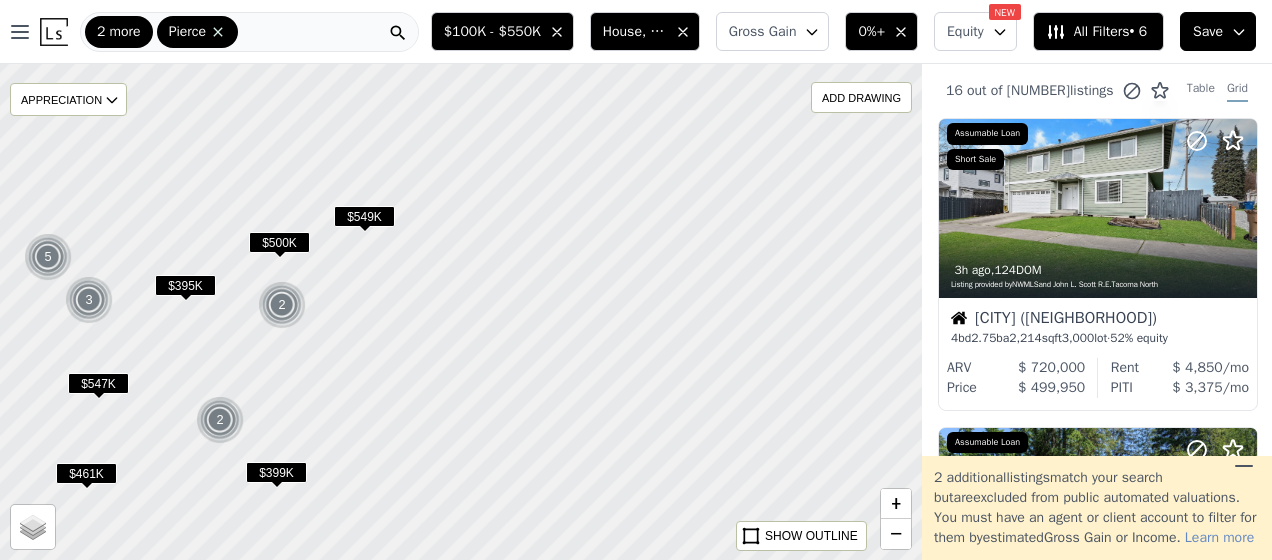 click at bounding box center [461, 311] 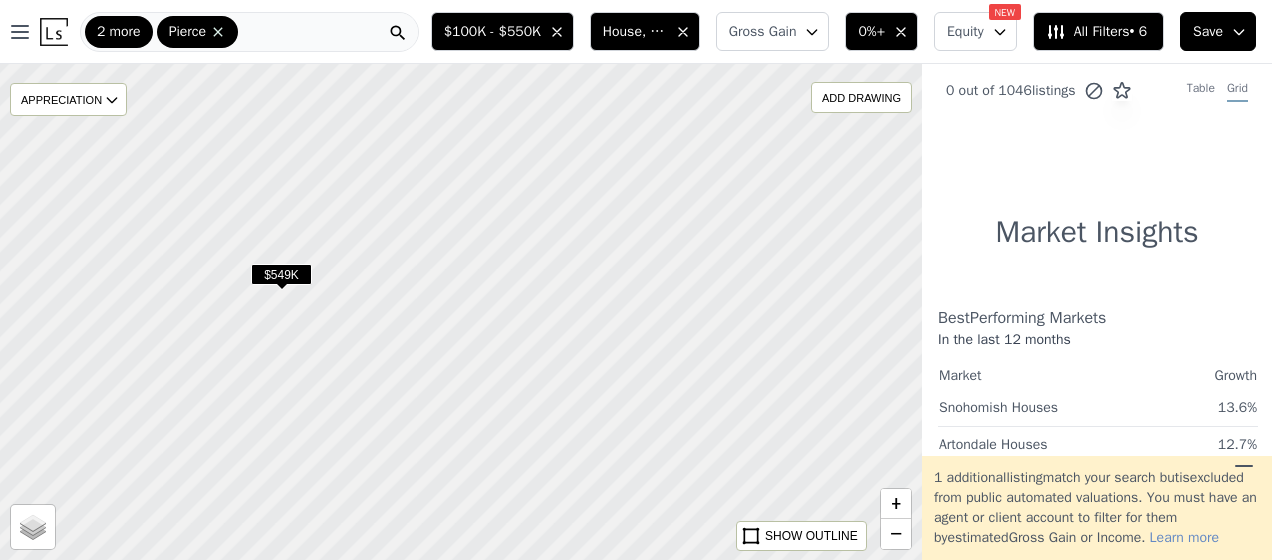 click on "$549K" at bounding box center [281, 274] 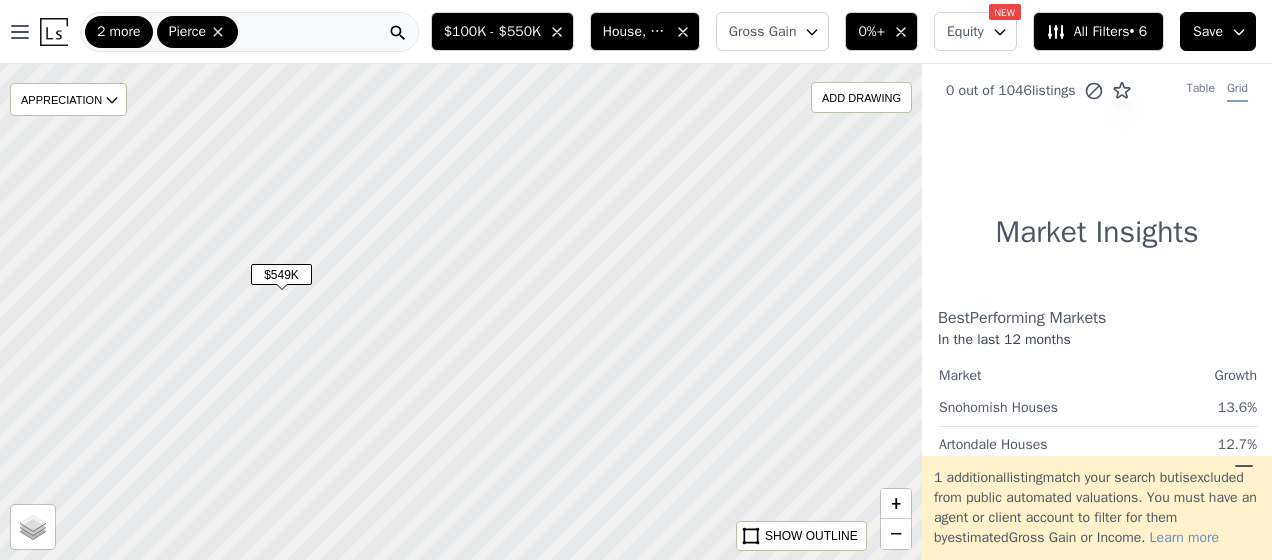 click on "$549K" at bounding box center (281, 274) 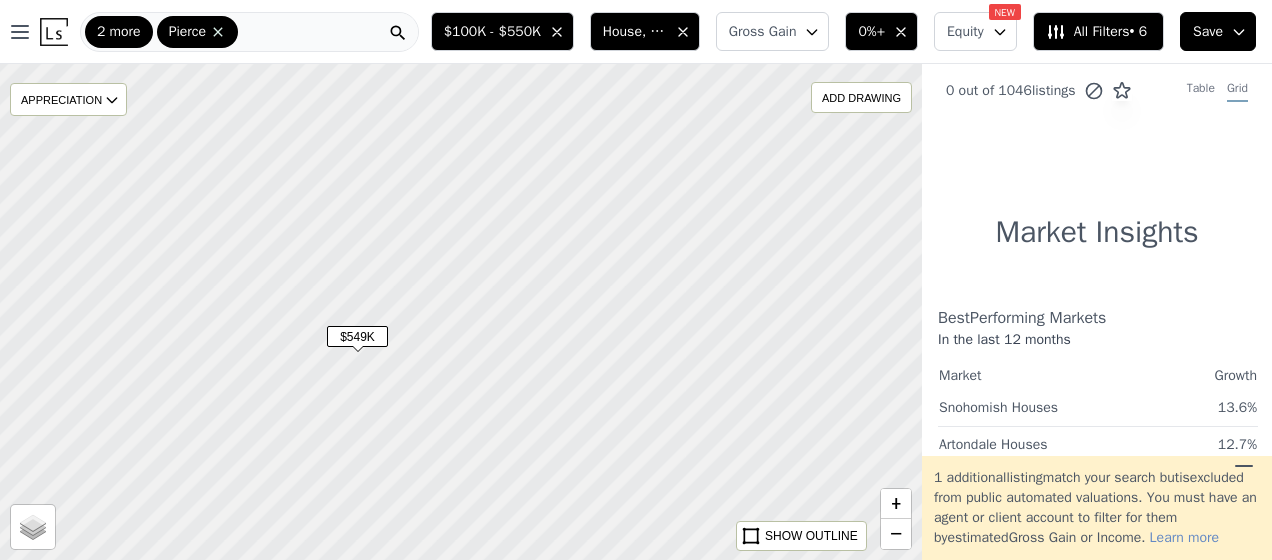 drag, startPoint x: 339, startPoint y: 382, endPoint x: 382, endPoint y: 383, distance: 43.011627 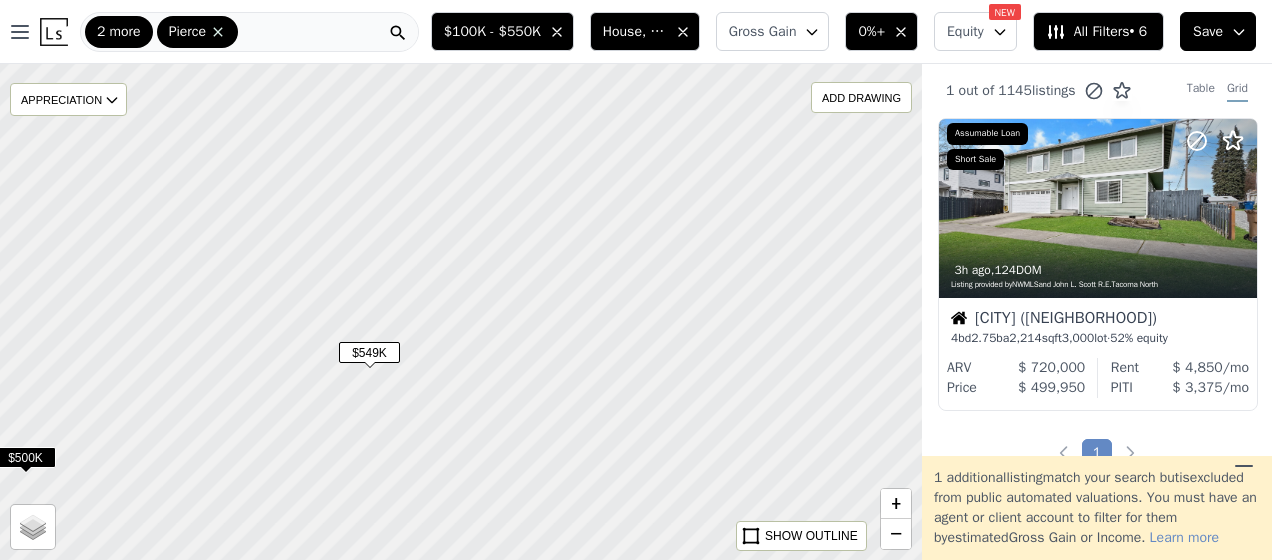 click on "$549K" at bounding box center [369, 352] 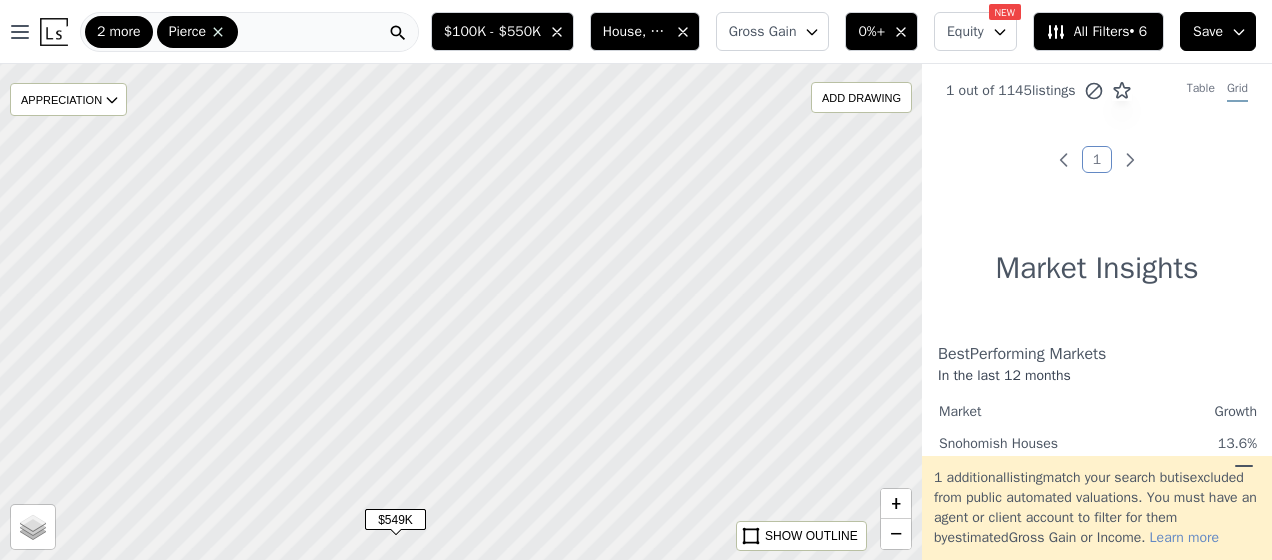 drag, startPoint x: 432, startPoint y: 232, endPoint x: 452, endPoint y: 414, distance: 183.0956 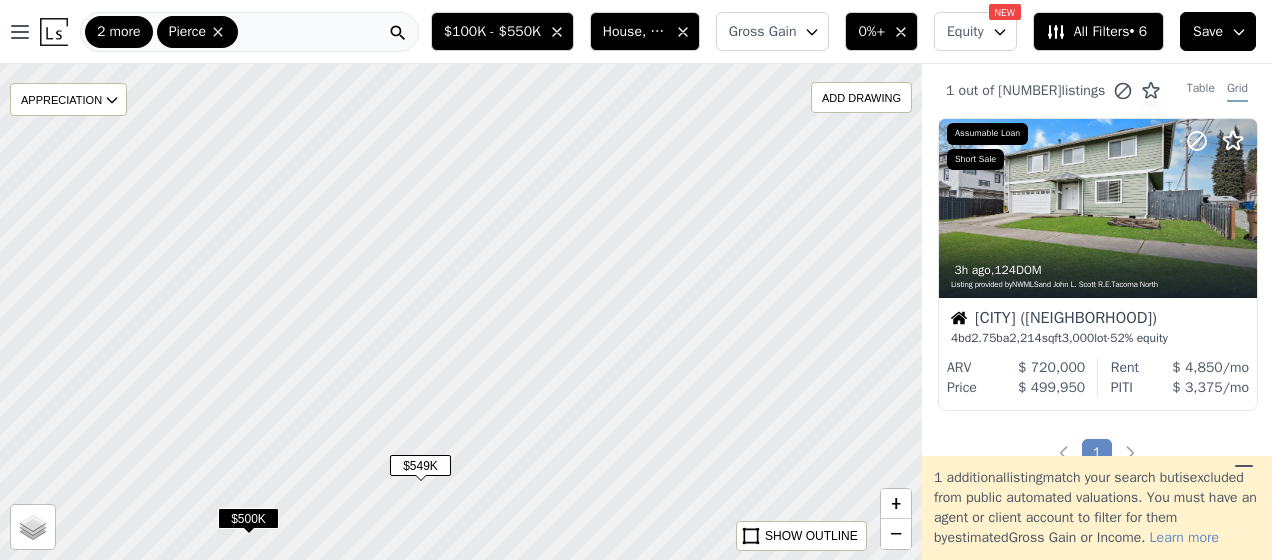 click at bounding box center [461, 311] 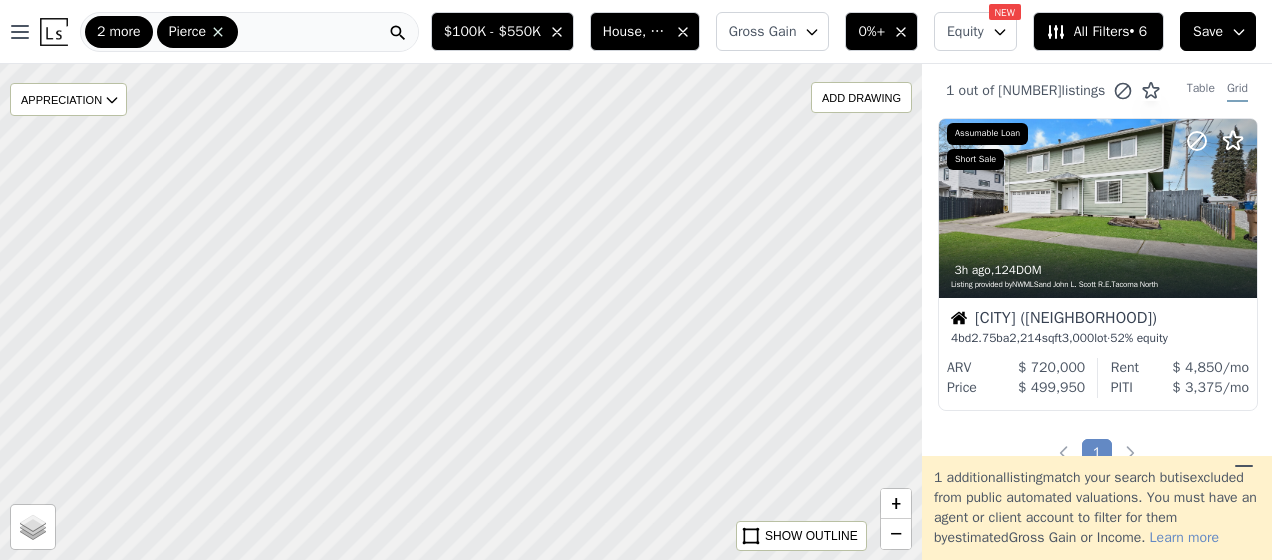 drag, startPoint x: 498, startPoint y: 194, endPoint x: 490, endPoint y: 400, distance: 206.15529 